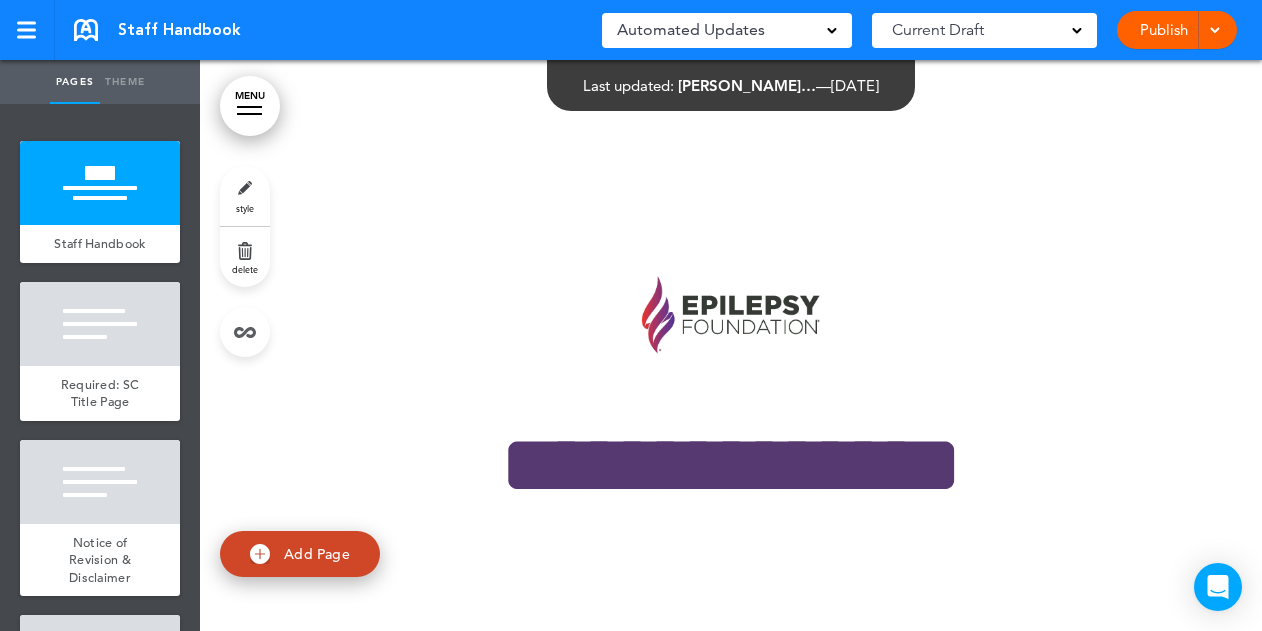 scroll, scrollTop: 0, scrollLeft: 0, axis: both 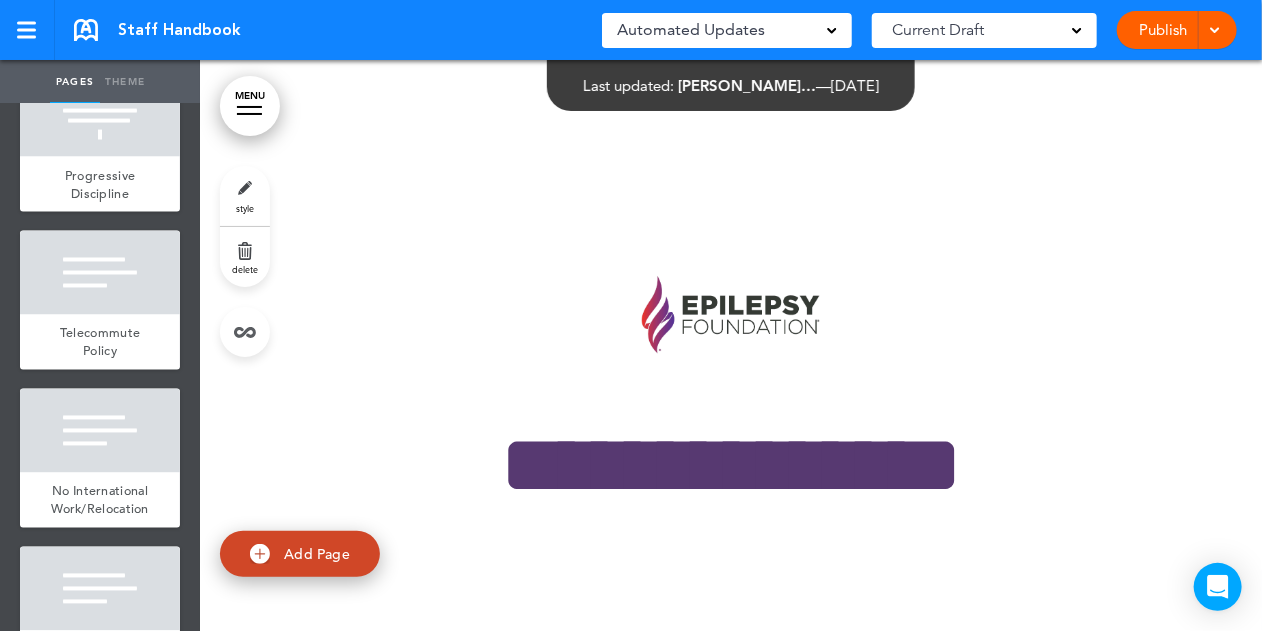 click on "Job Descriptions" at bounding box center (100, 26) 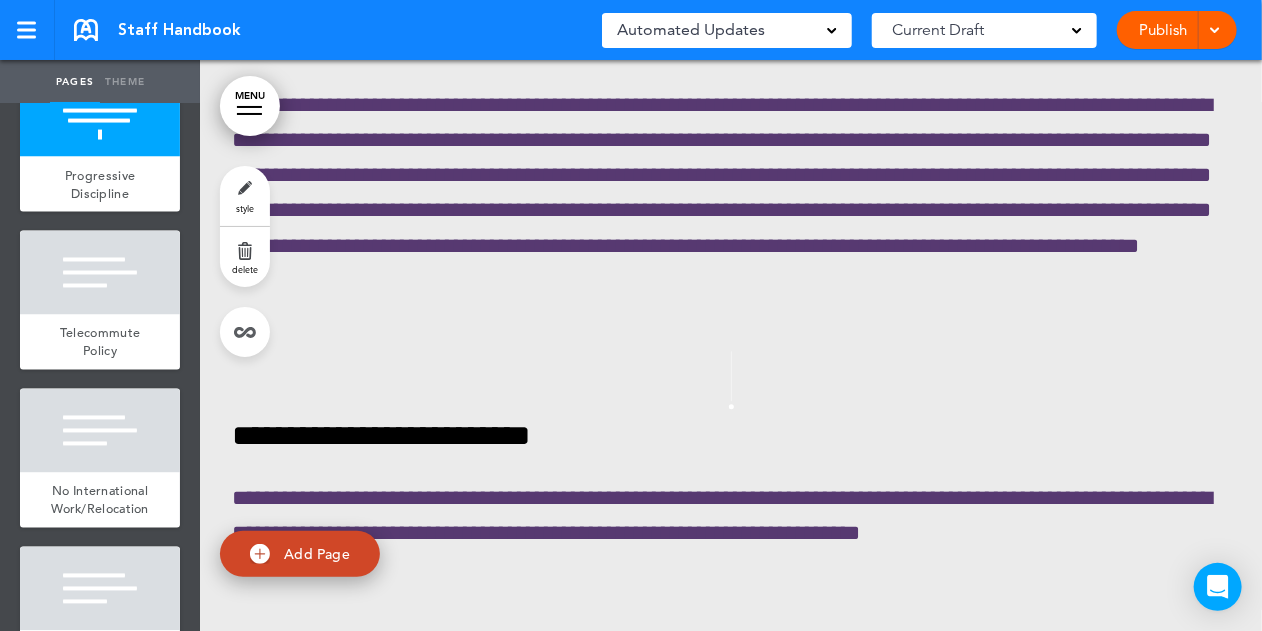 scroll, scrollTop: 68788, scrollLeft: 0, axis: vertical 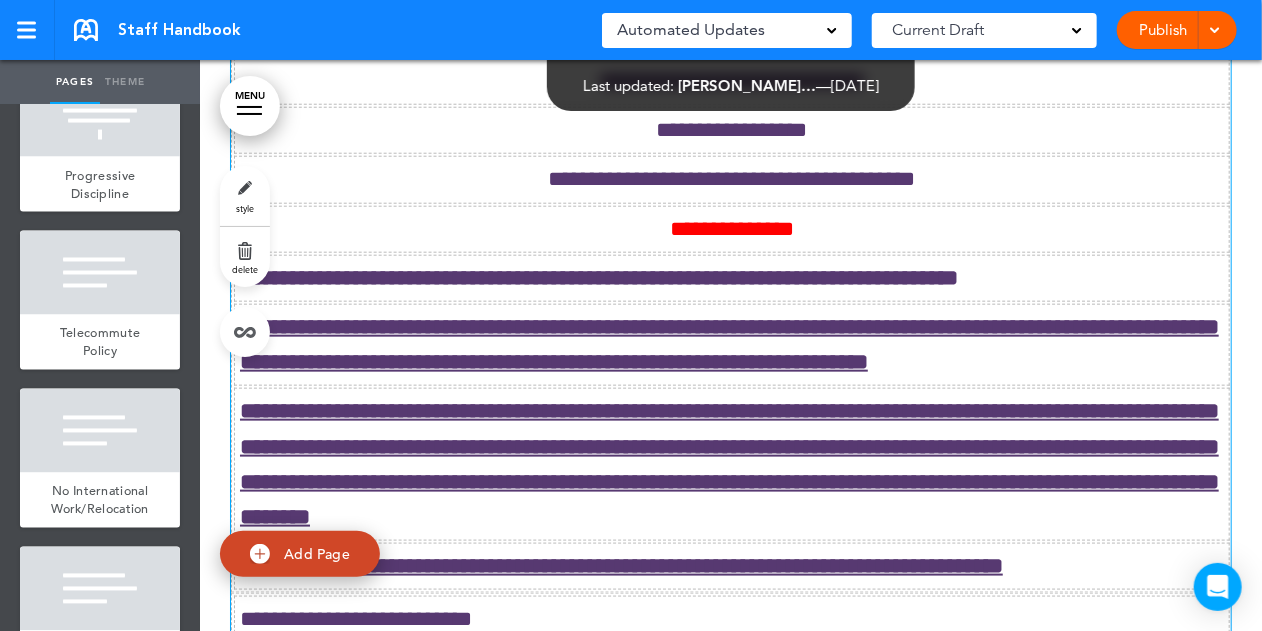 click on "**********" at bounding box center (729, 344) 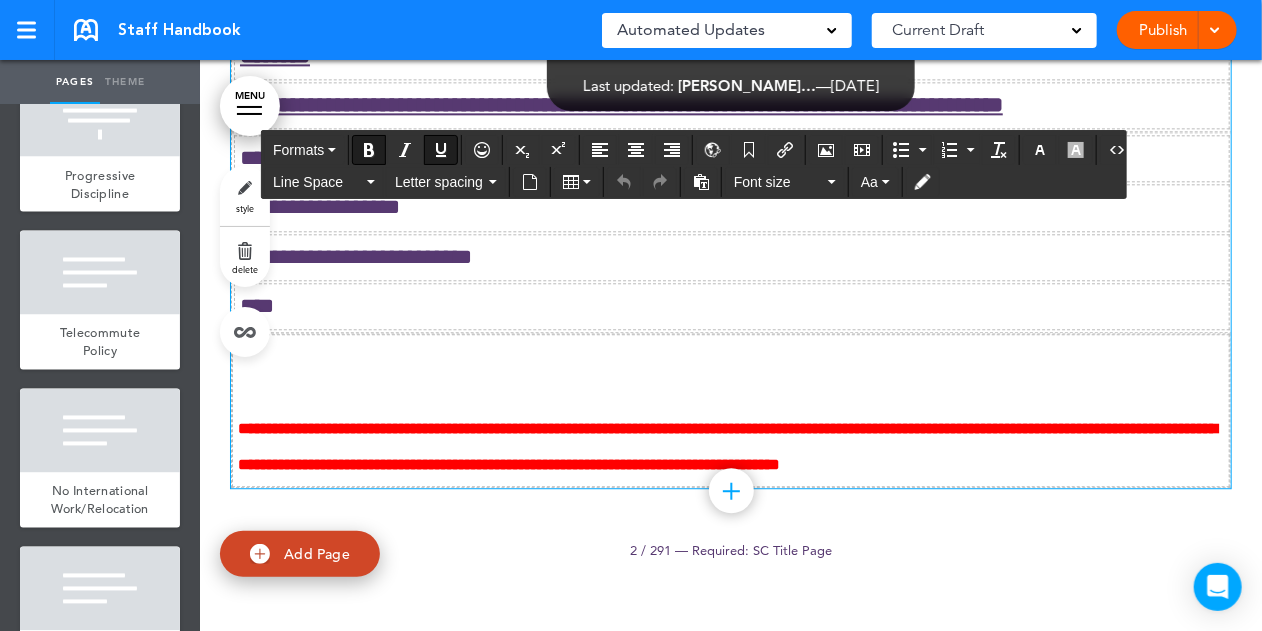 scroll, scrollTop: 2400, scrollLeft: 0, axis: vertical 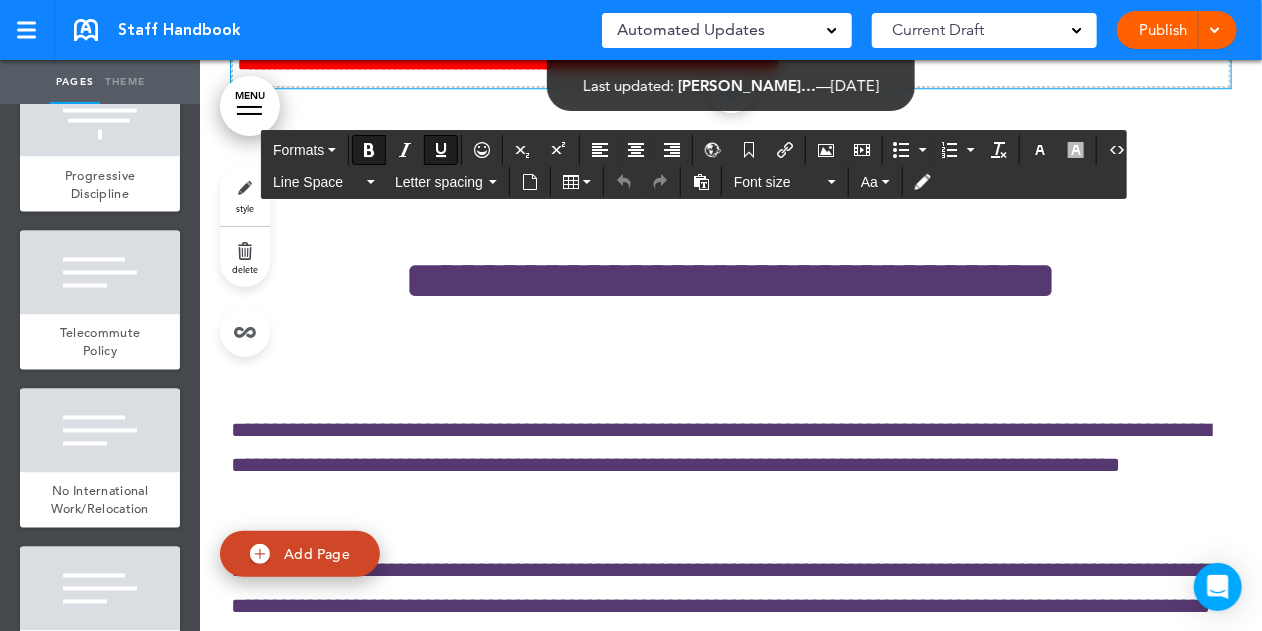 click on "Theme" at bounding box center (125, 82) 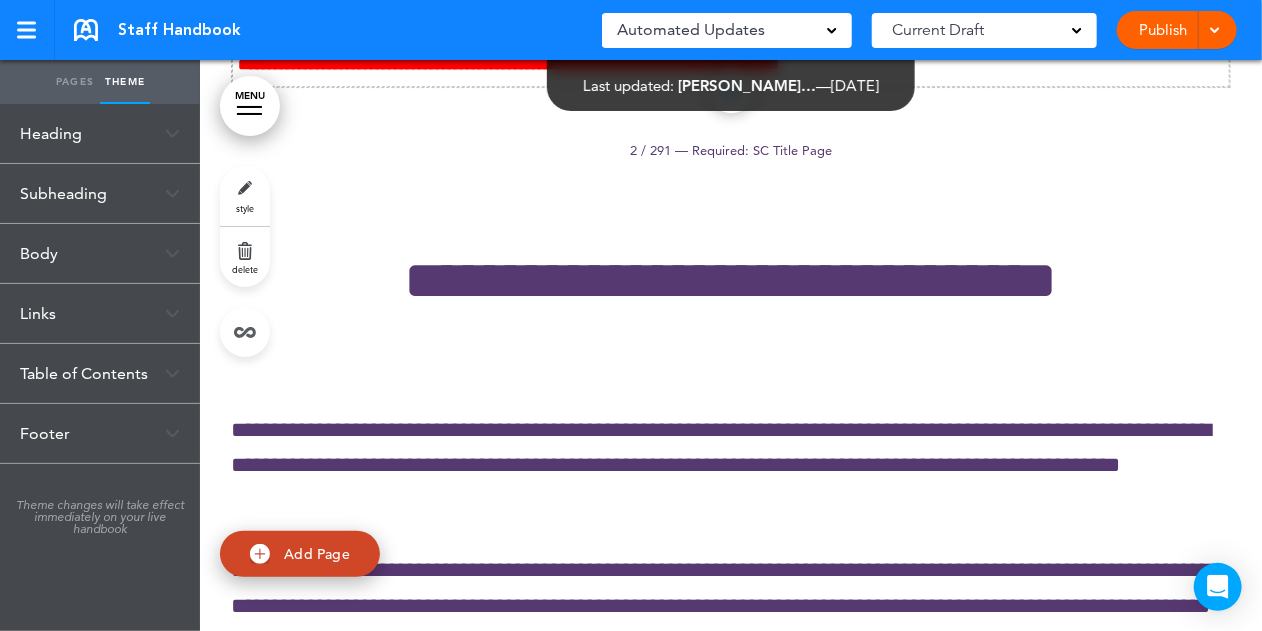 click on "Body" at bounding box center (100, 253) 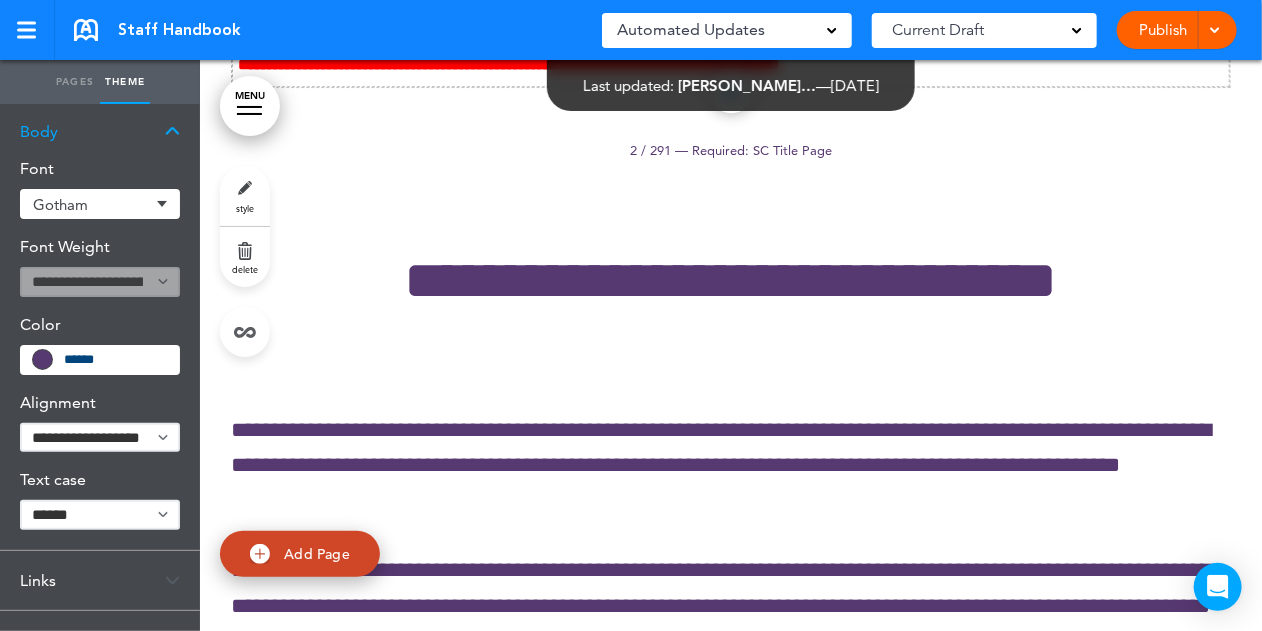 scroll, scrollTop: 0, scrollLeft: 0, axis: both 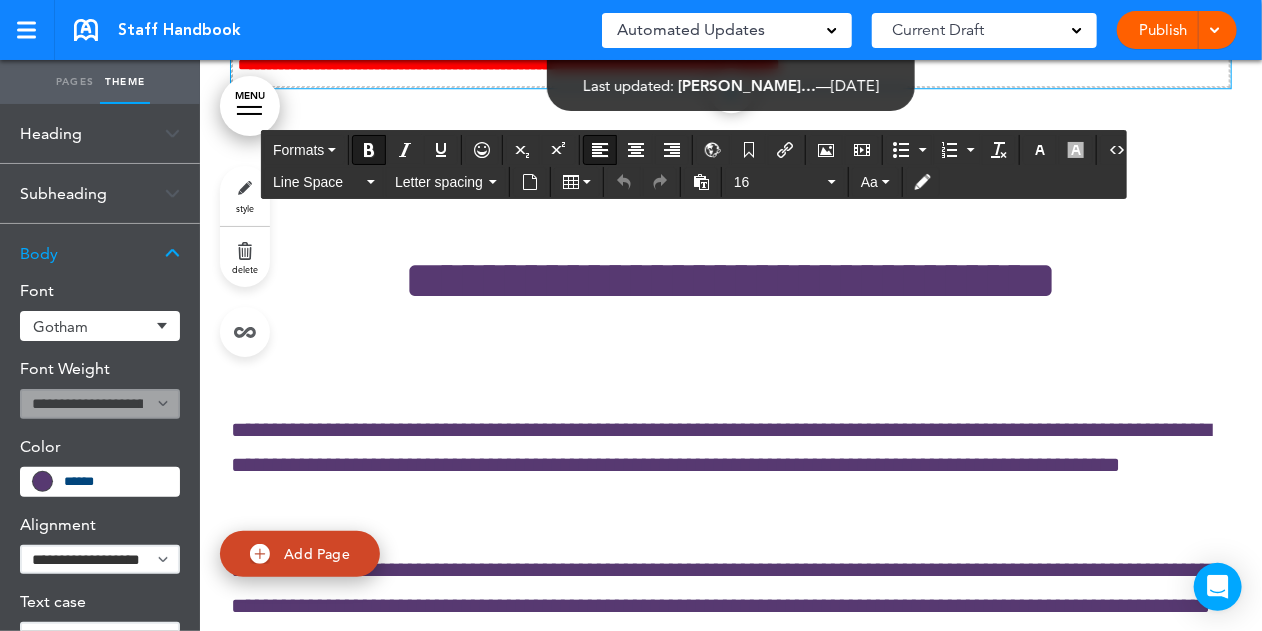 click on "**********" at bounding box center (731, 45) 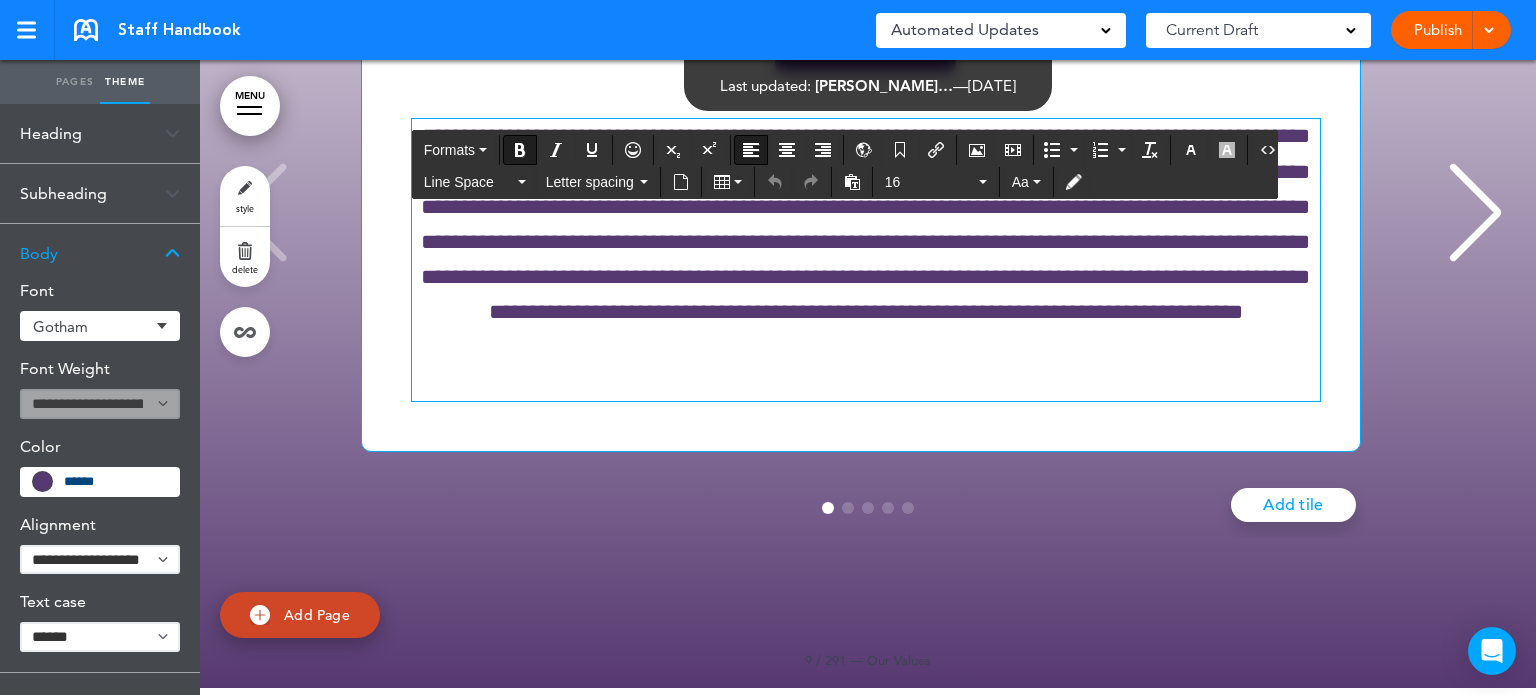 scroll, scrollTop: 9100, scrollLeft: 0, axis: vertical 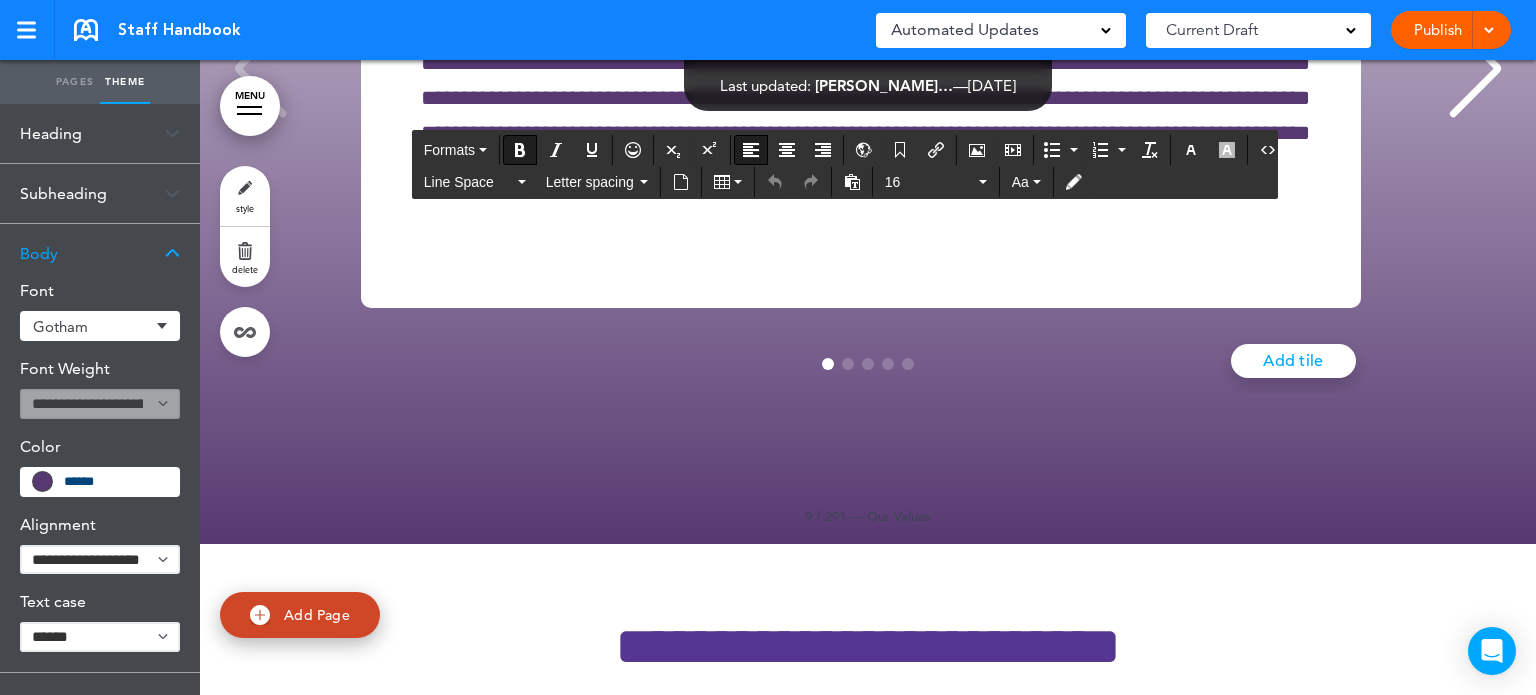 click on "**********" at bounding box center [860, 71] 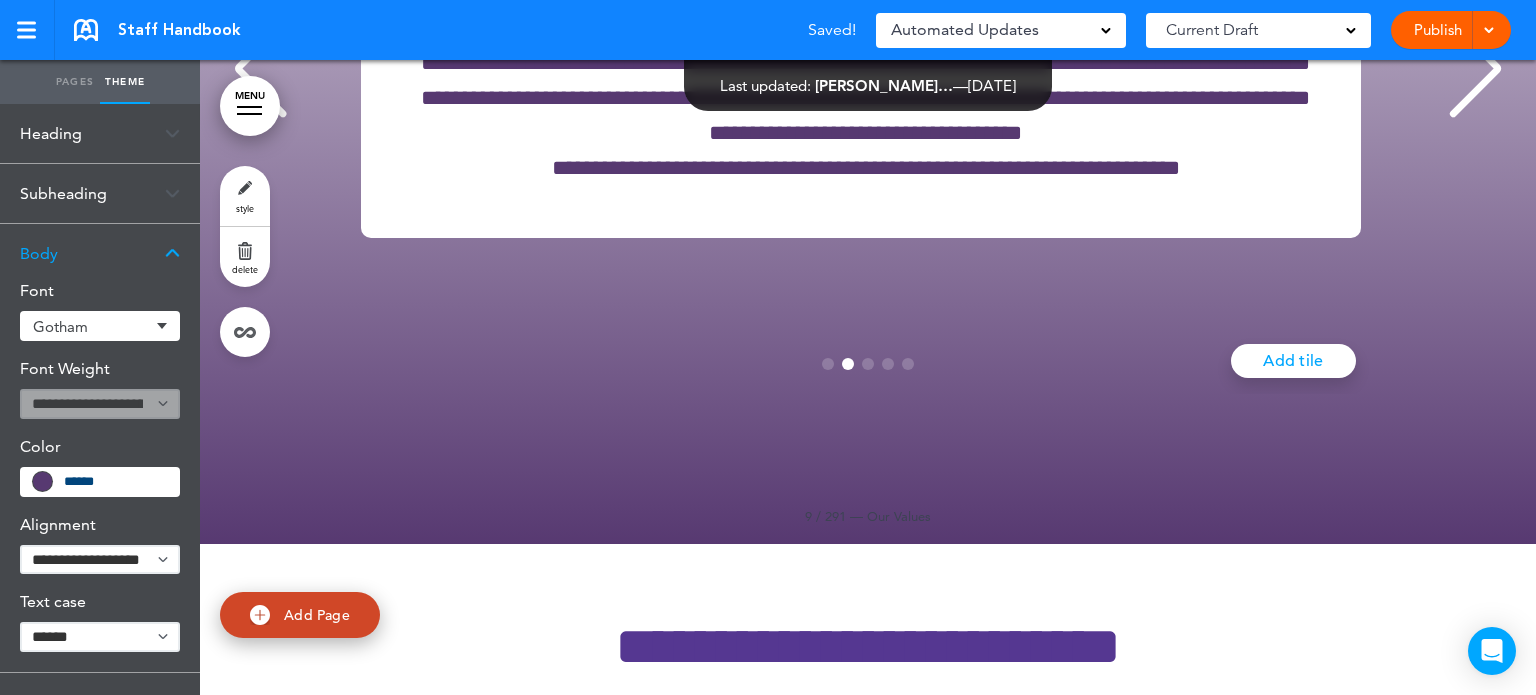 click at bounding box center [1475, 69] 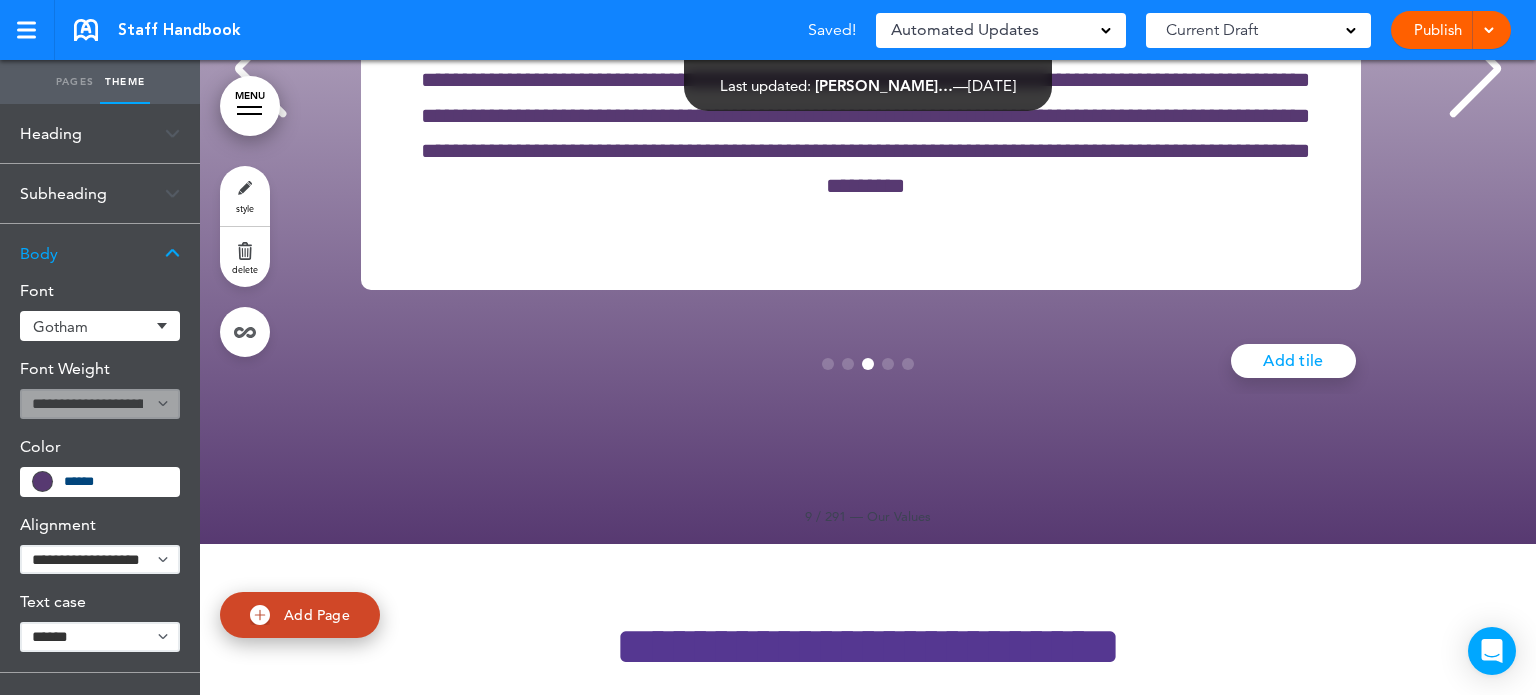 click at bounding box center [1475, 69] 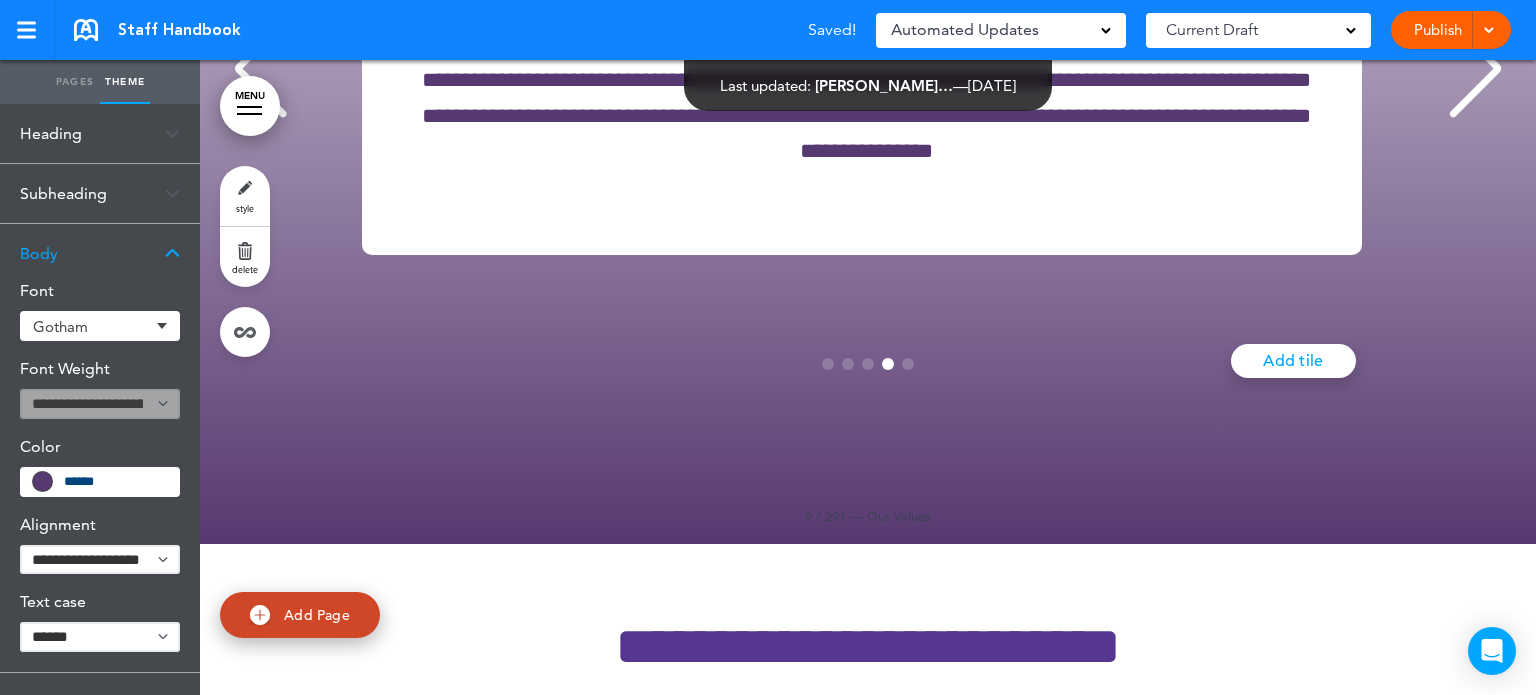 click at bounding box center [1475, 69] 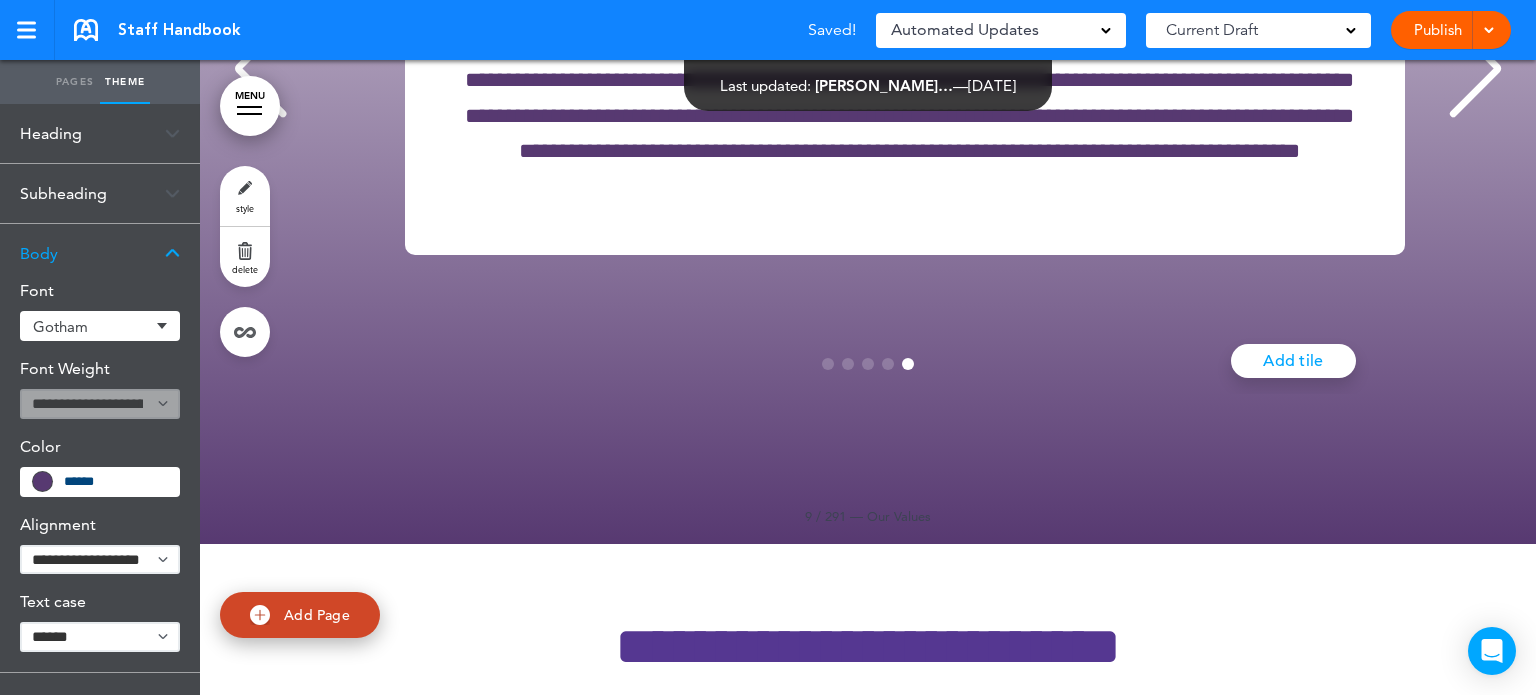 scroll, scrollTop: 0, scrollLeft: 5164, axis: horizontal 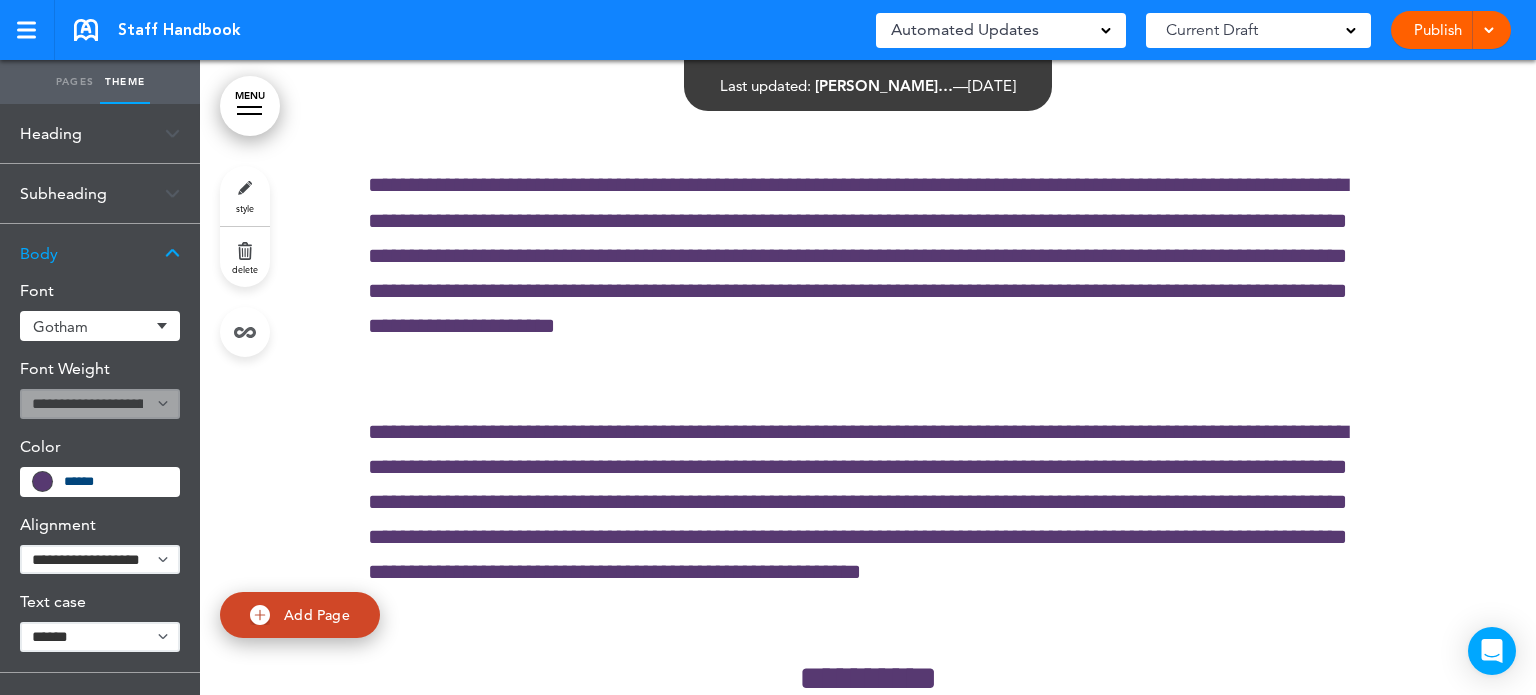 click on "MENU" at bounding box center [250, 106] 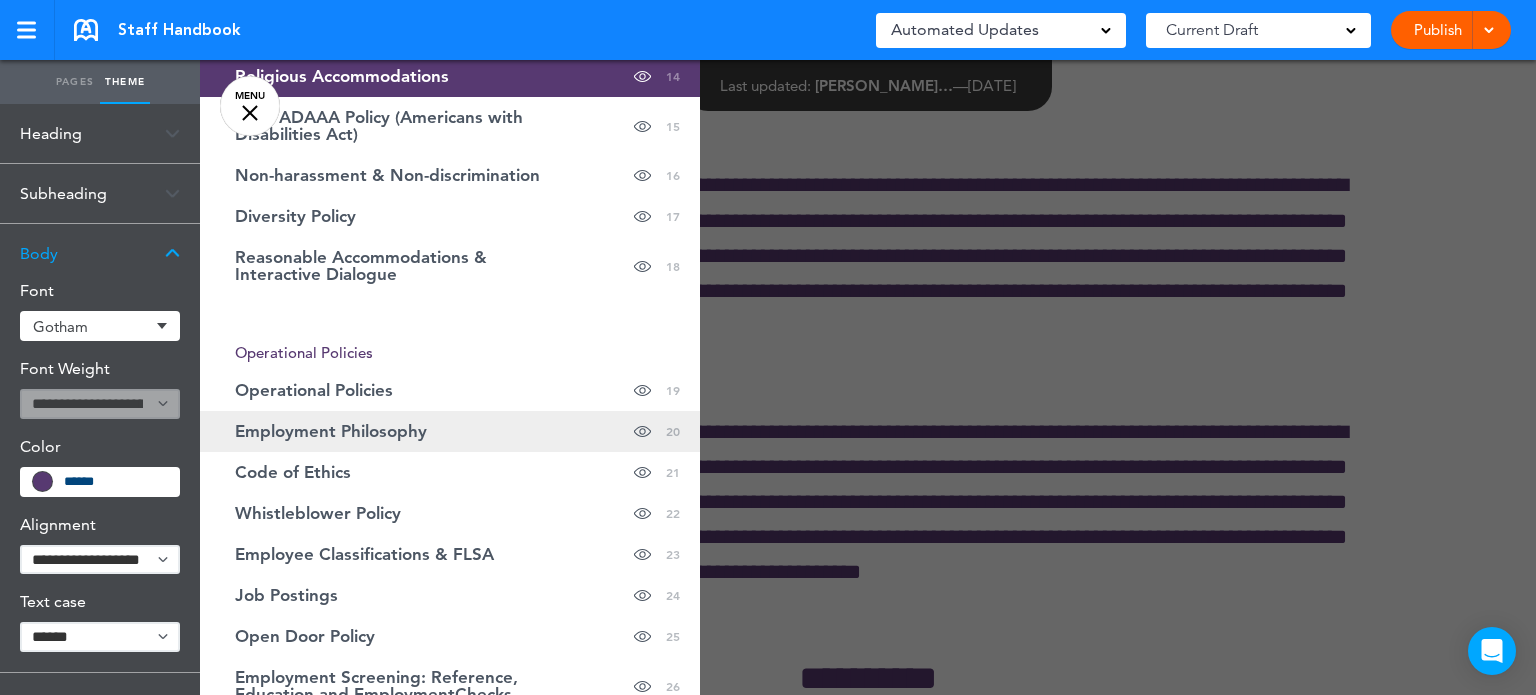scroll, scrollTop: 800, scrollLeft: 0, axis: vertical 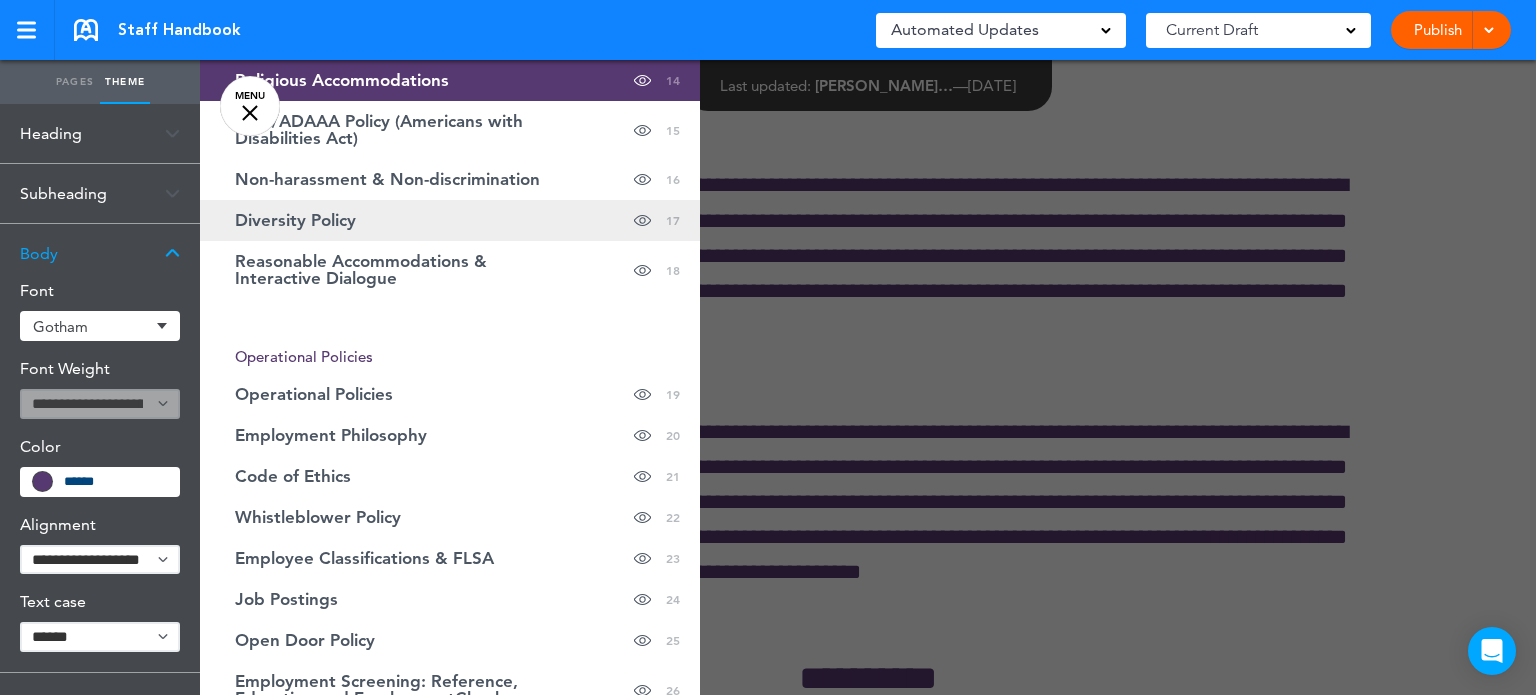 click on "Diversity Policy
Hide page in   table of contents
17" at bounding box center [450, 220] 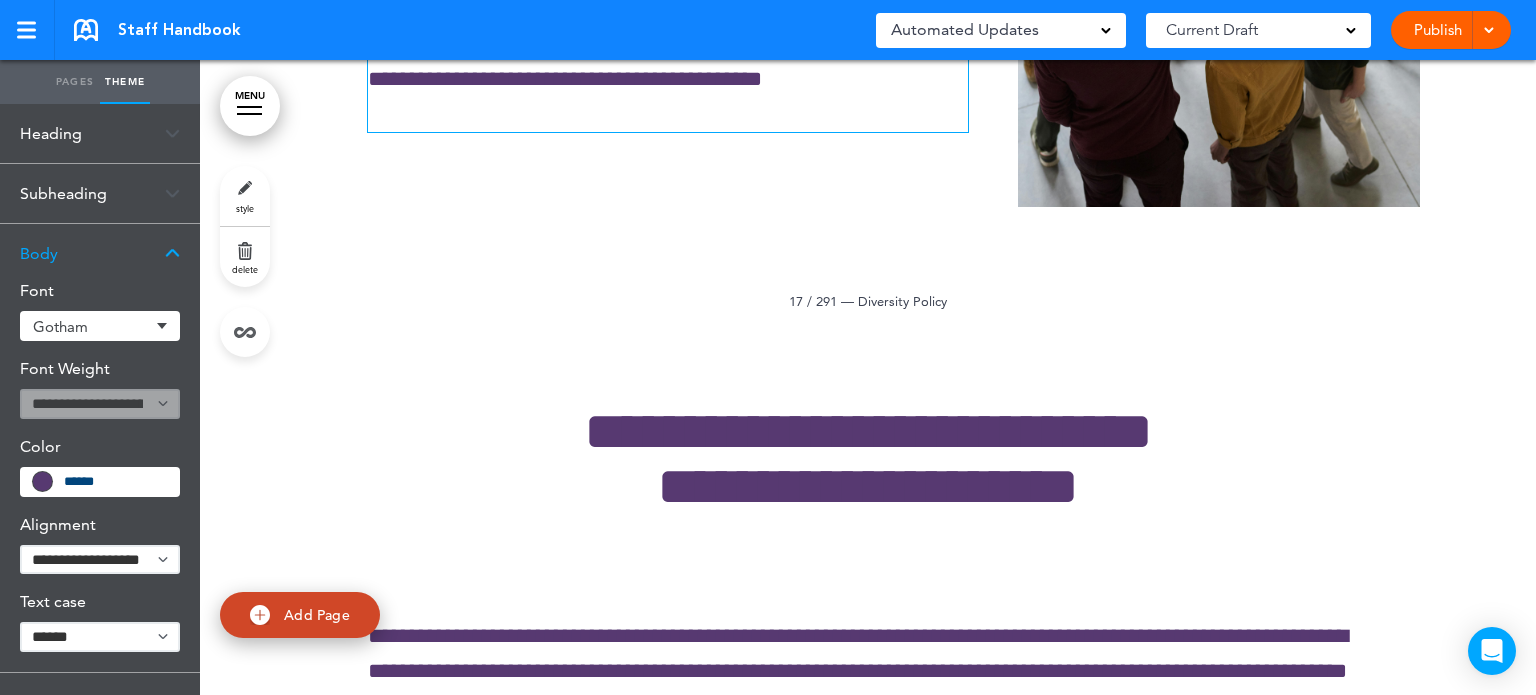 scroll, scrollTop: 24142, scrollLeft: 0, axis: vertical 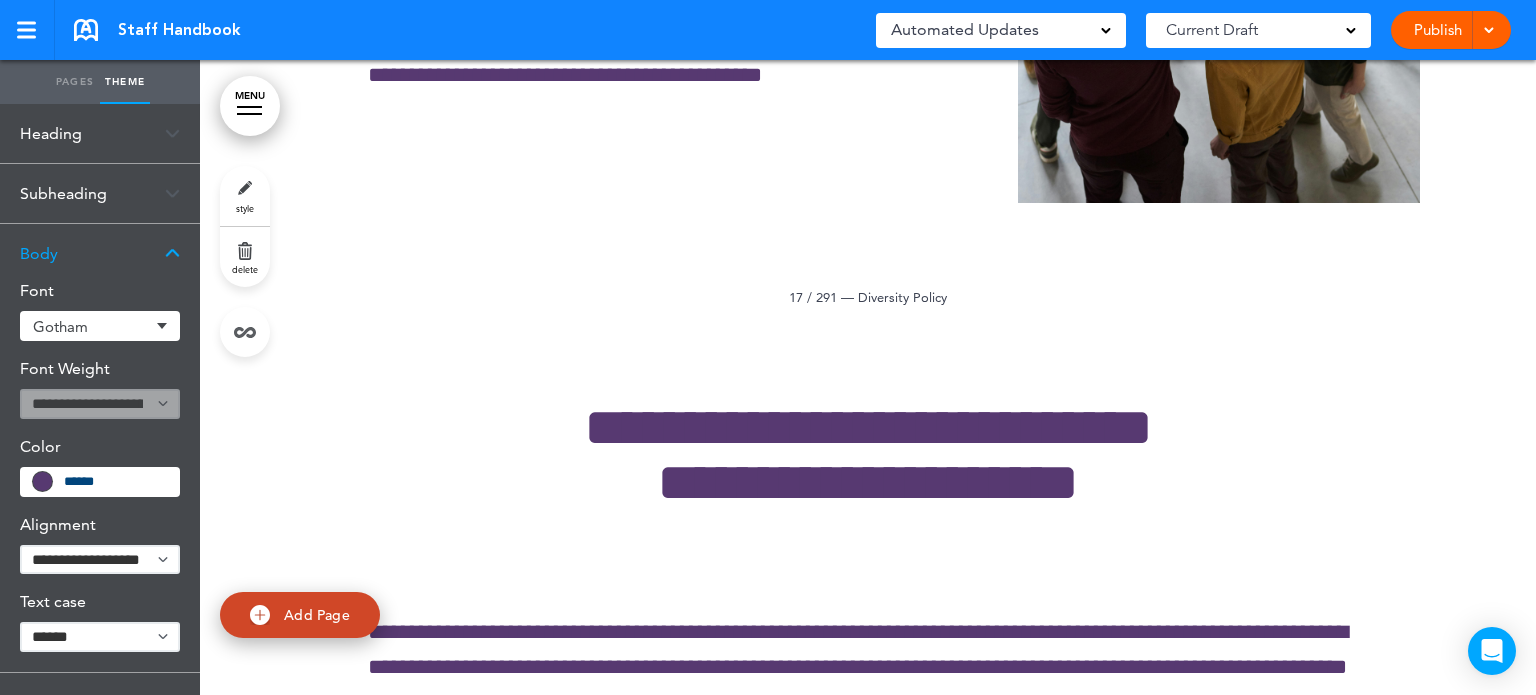 click on "MENU" at bounding box center [250, 106] 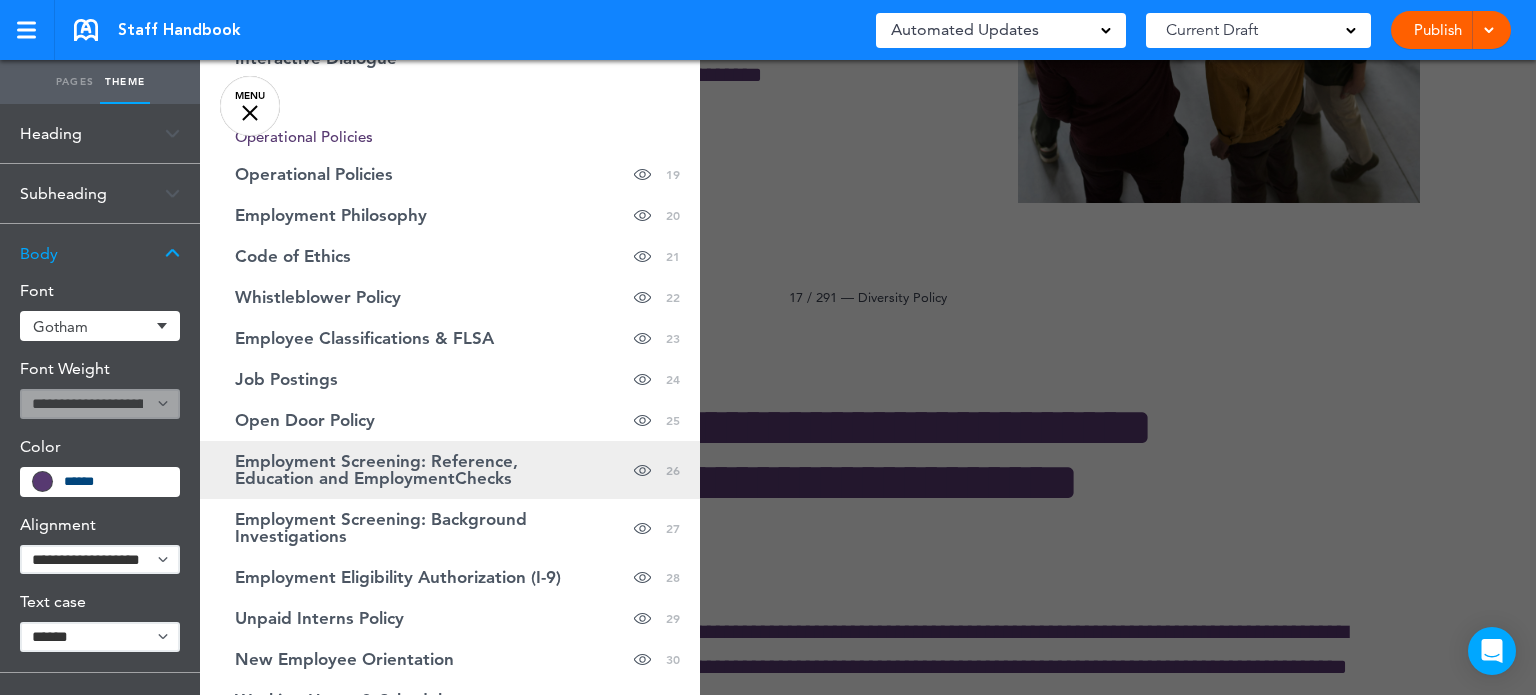 scroll, scrollTop: 1000, scrollLeft: 0, axis: vertical 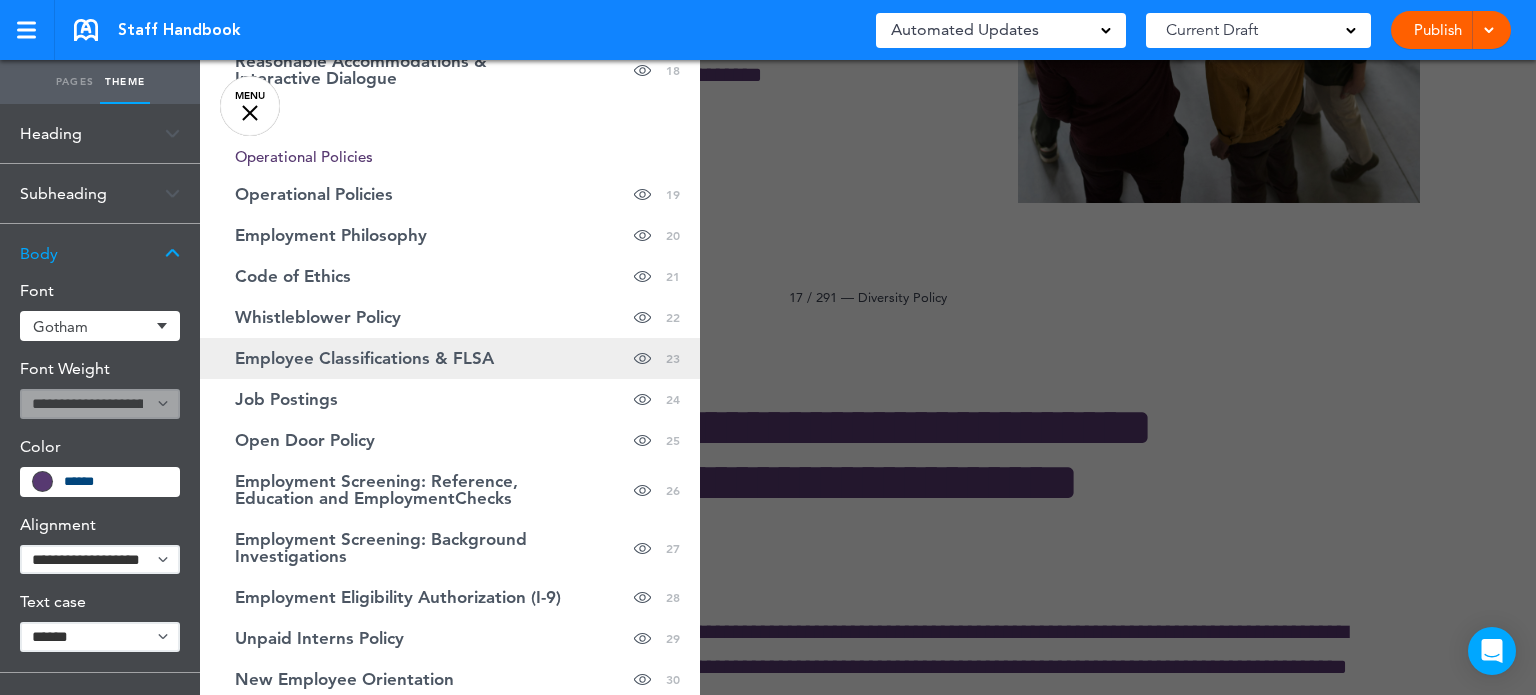 click on "Employee Classifications & FLSA
Hide page in   table of contents
23" at bounding box center [450, 358] 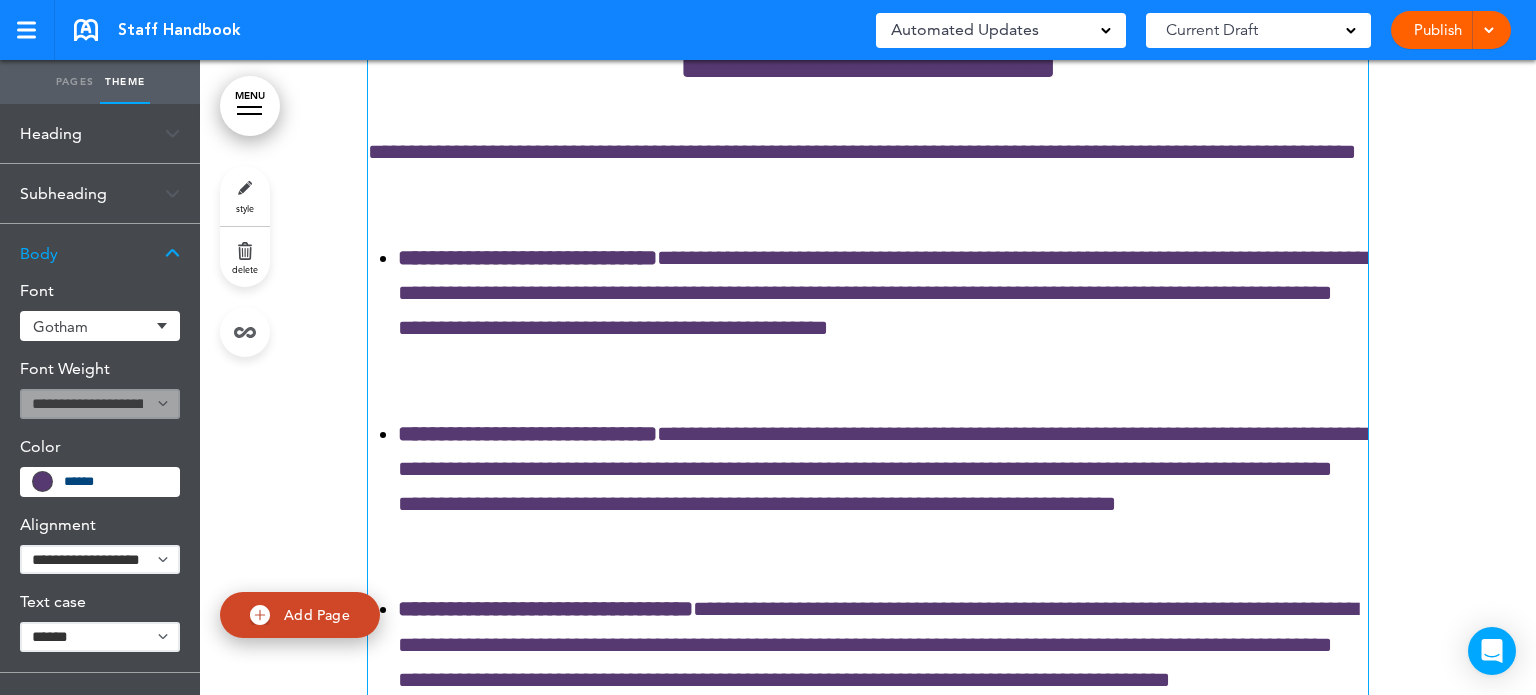 scroll, scrollTop: 34460, scrollLeft: 0, axis: vertical 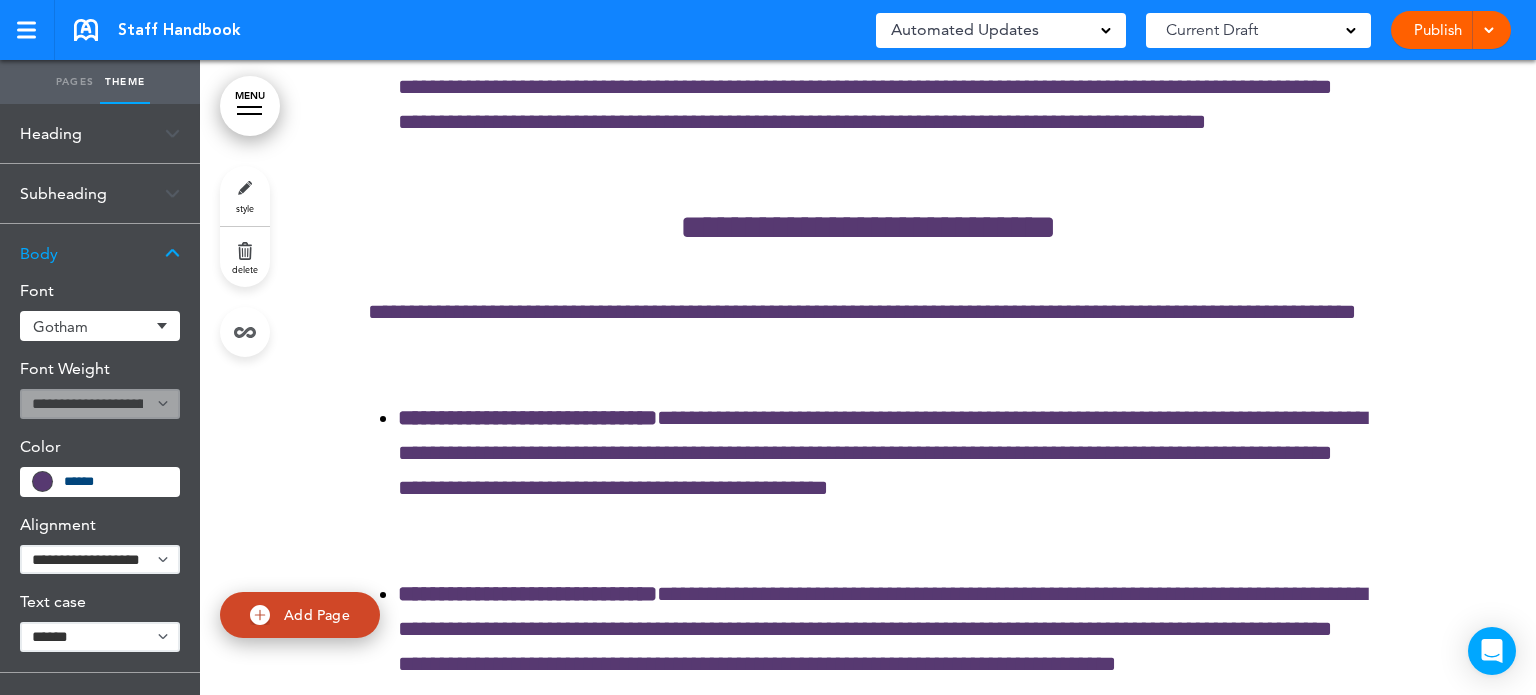 click on "MENU" at bounding box center (250, 106) 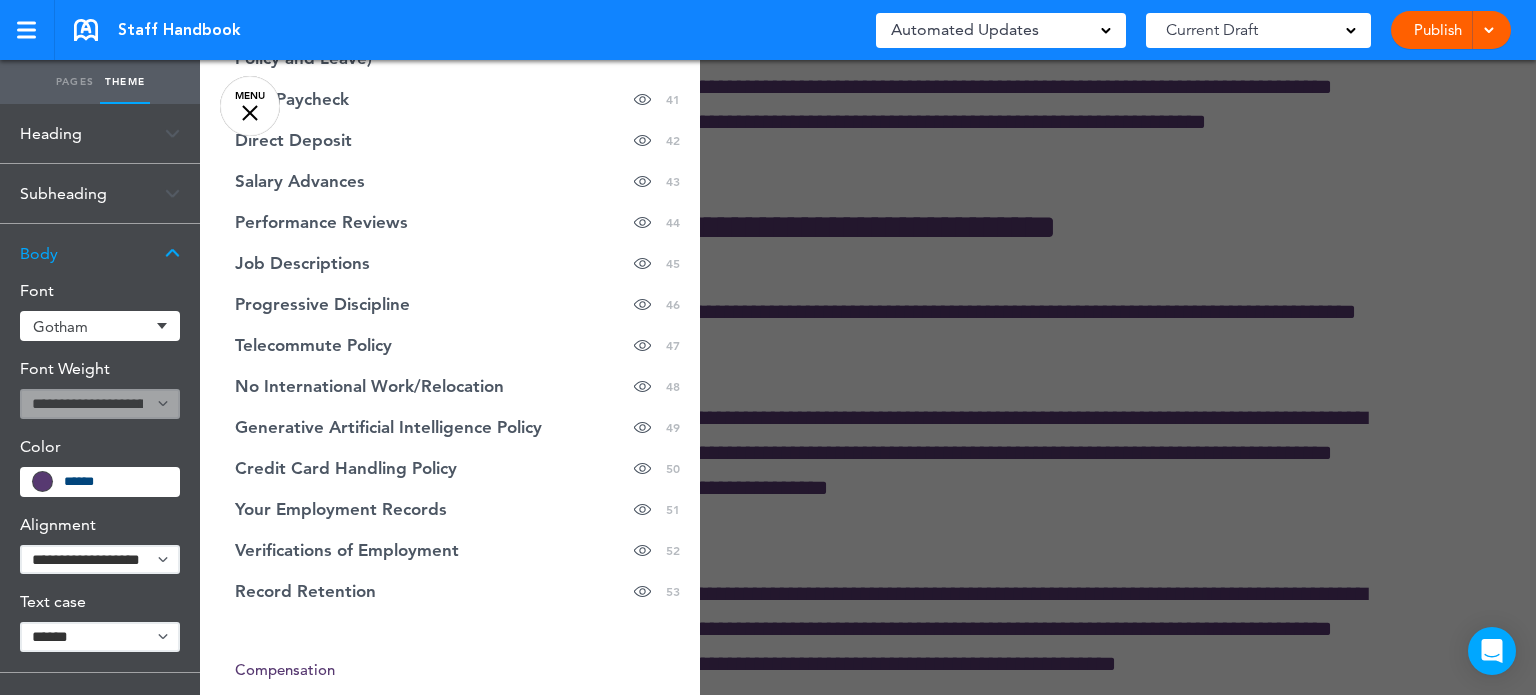 scroll, scrollTop: 2100, scrollLeft: 0, axis: vertical 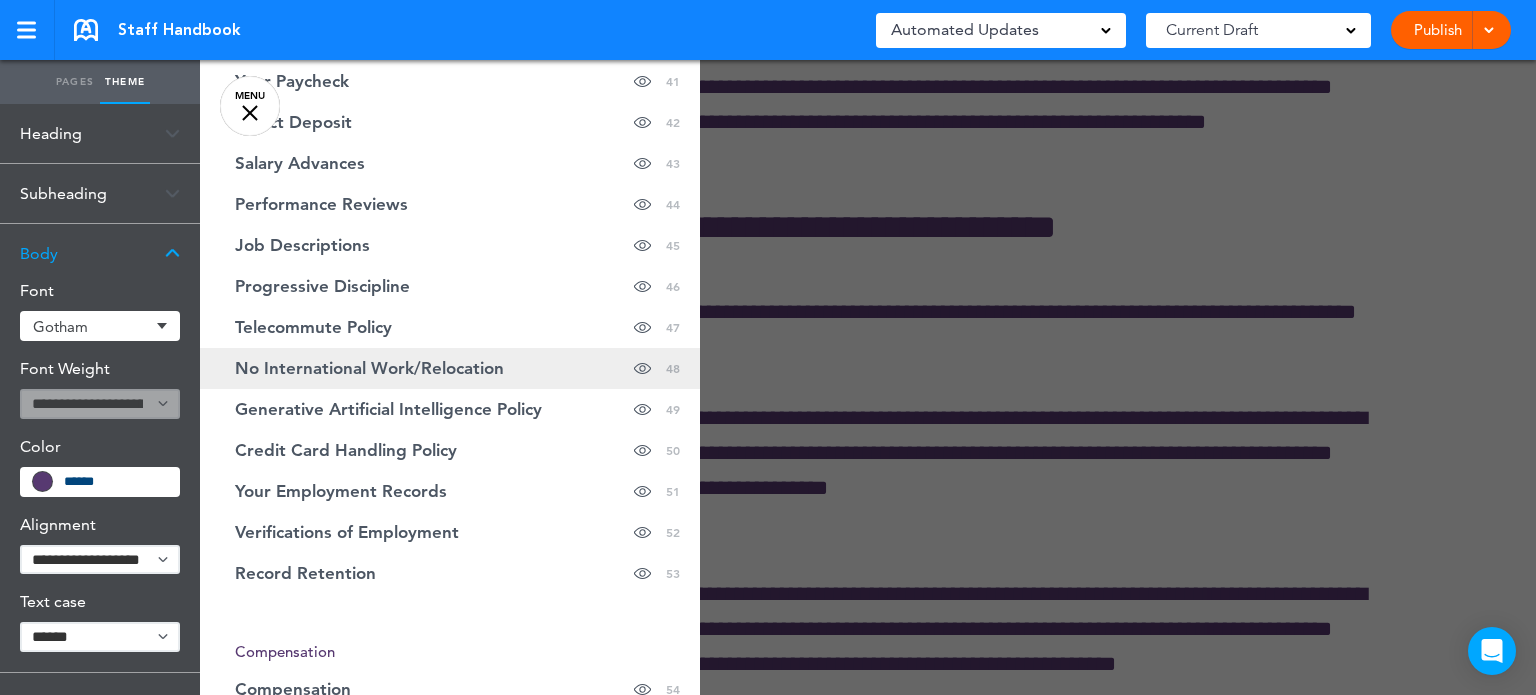 click on "No International Work/Relocation" at bounding box center [369, 368] 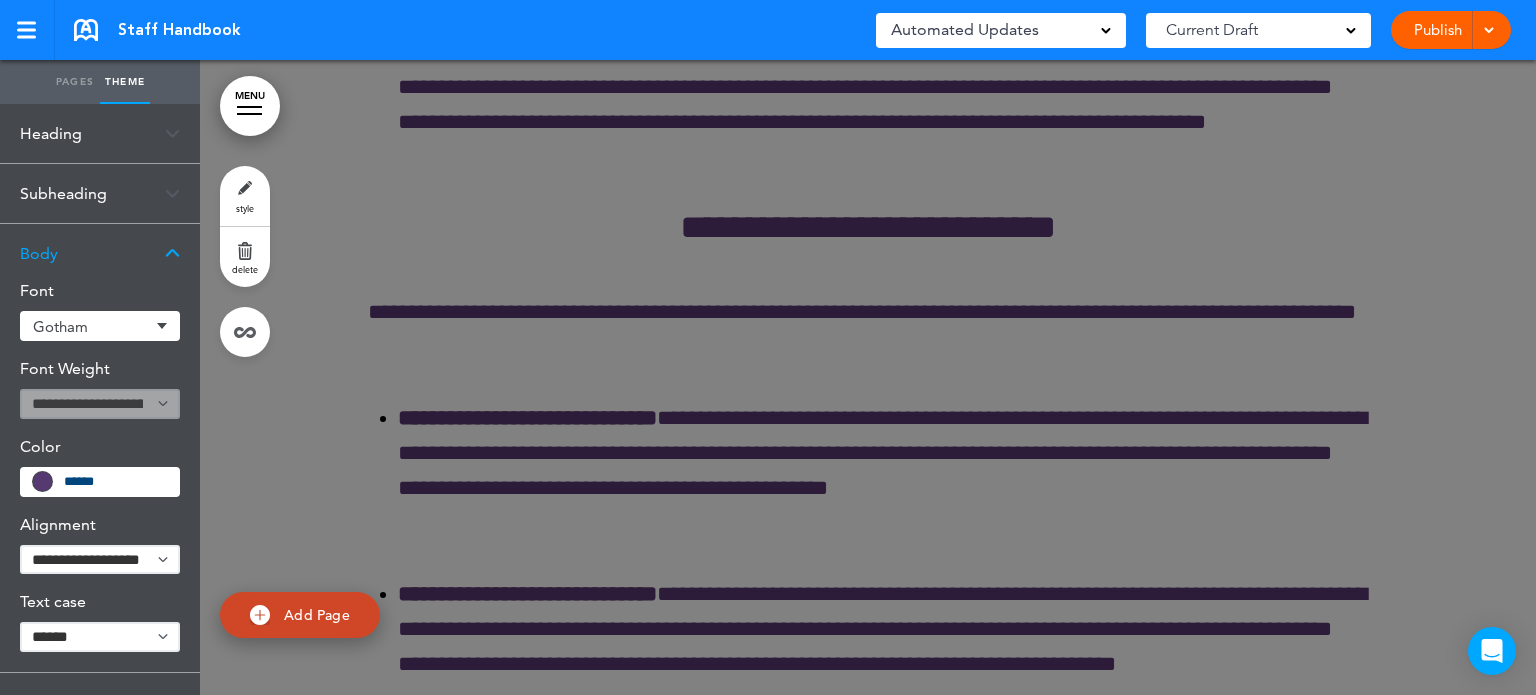 scroll, scrollTop: 80305, scrollLeft: 0, axis: vertical 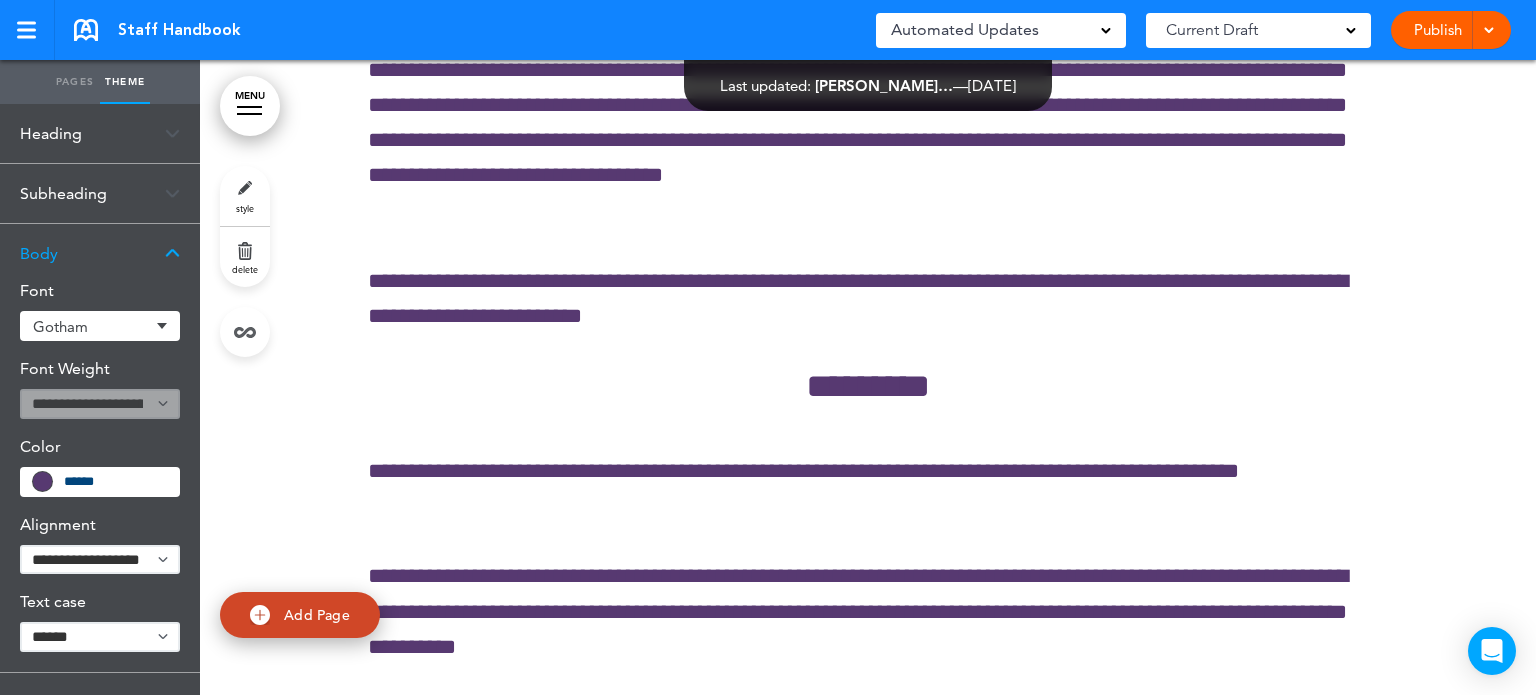 click at bounding box center (249, 107) 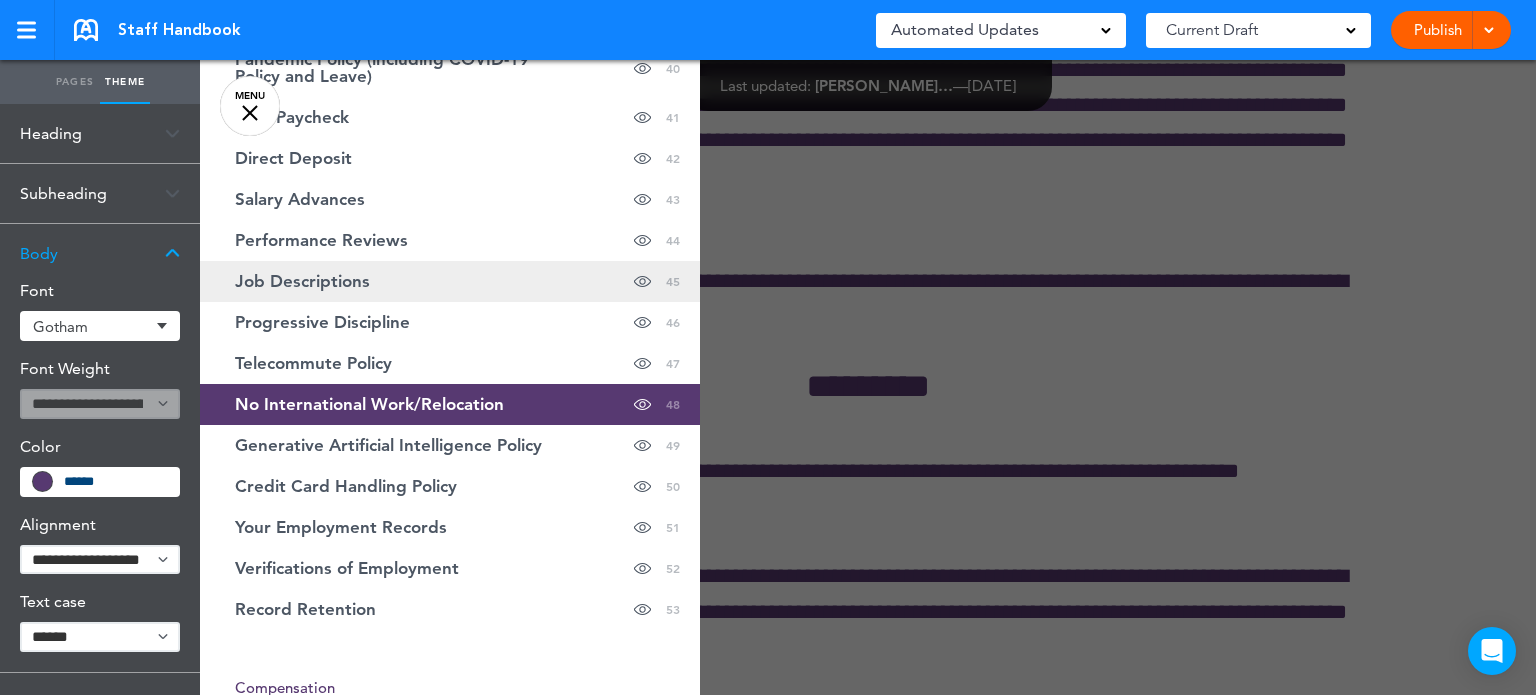 scroll, scrollTop: 2100, scrollLeft: 0, axis: vertical 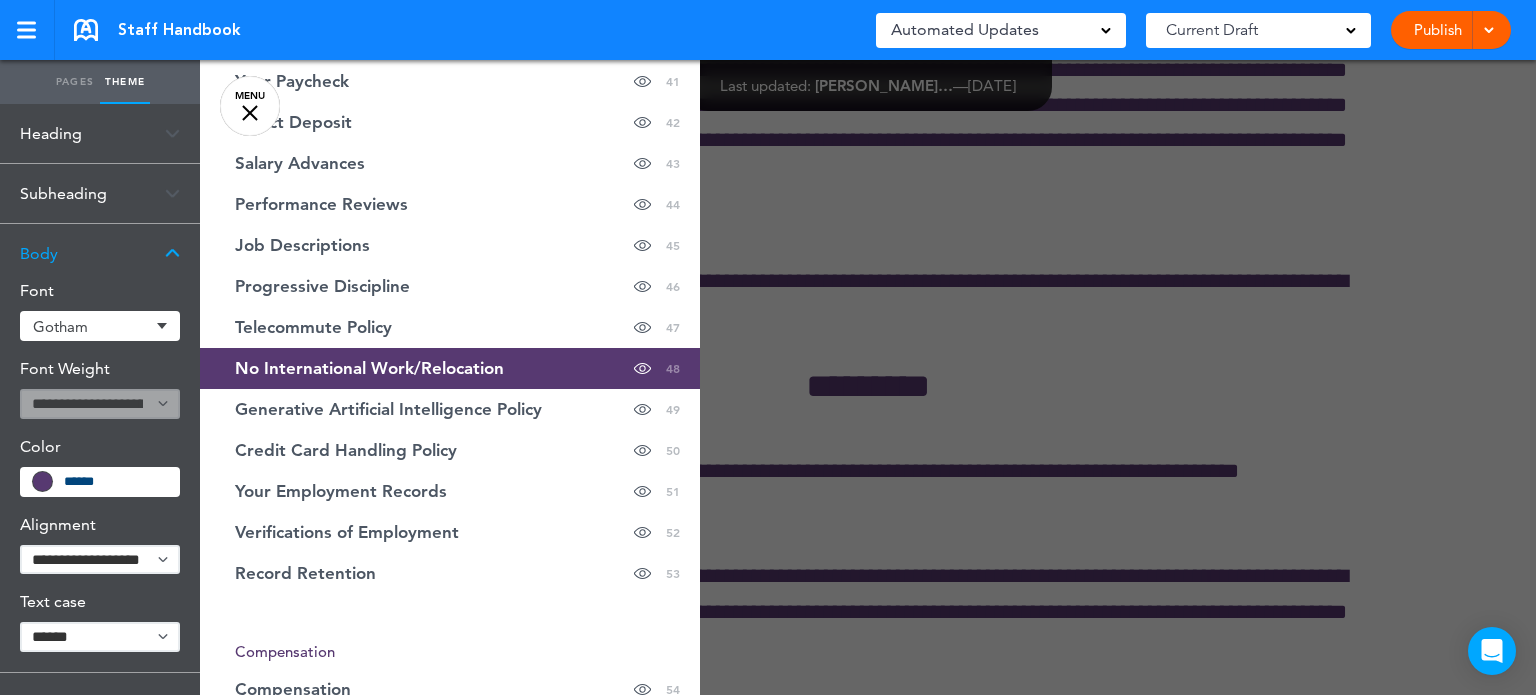 click on "No International Work/Relocation" at bounding box center (369, 368) 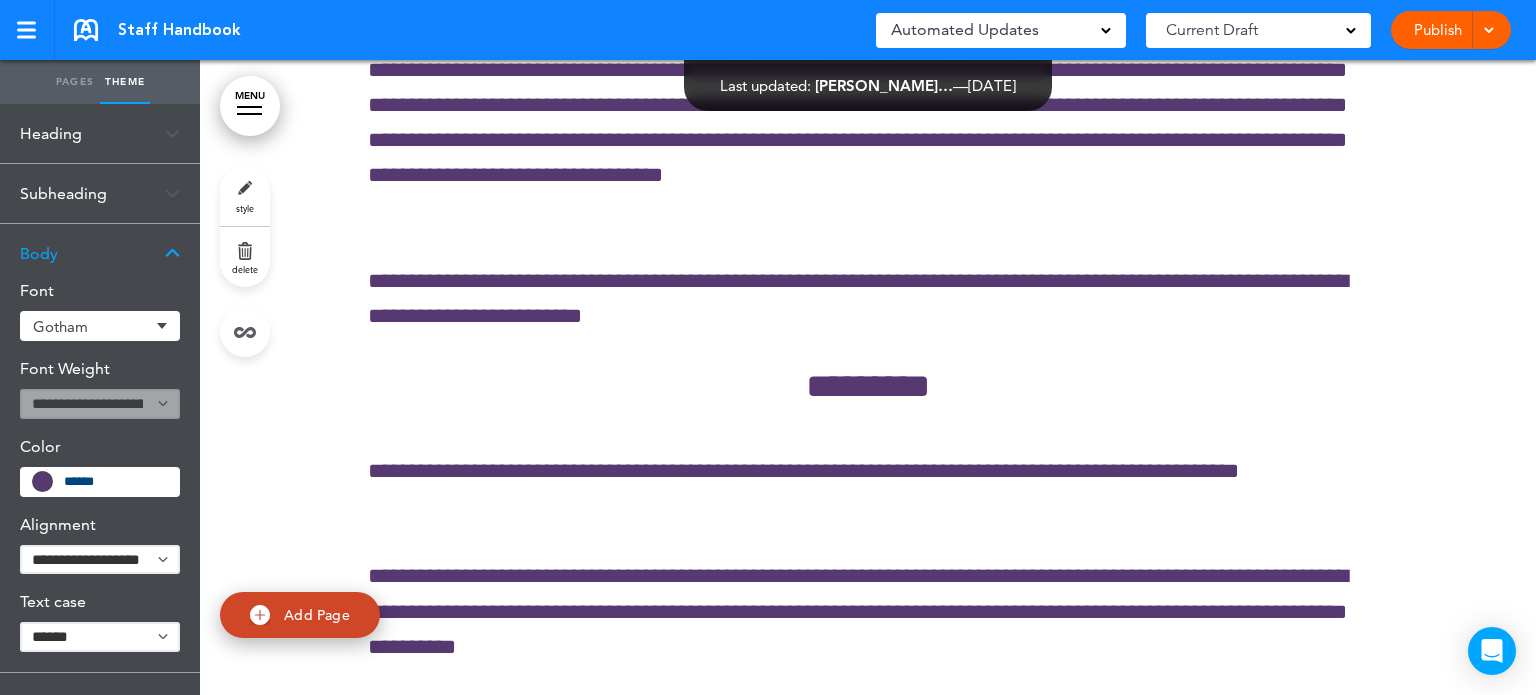 click on "MENU" at bounding box center [250, 106] 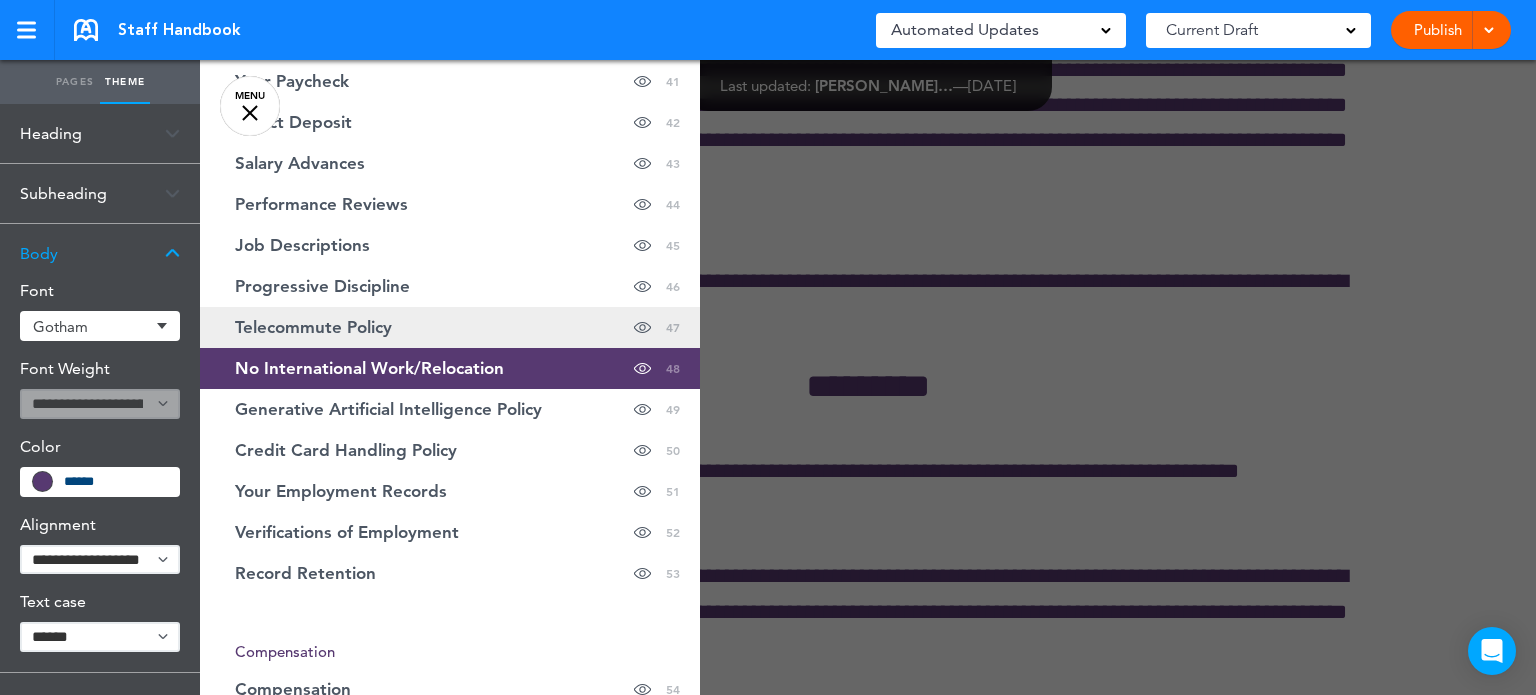 click on "Telecommute Policy" at bounding box center (313, 327) 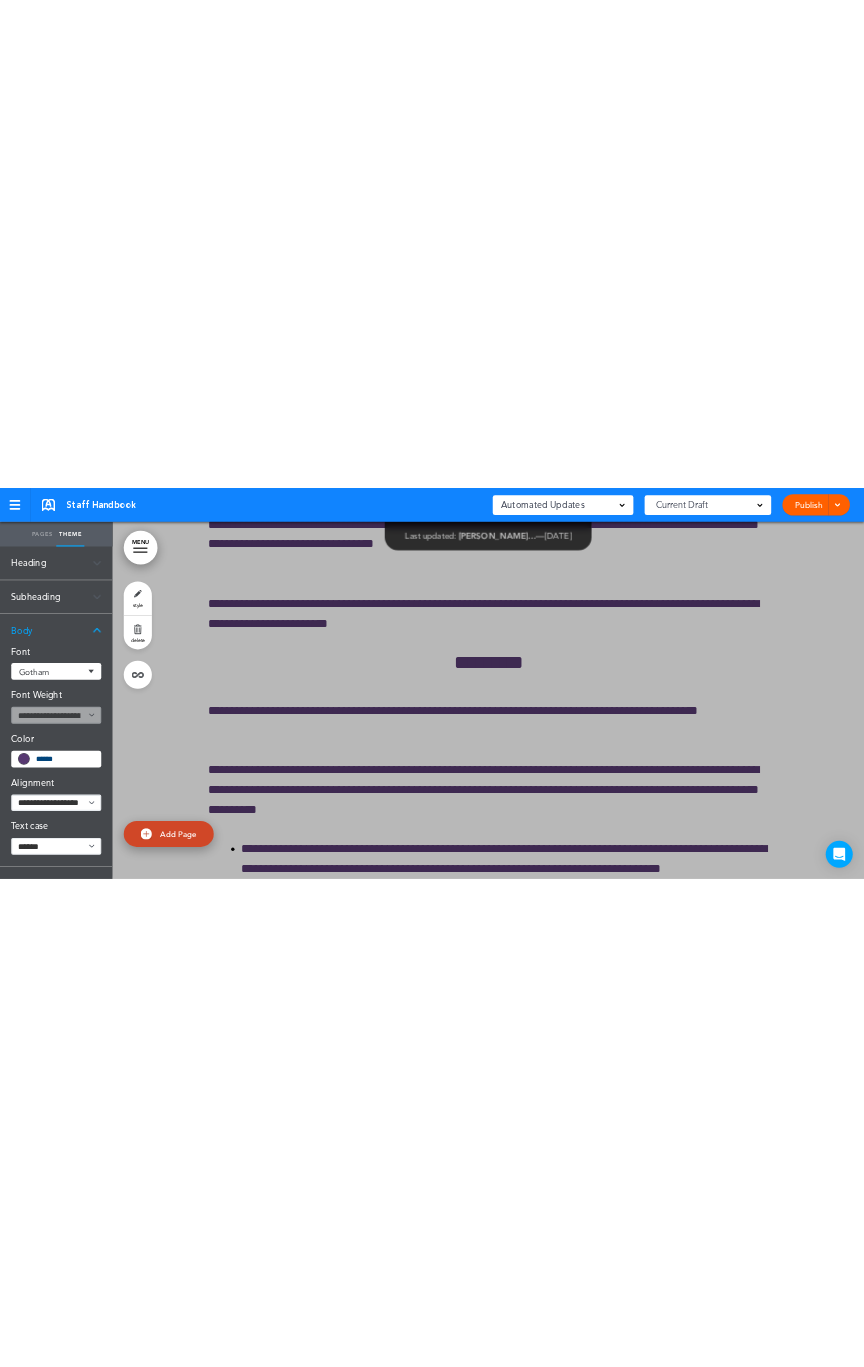 scroll, scrollTop: 72053, scrollLeft: 0, axis: vertical 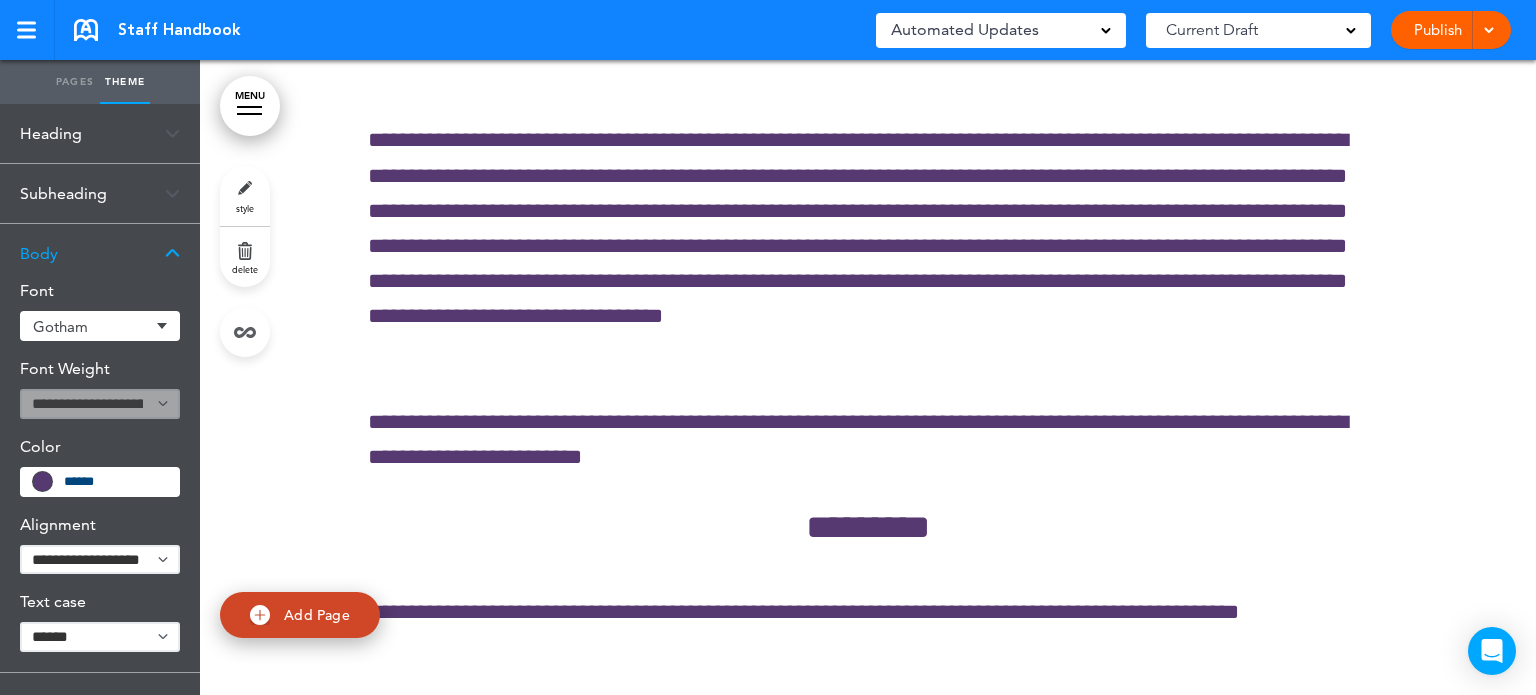 click on "Heading" at bounding box center [100, 133] 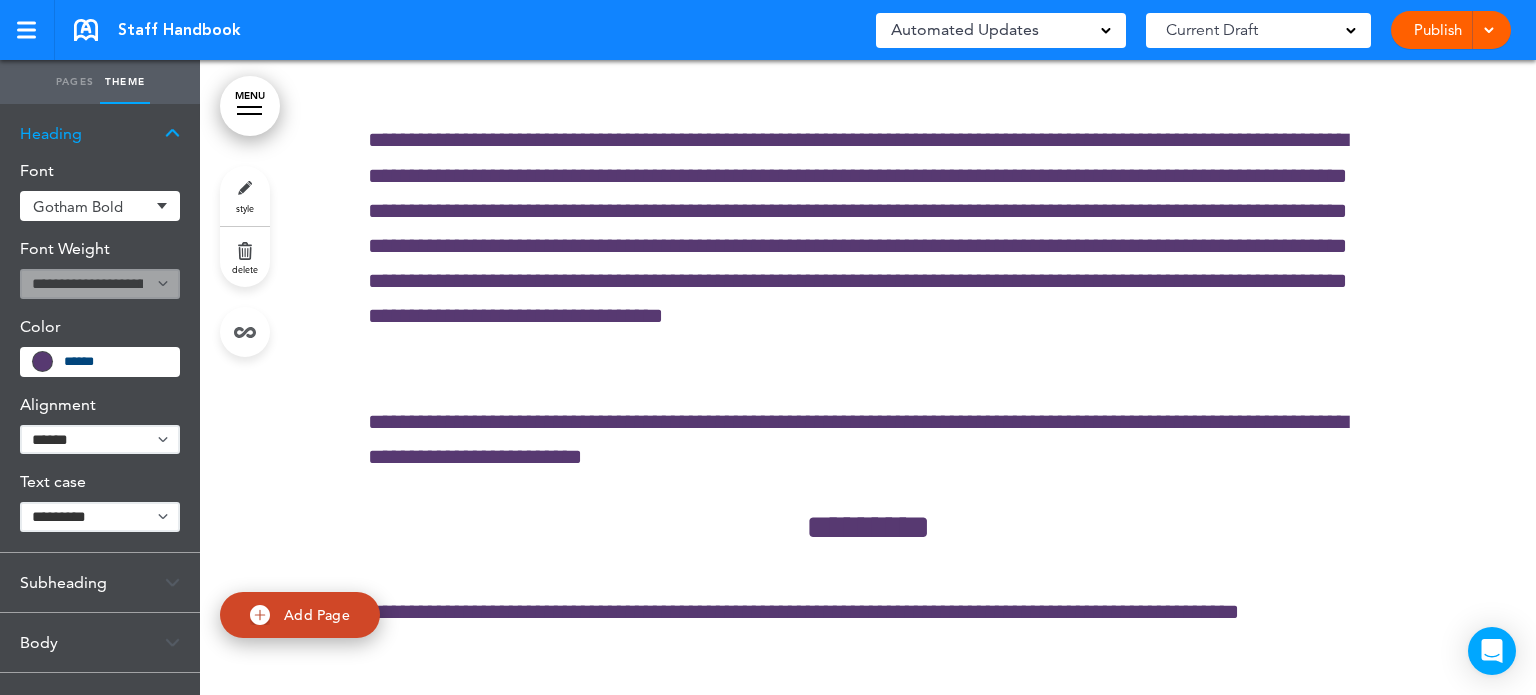 click at bounding box center (172, 133) 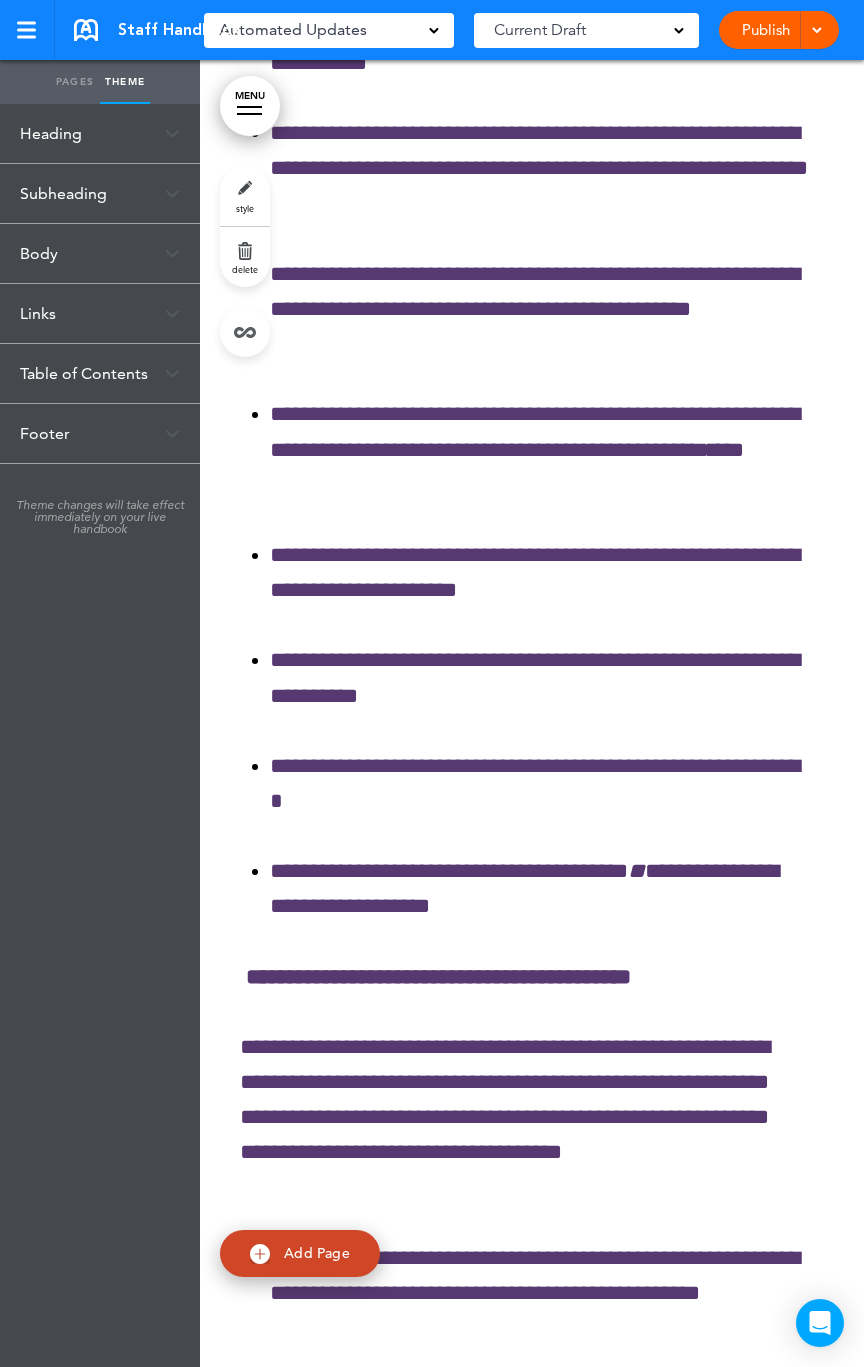 scroll, scrollTop: 0, scrollLeft: 2316, axis: horizontal 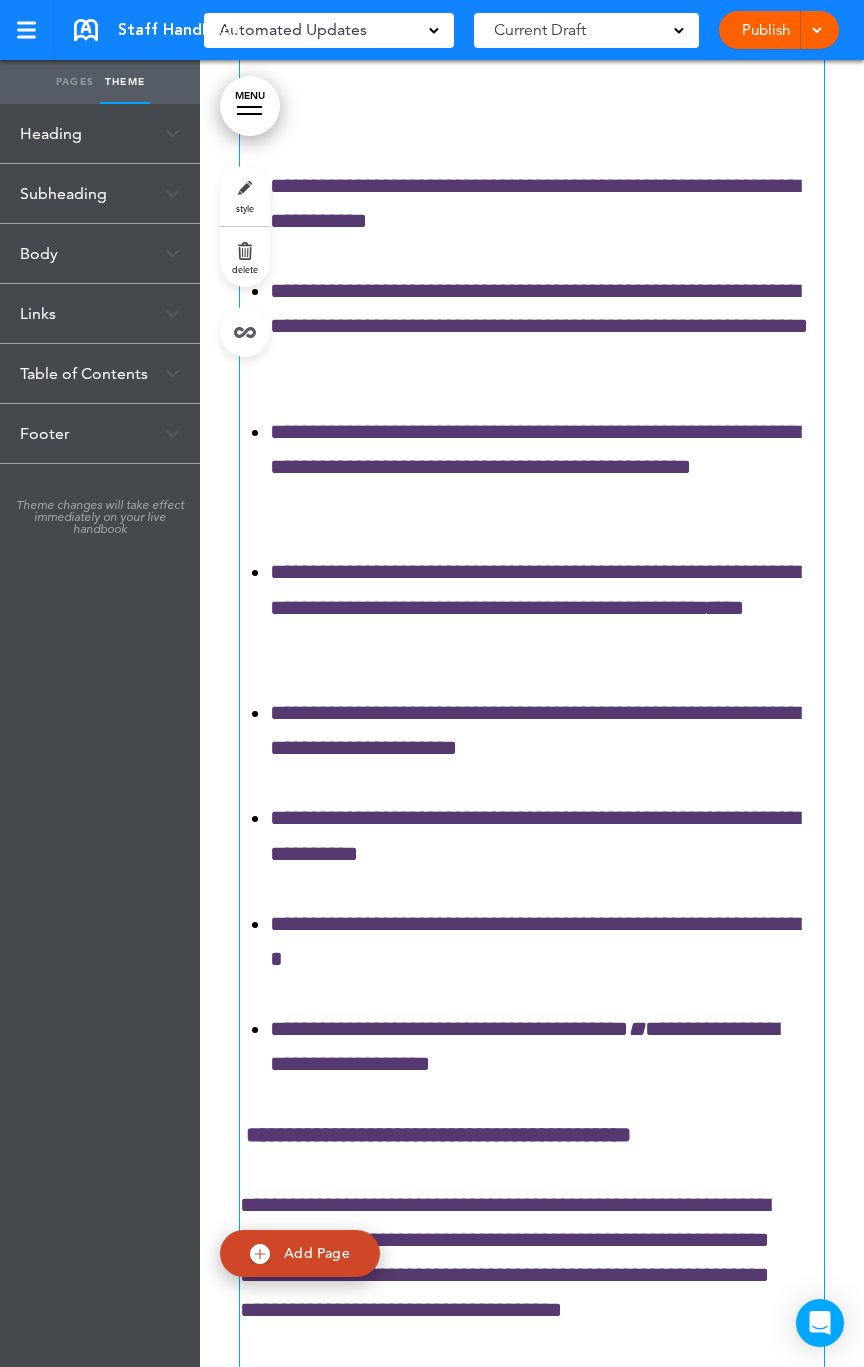 click on "**********" at bounding box center [524, -1291] 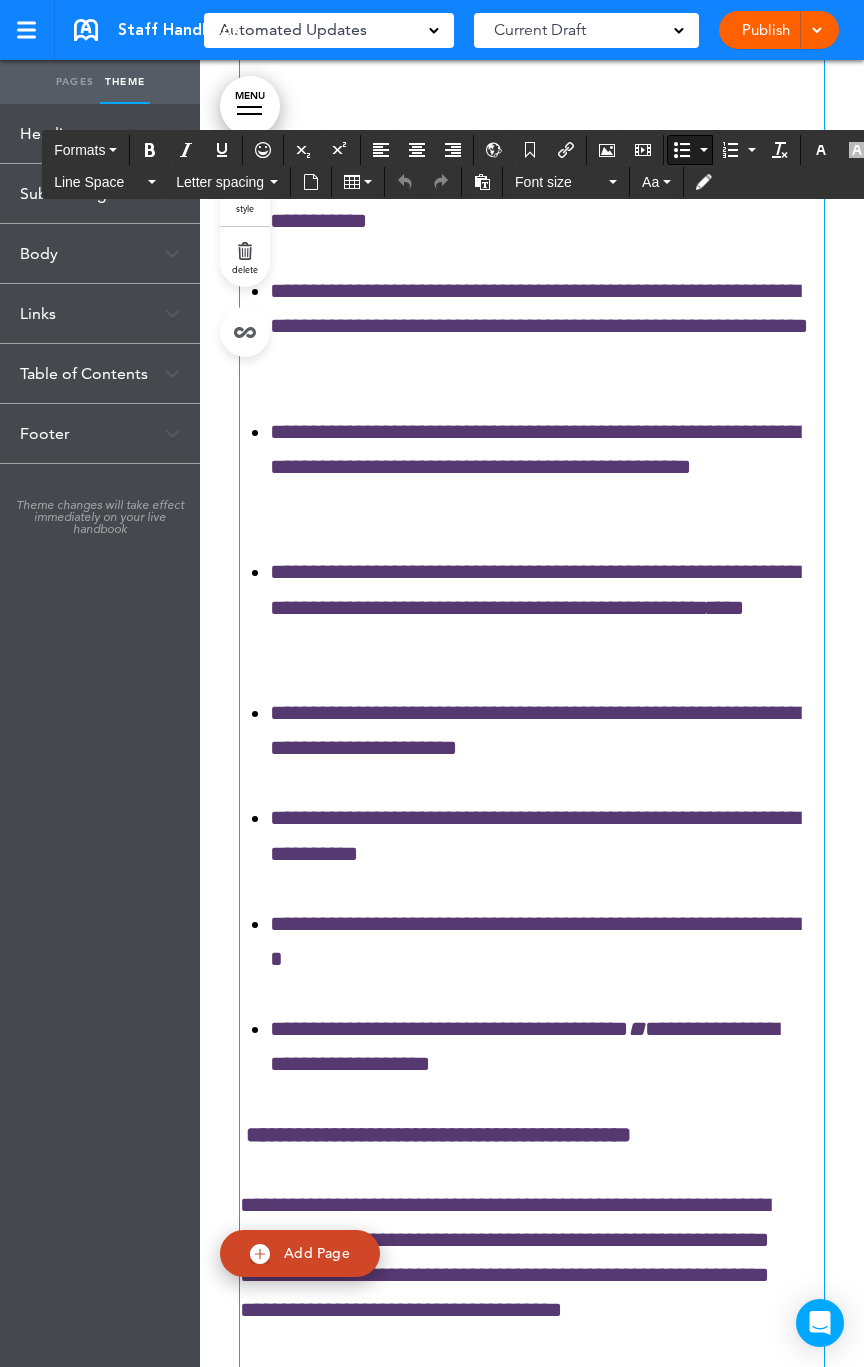 drag, startPoint x: 859, startPoint y: 947, endPoint x: 372, endPoint y: 1016, distance: 491.8638 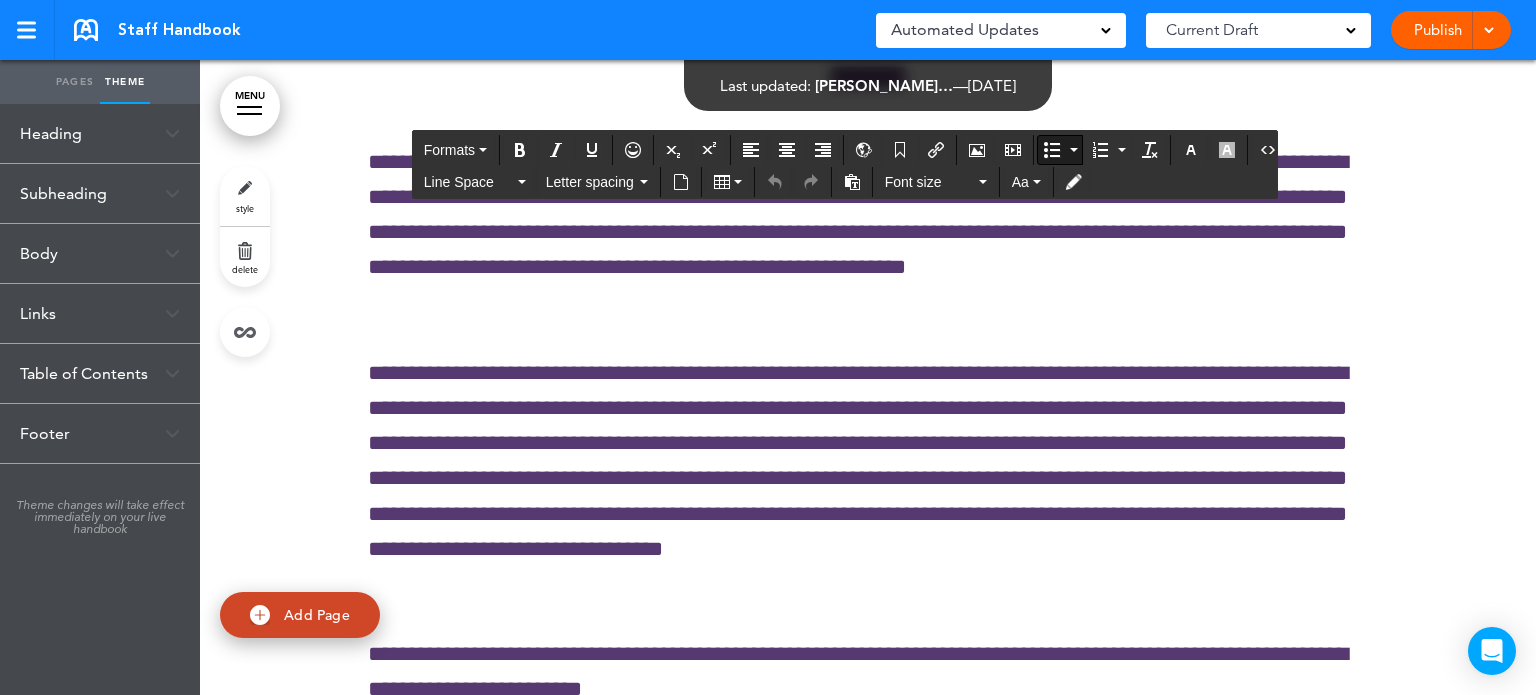 scroll, scrollTop: 0, scrollLeft: 3872, axis: horizontal 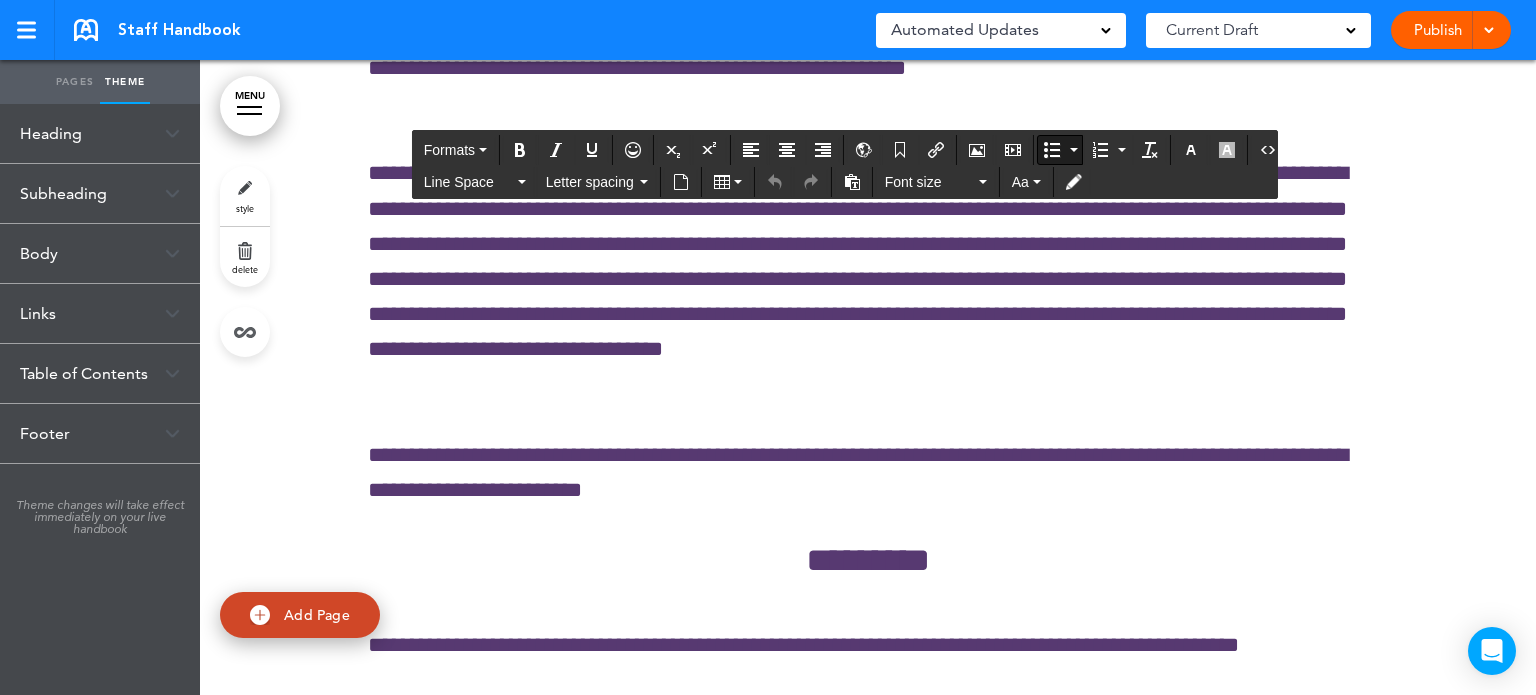 click on "Pages" at bounding box center (75, 82) 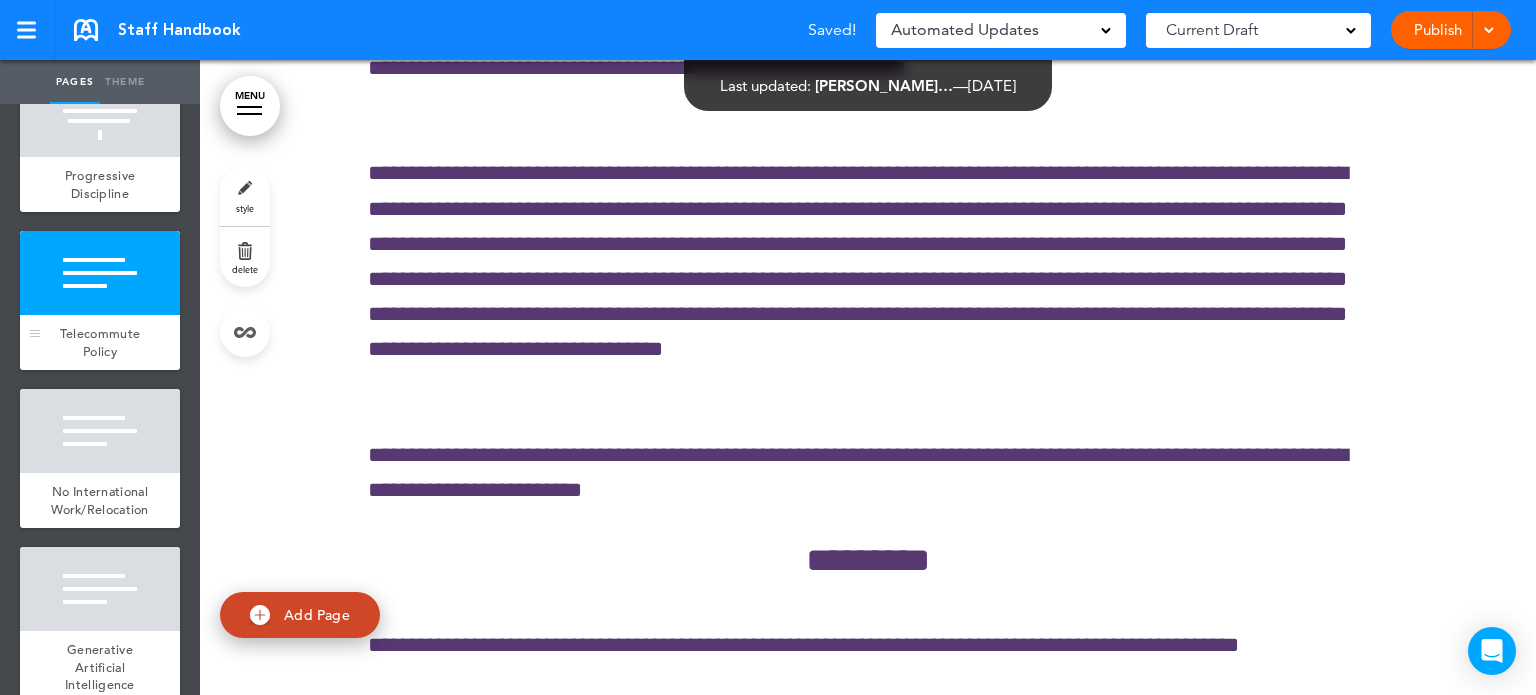 click on "Telecommute Policy" at bounding box center (100, 342) 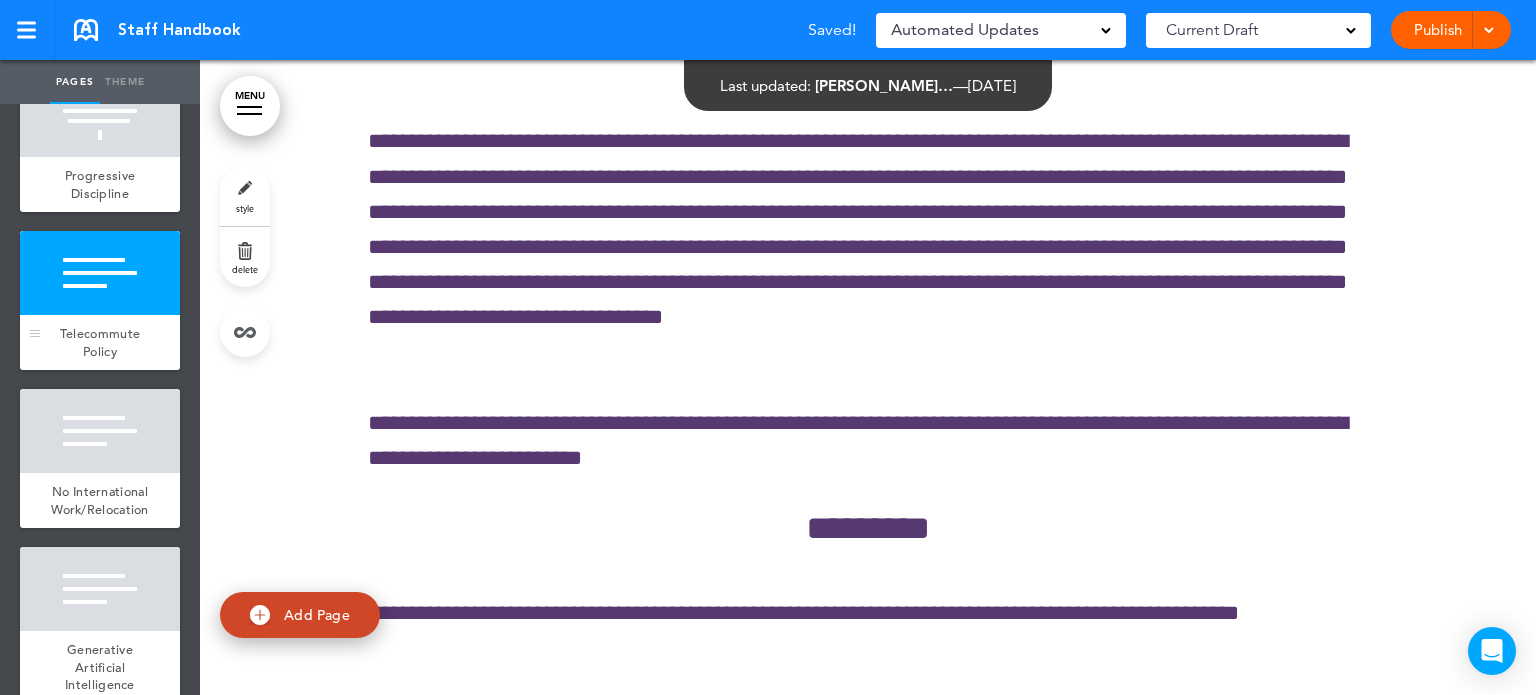 scroll, scrollTop: 72053, scrollLeft: 0, axis: vertical 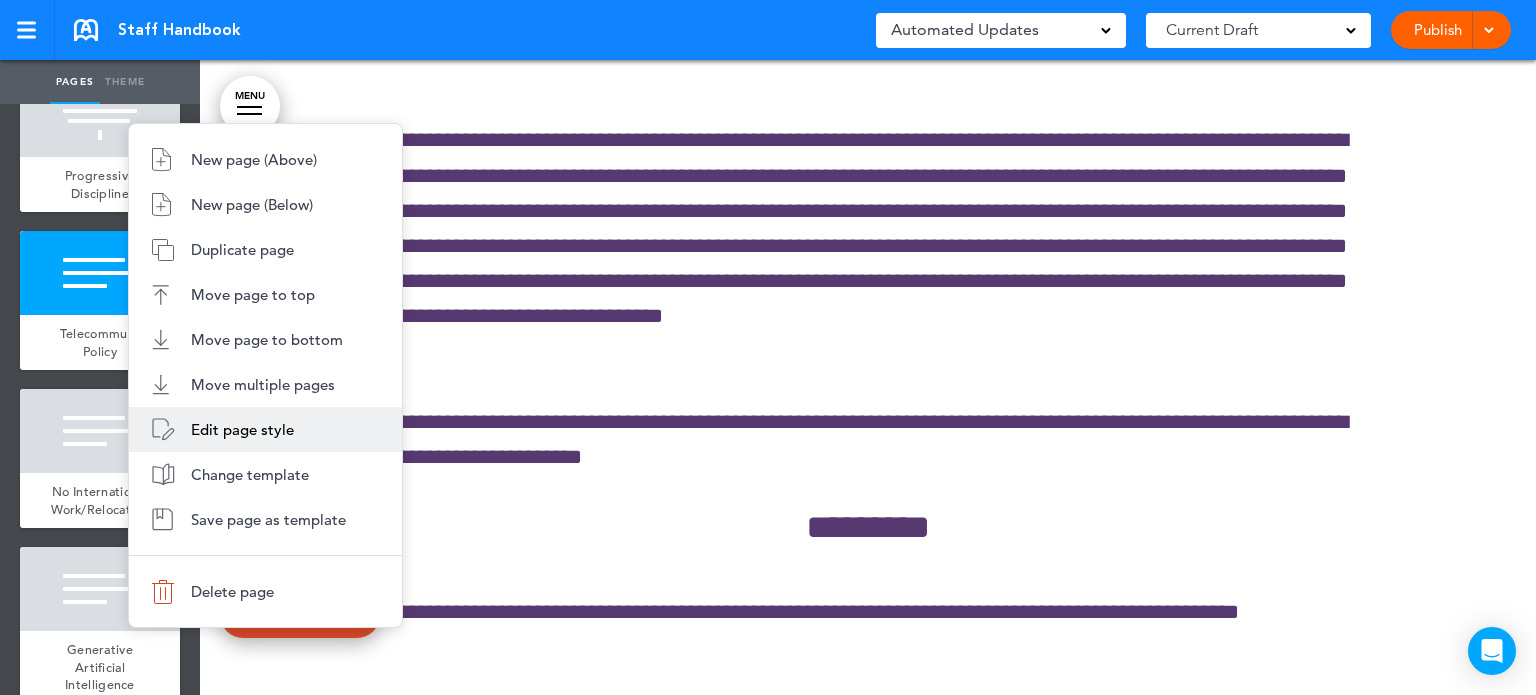 click on "Edit page style" at bounding box center (265, 429) 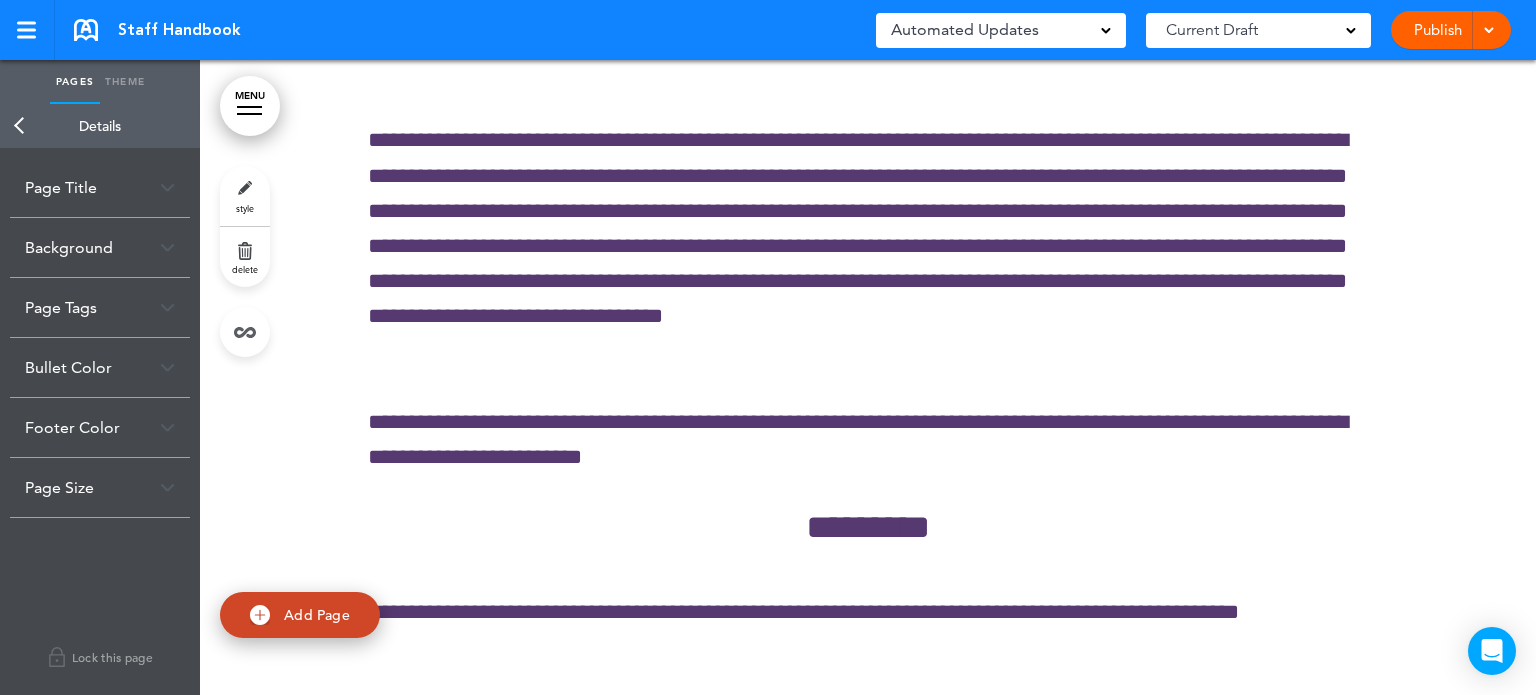 click on "Page Title" at bounding box center (100, 187) 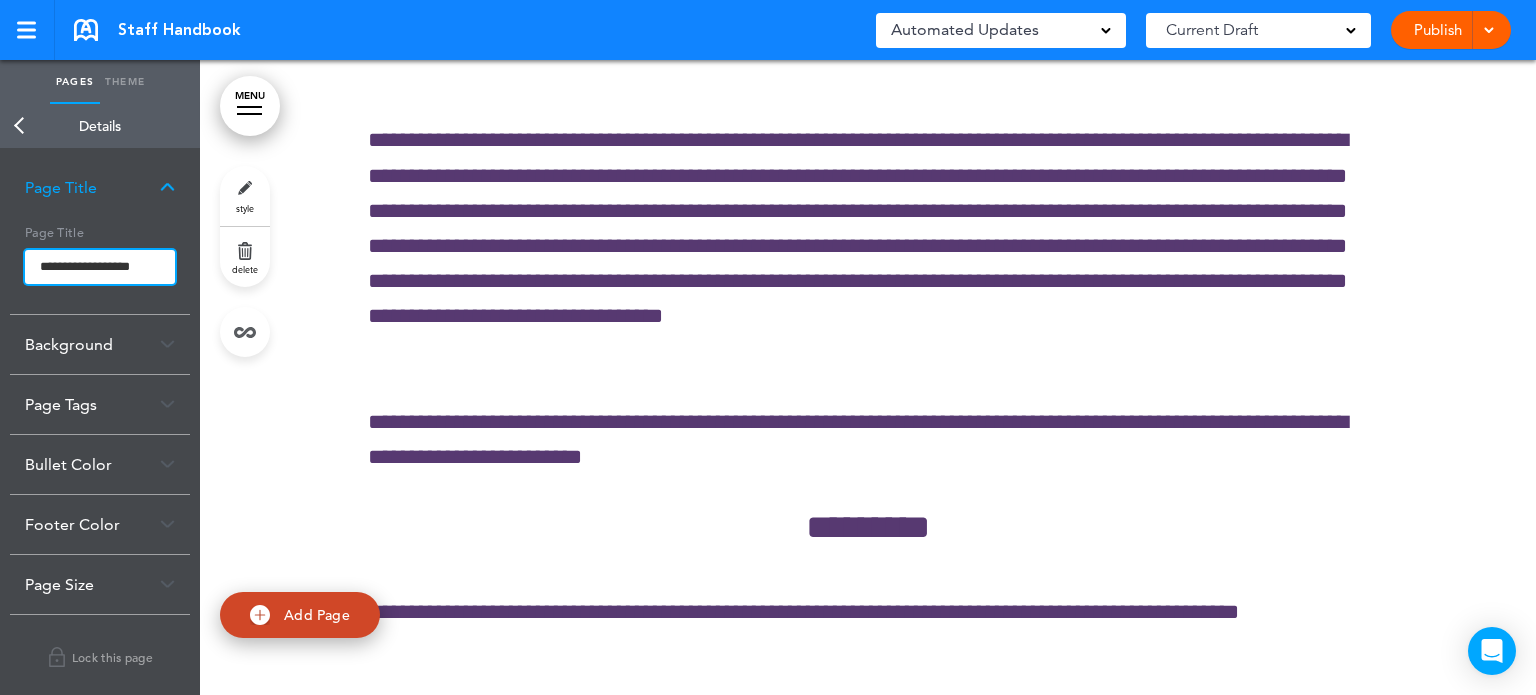 drag, startPoint x: 124, startPoint y: 265, endPoint x: 0, endPoint y: 274, distance: 124.32619 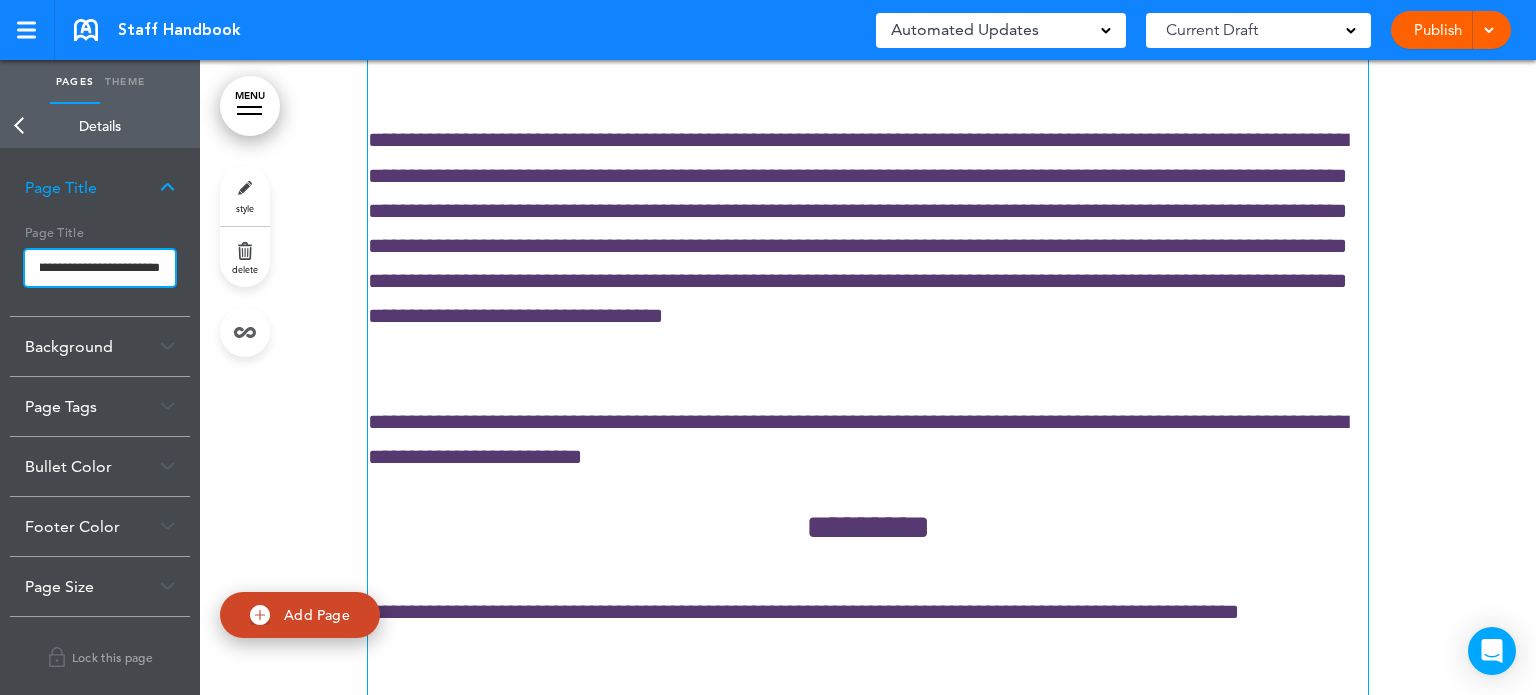 scroll, scrollTop: 0, scrollLeft: 70, axis: horizontal 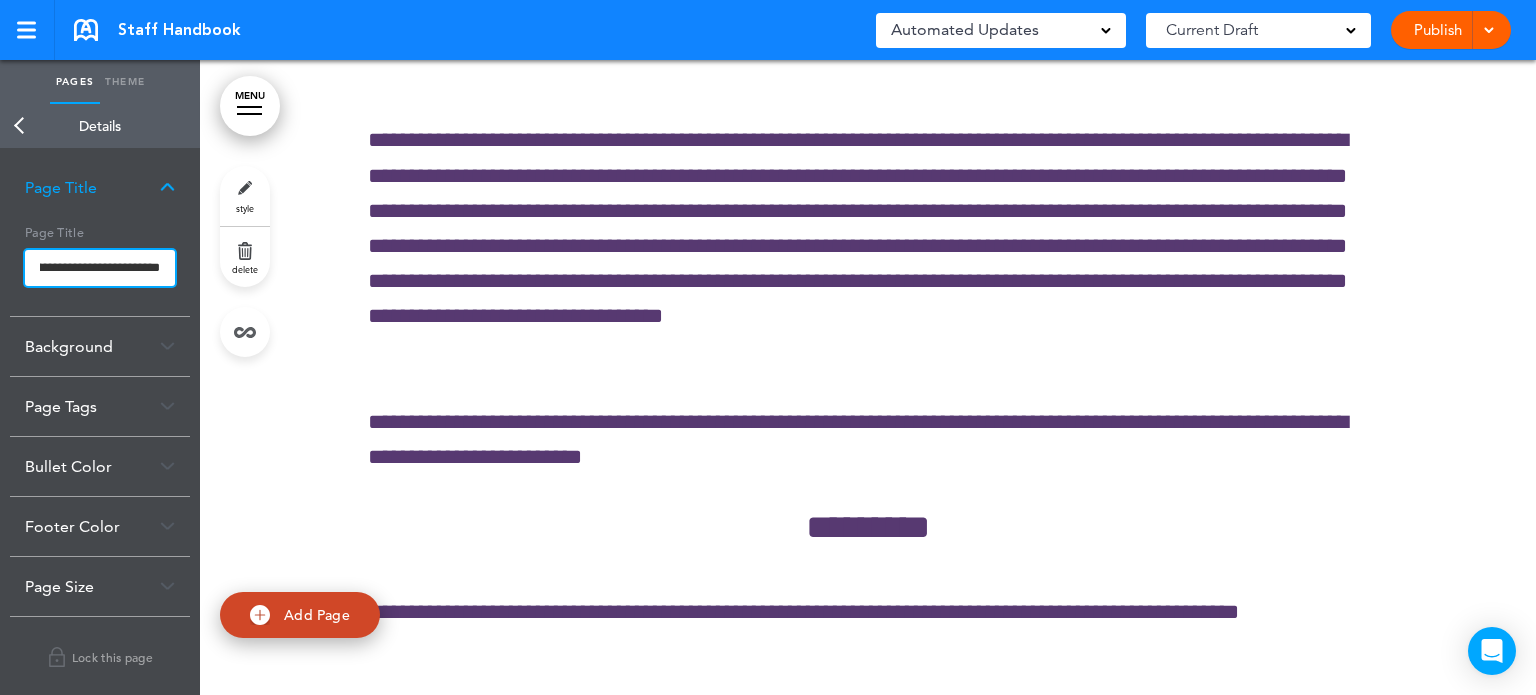 drag, startPoint x: 160, startPoint y: 260, endPoint x: 181, endPoint y: 254, distance: 21.84033 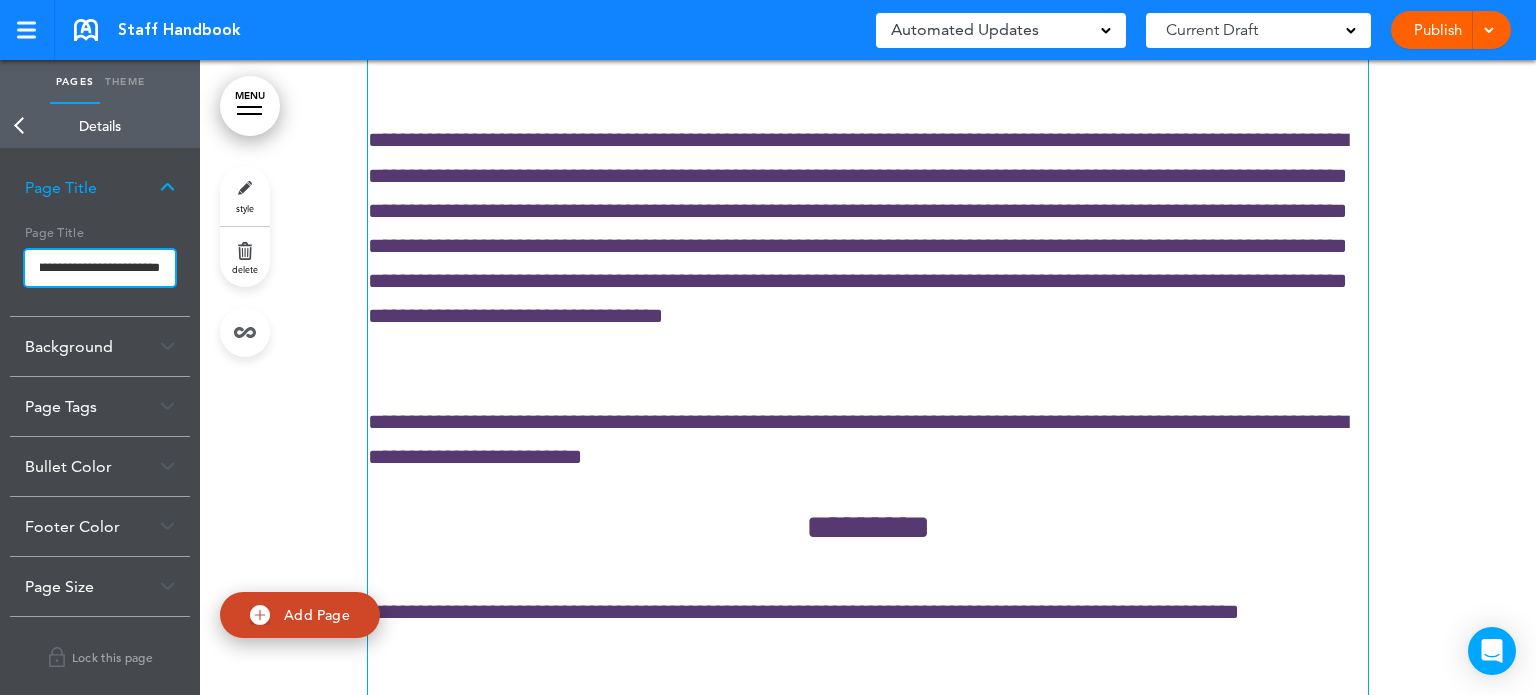 type on "**********" 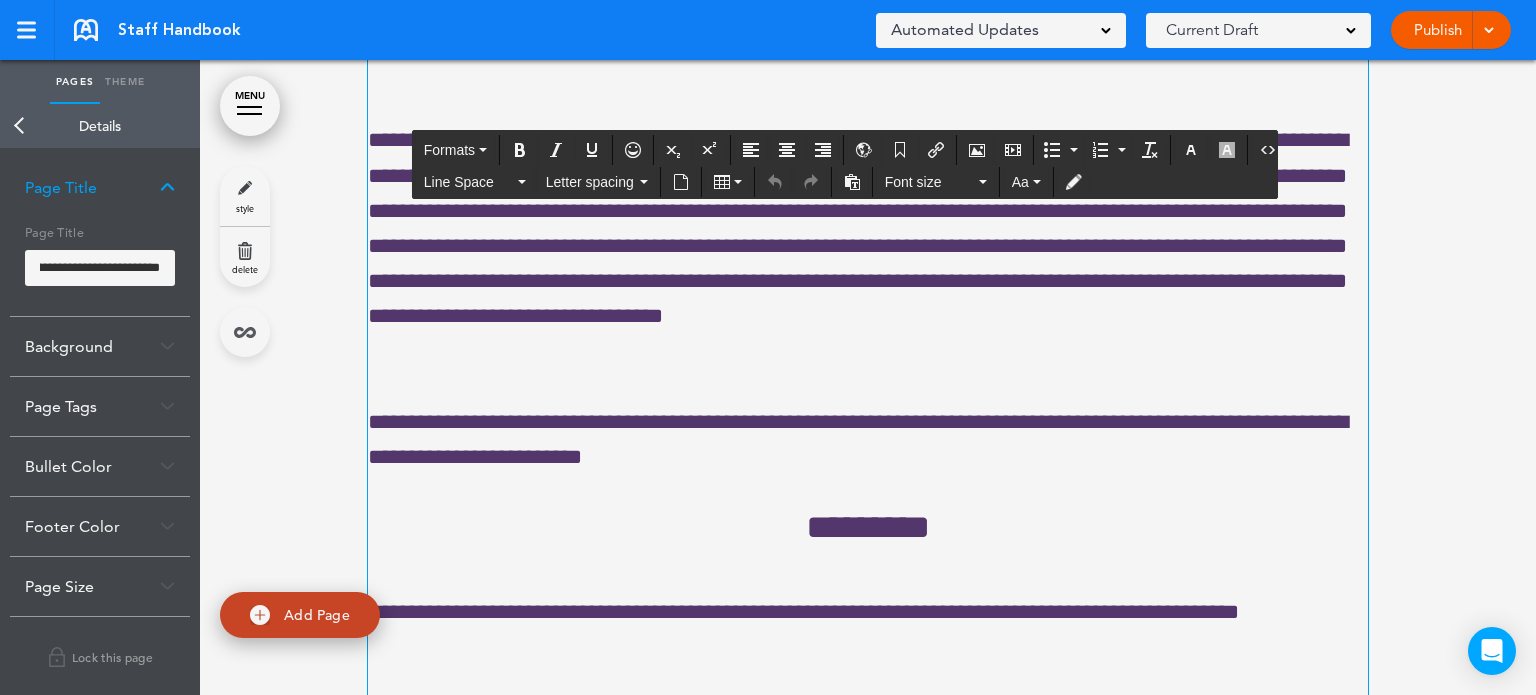 scroll, scrollTop: 0, scrollLeft: 0, axis: both 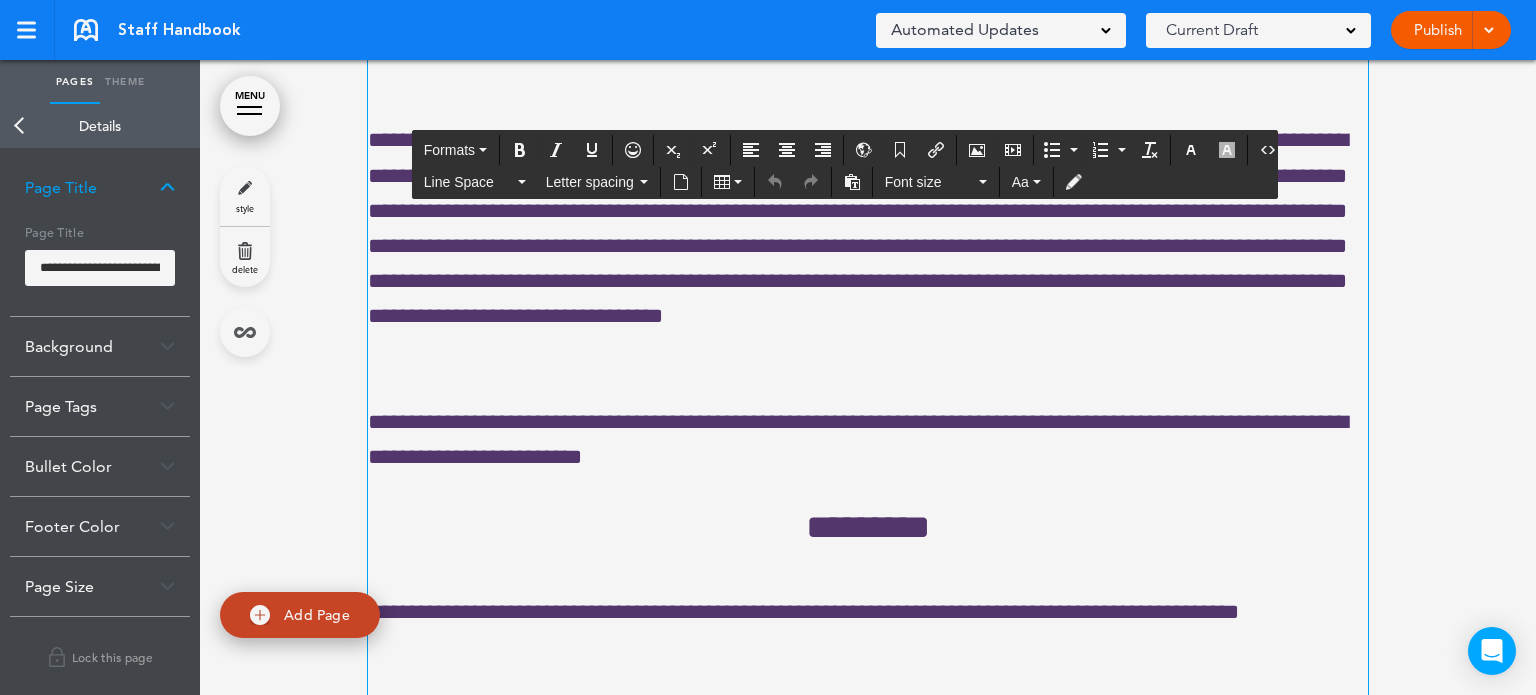 click on "Make this page common so it is available in other handbooks.
This handbook
[GEOGRAPHIC_DATA]
Settings
Signatures
Collaborators
Your Handbooks
Conflict of Interest Policy and Disclosure Form
Telecommuting Agreement Form
Handbook Acknowledgment Form
Handbook Acknowledgment Form (SC Employees)
Authorization for Deduction of Wages Form
Receipt of Non-Harassment Policy Form
Receipt of Non-Harassment Policy Form (OR Employees)
Receipt of Non-Harassment Policy Form (CT Employees)" at bounding box center [768, 347] 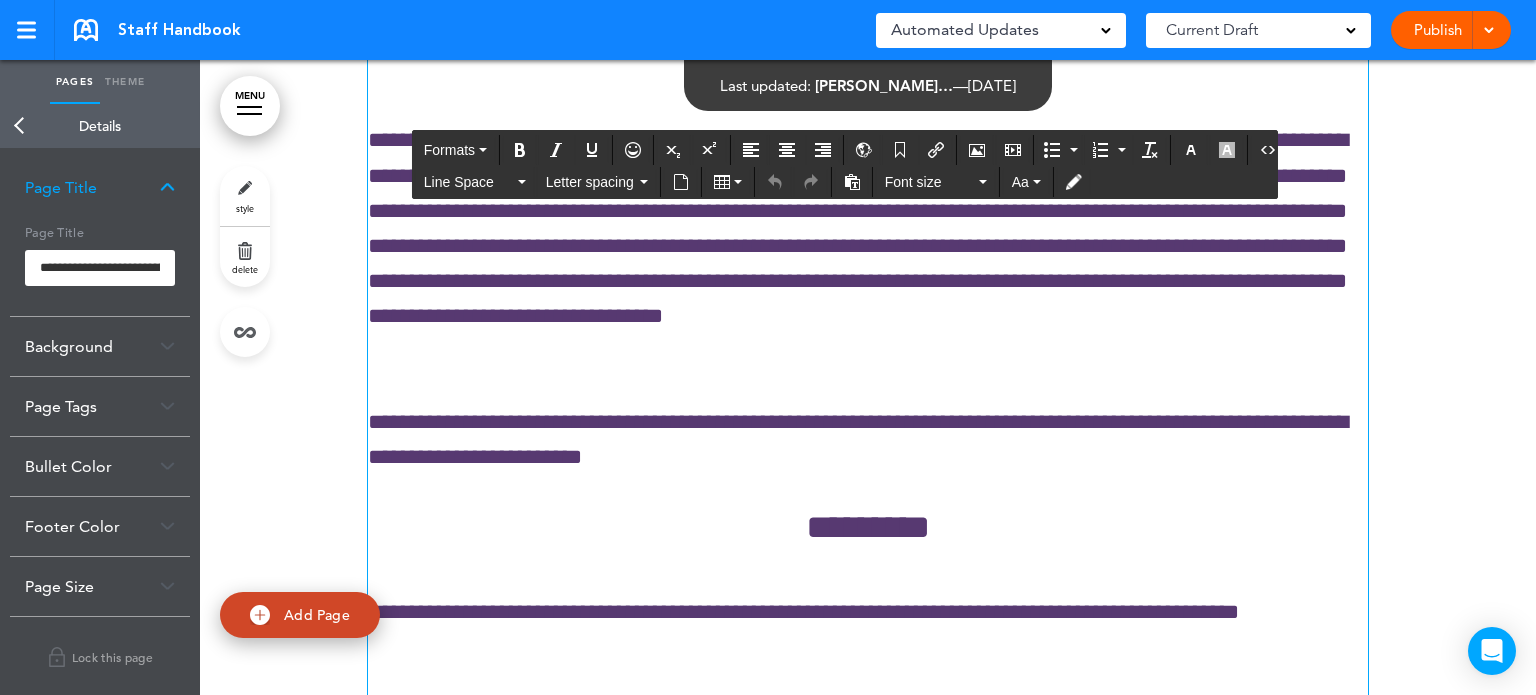 click on "**********" at bounding box center (868, -260) 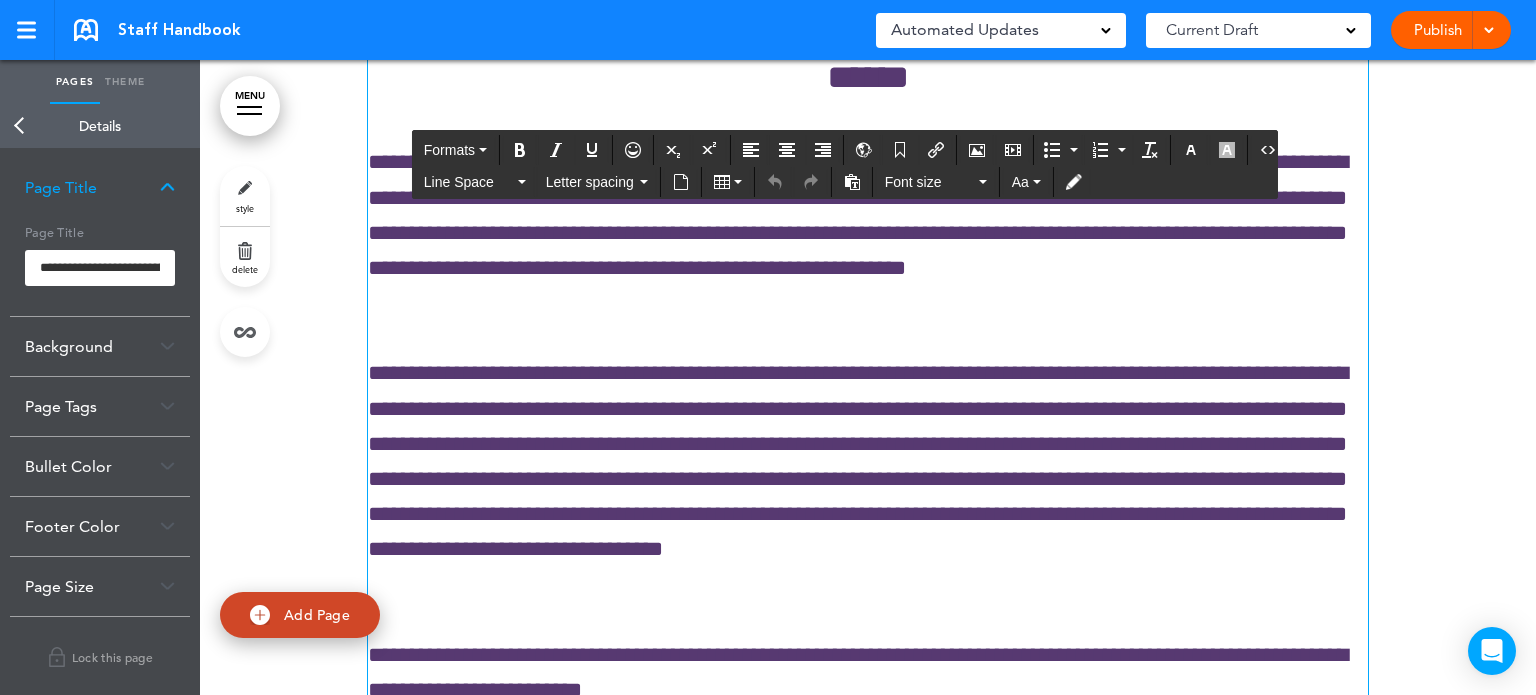 scroll, scrollTop: 71853, scrollLeft: 0, axis: vertical 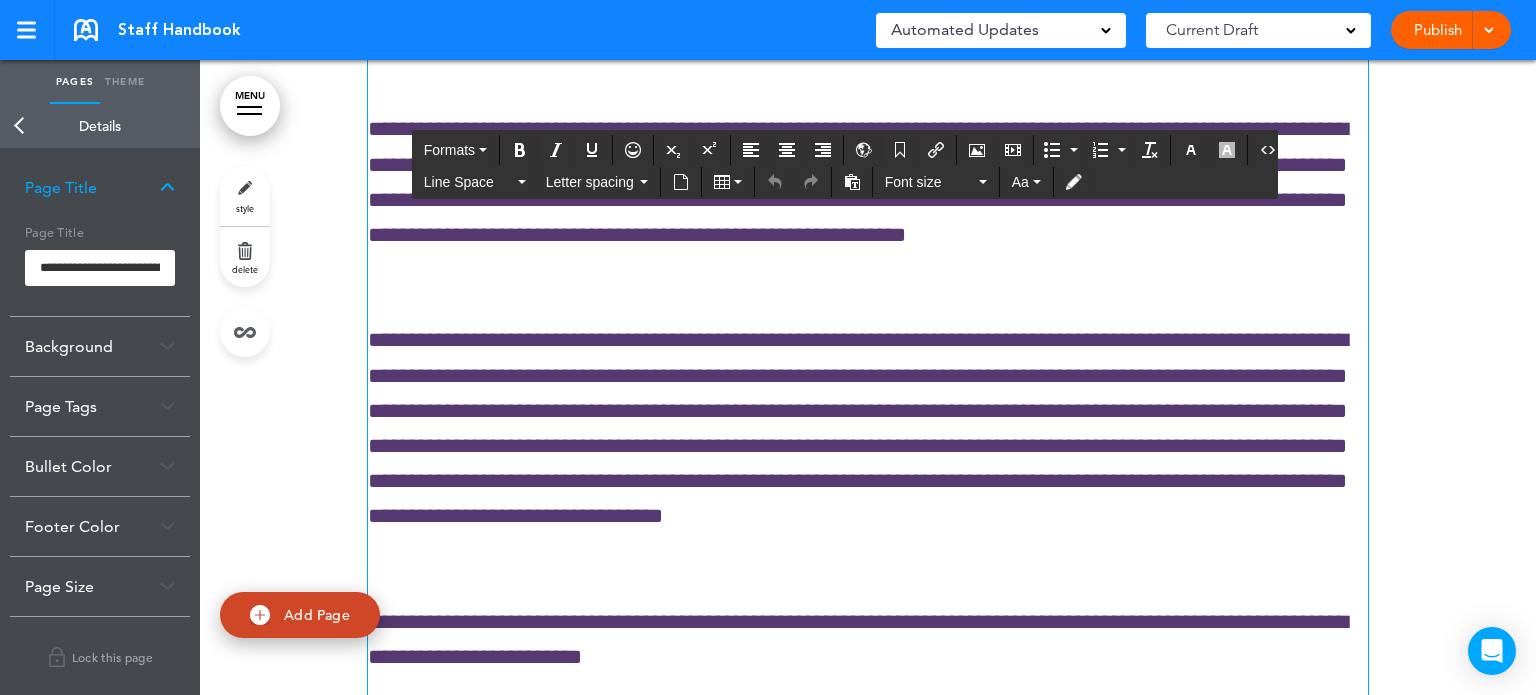 click on "**********" at bounding box center (868, -218) 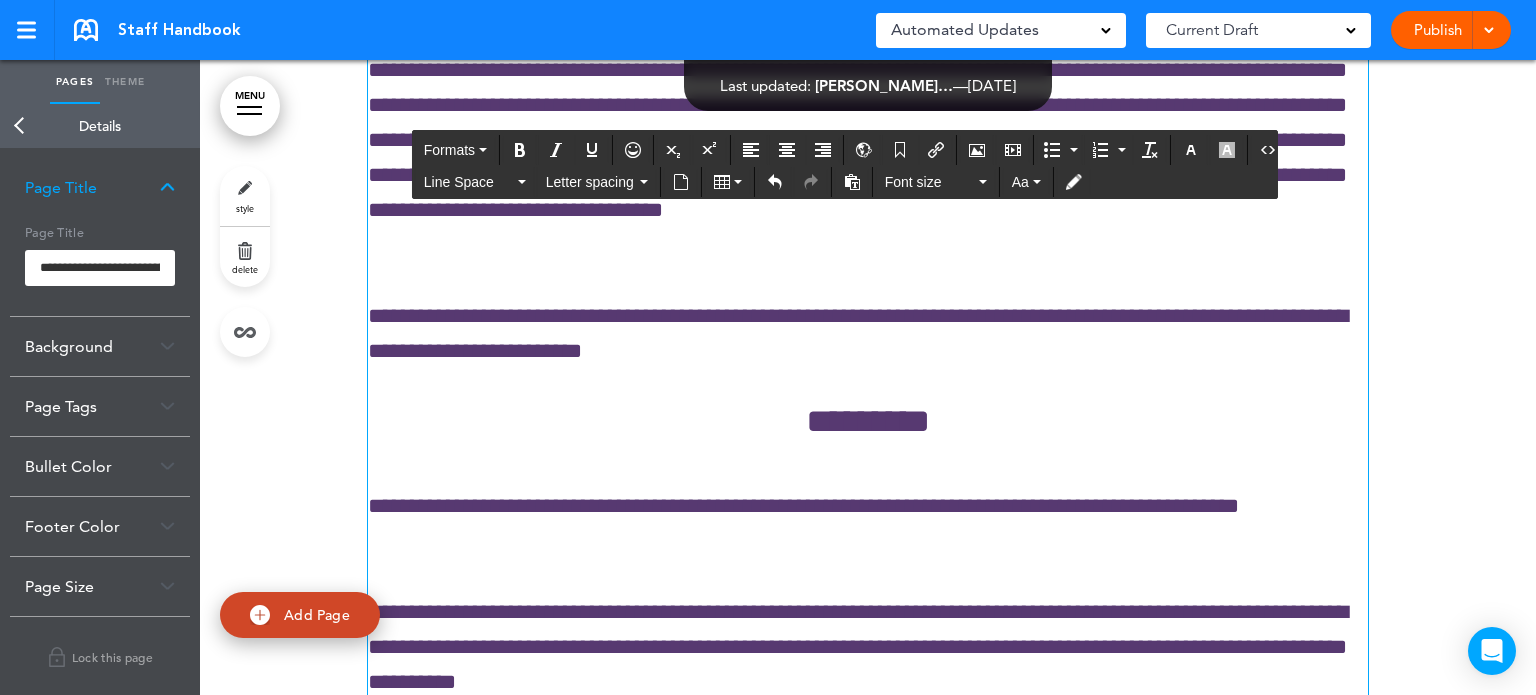 scroll, scrollTop: 72053, scrollLeft: 0, axis: vertical 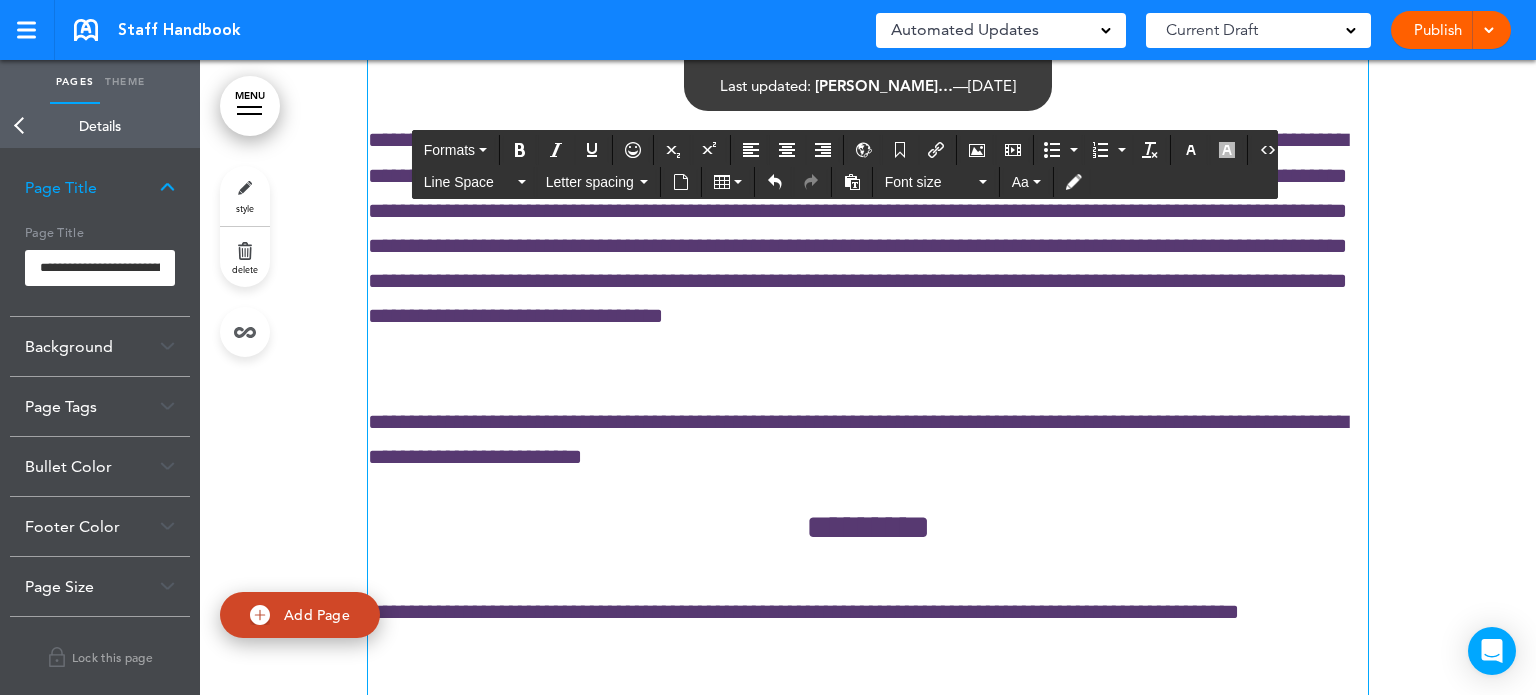 click on "**********" at bounding box center [868, -260] 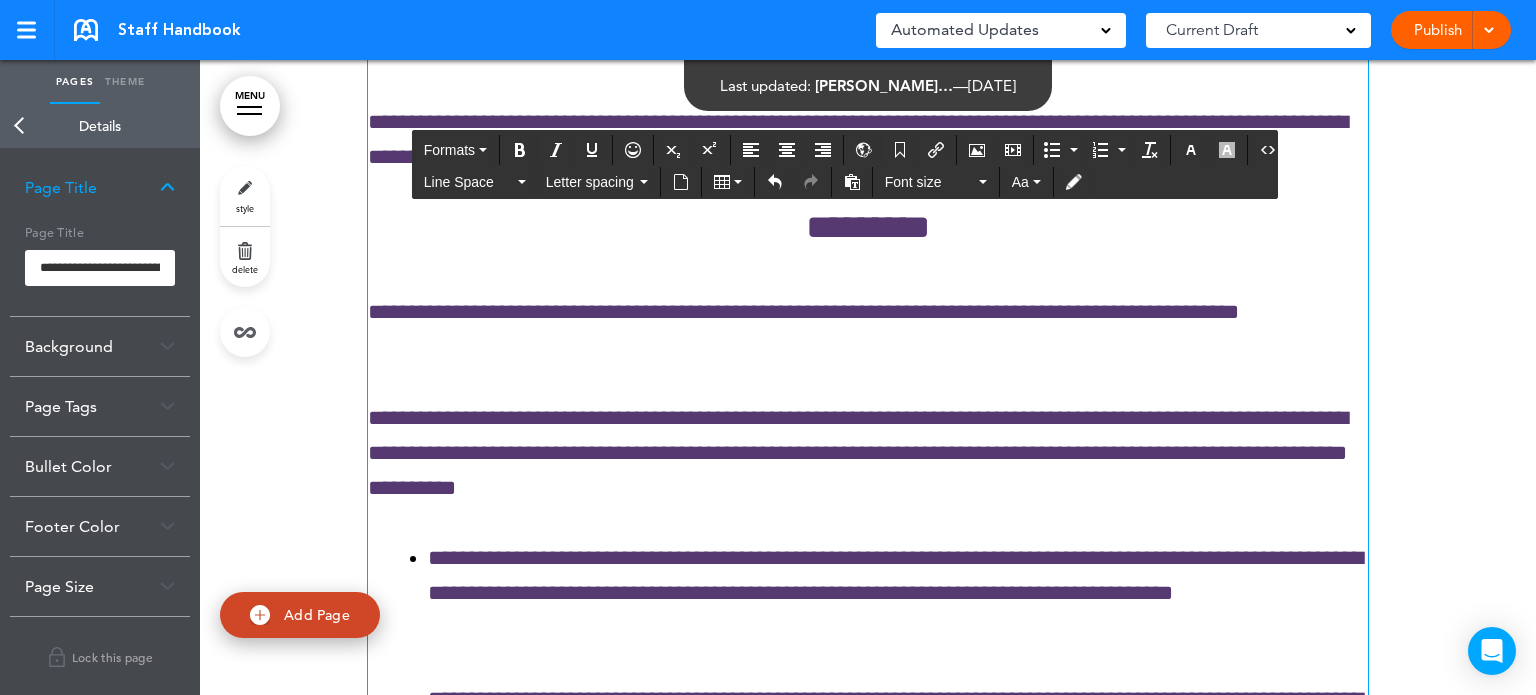 scroll, scrollTop: 72253, scrollLeft: 0, axis: vertical 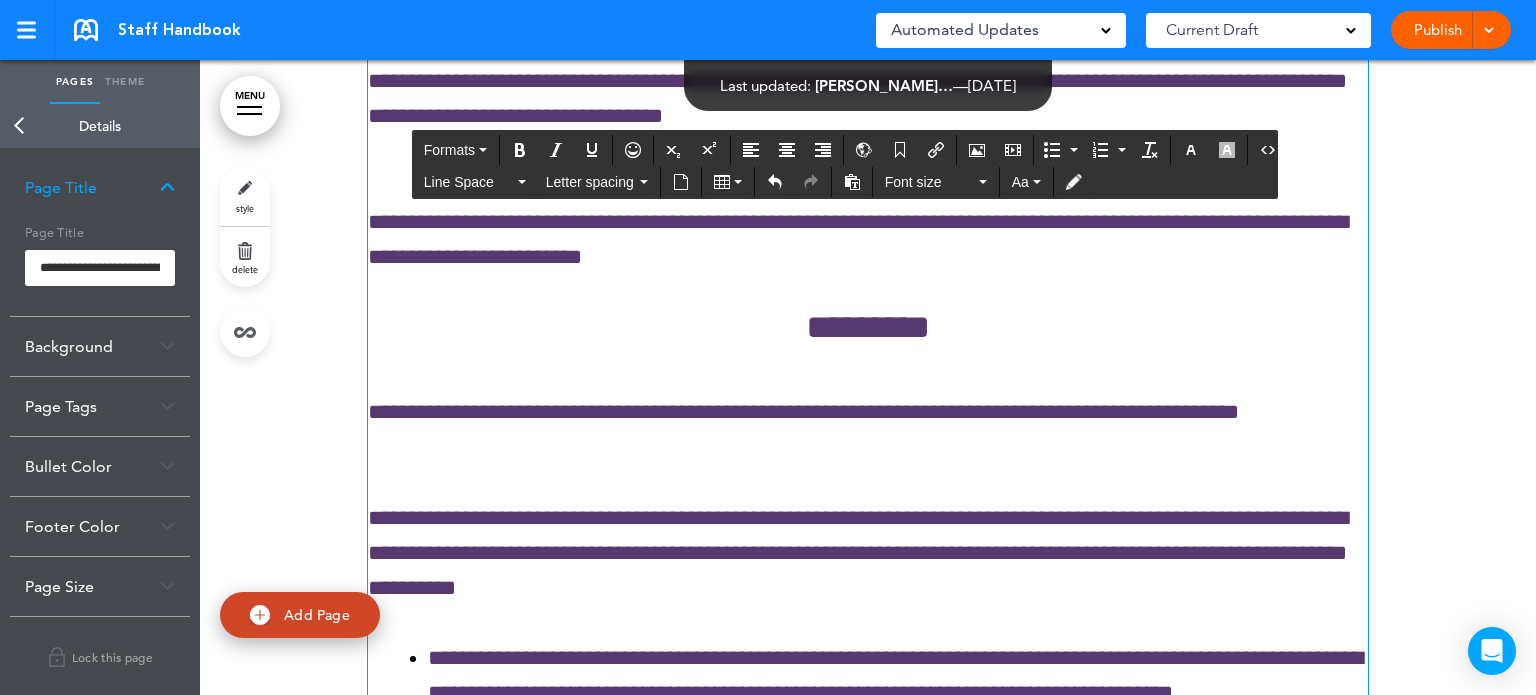 click on "Back" at bounding box center (20, 126) 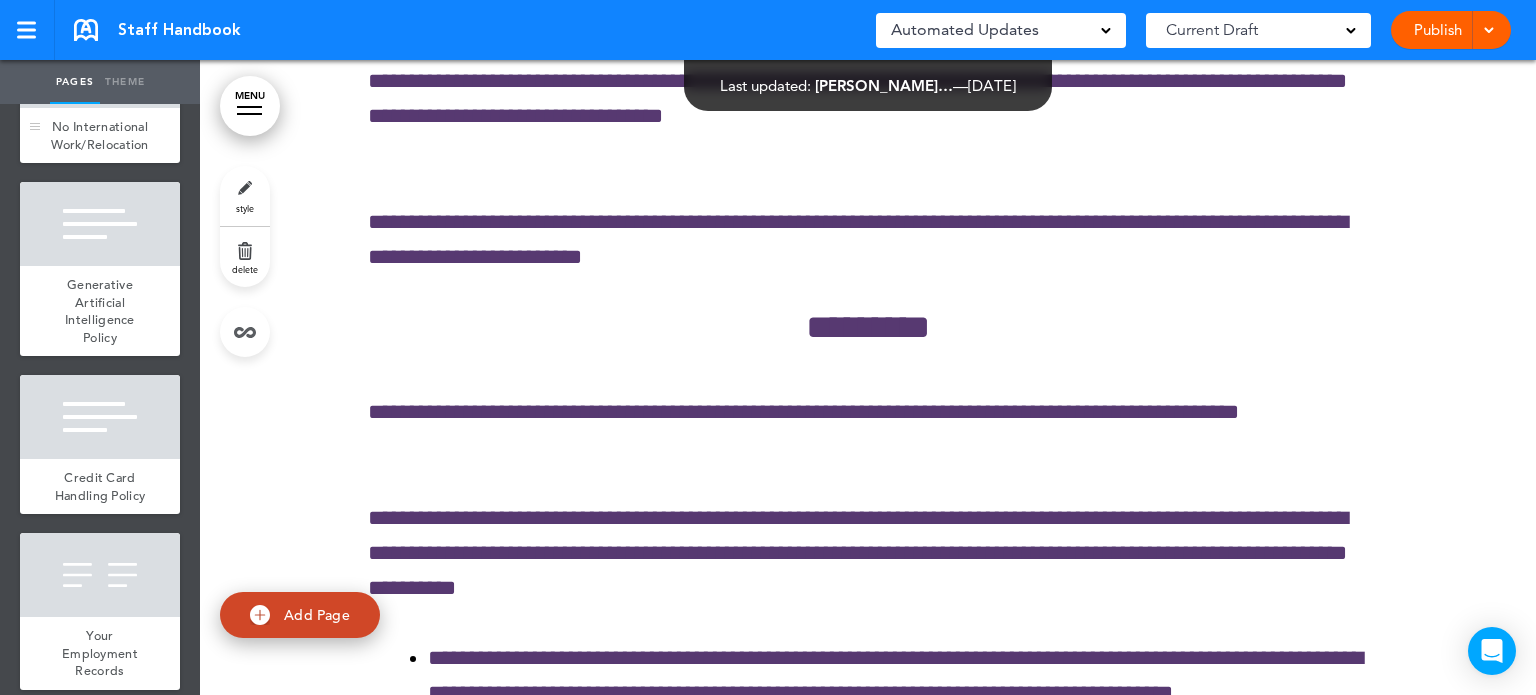 scroll, scrollTop: 8072, scrollLeft: 0, axis: vertical 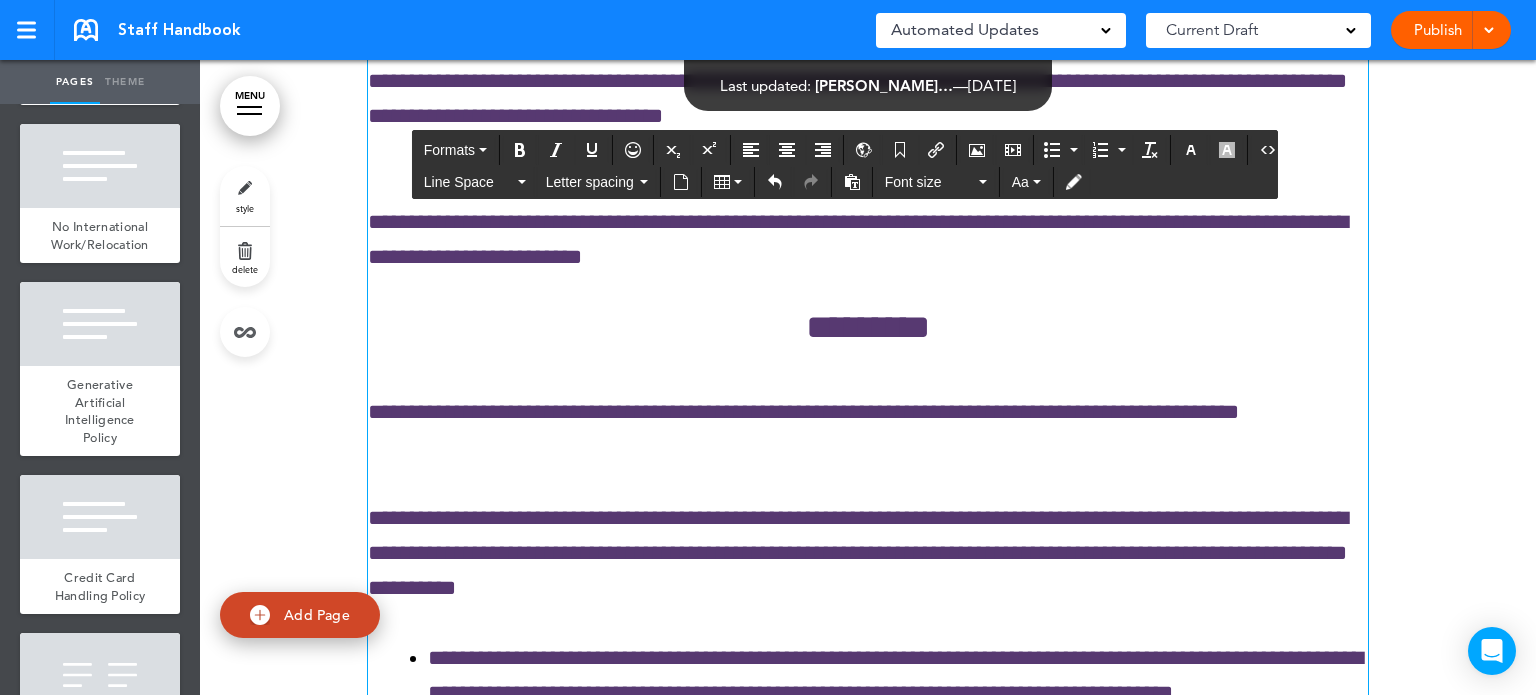 click on "**********" at bounding box center [868, -200] 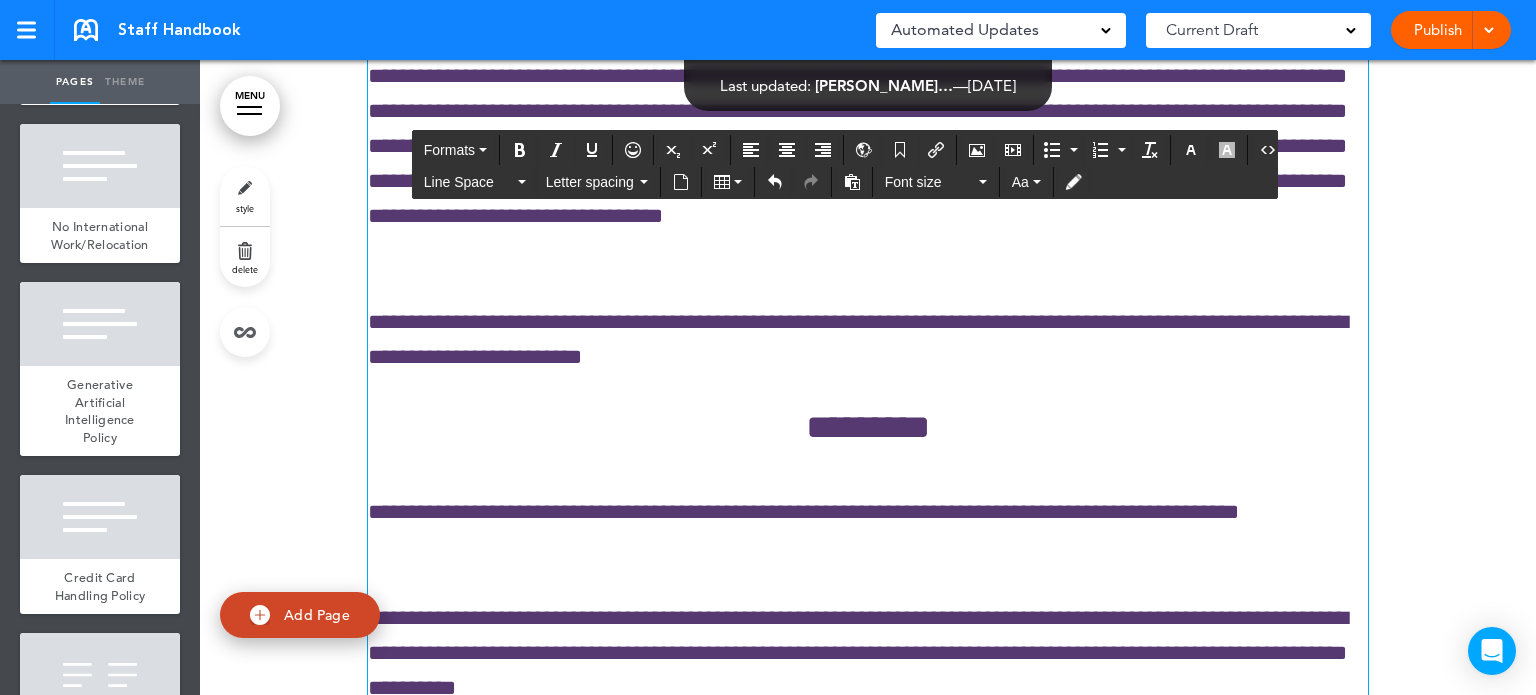 click on "**********" at bounding box center (868, -100) 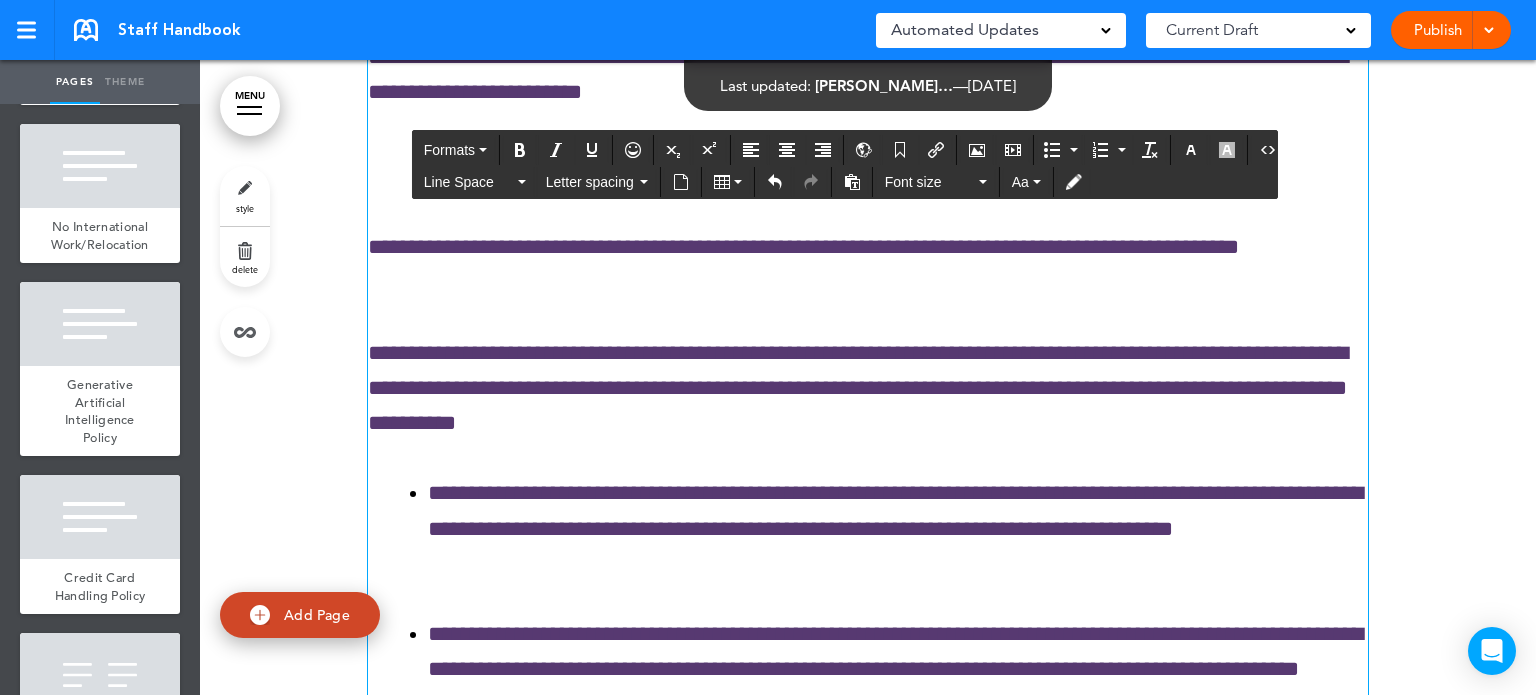 scroll, scrollTop: 72353, scrollLeft: 0, axis: vertical 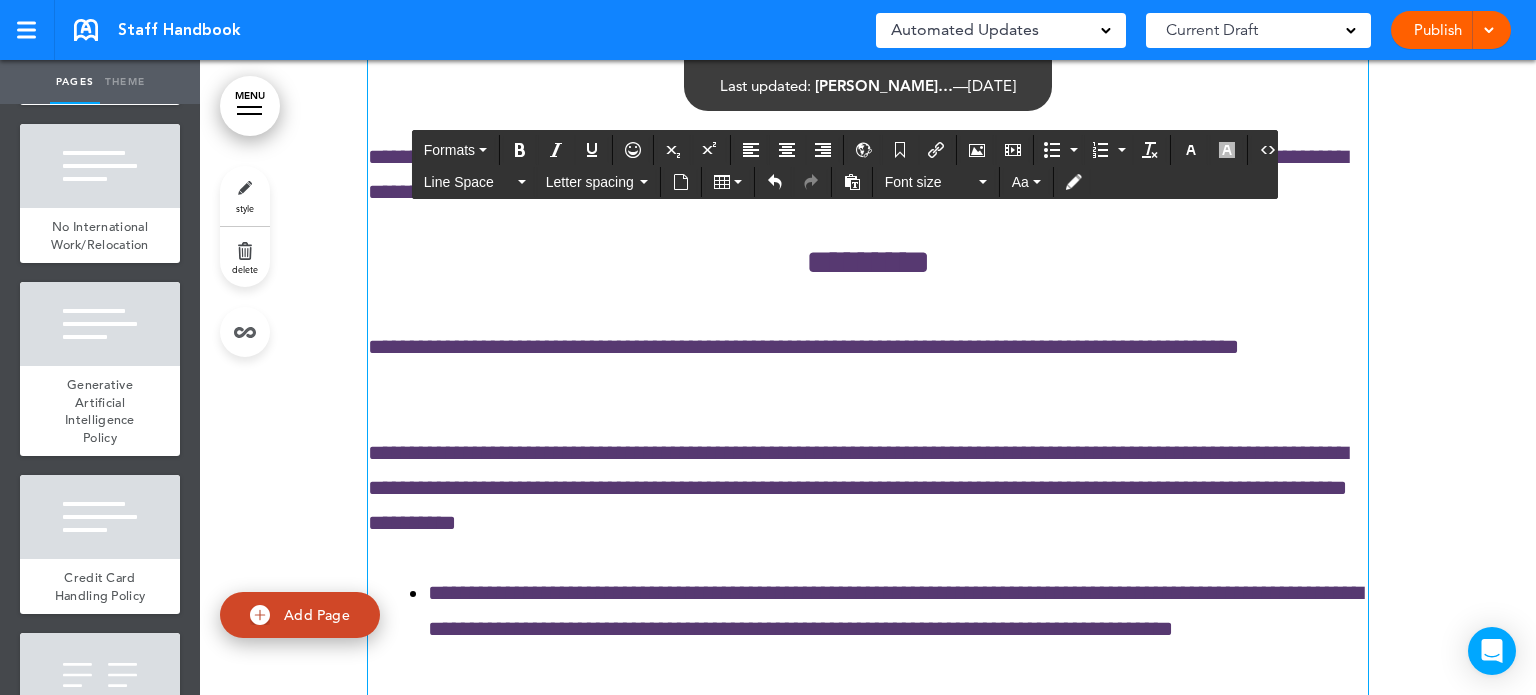 click on "**********" at bounding box center [868, -283] 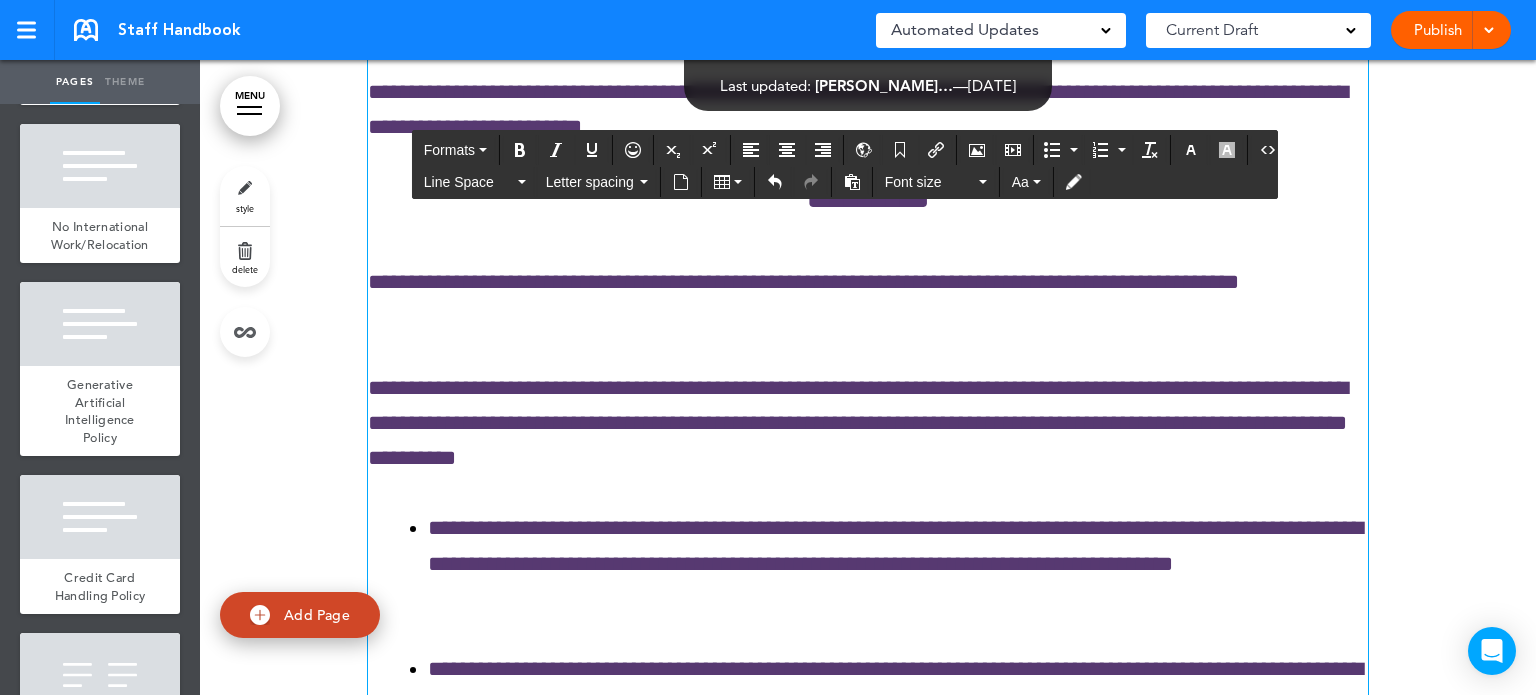 scroll, scrollTop: 72453, scrollLeft: 0, axis: vertical 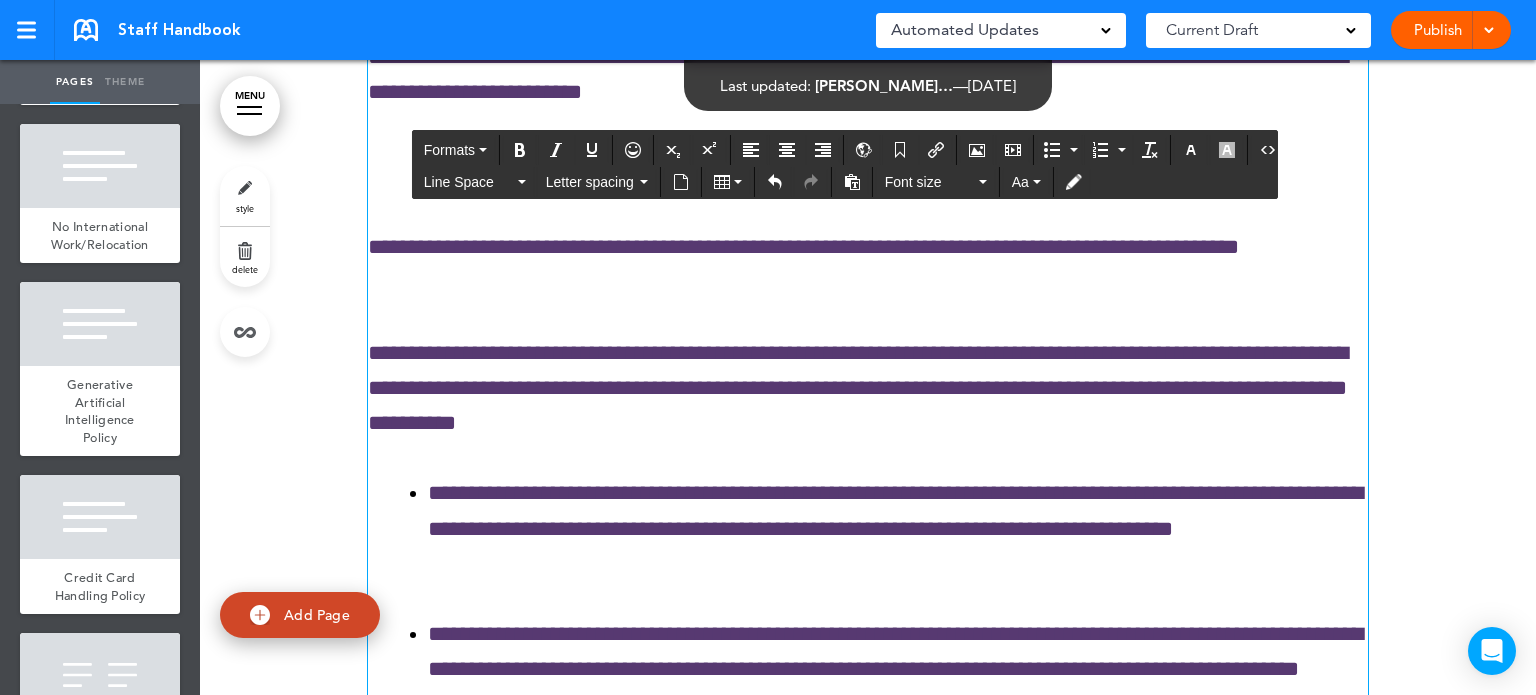 click on "**********" at bounding box center [868, -118] 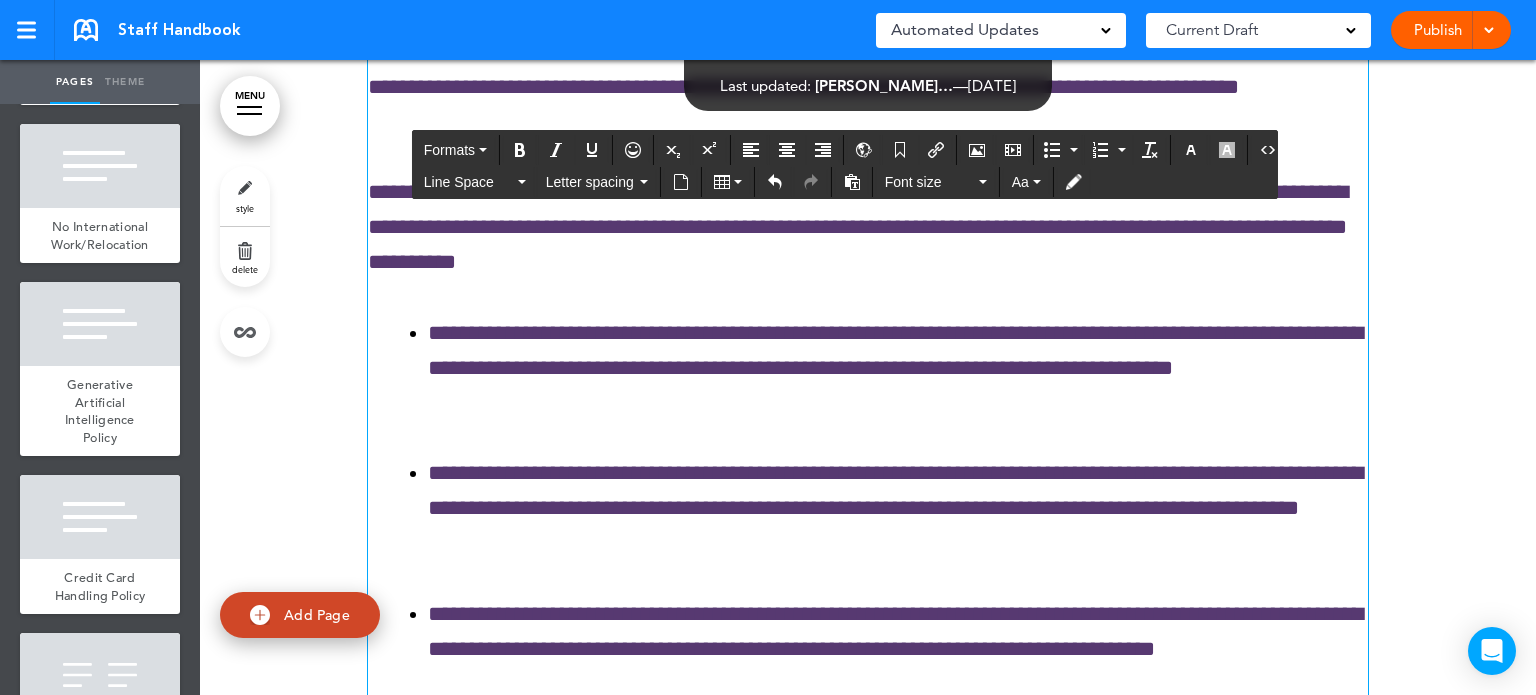 scroll, scrollTop: 72653, scrollLeft: 0, axis: vertical 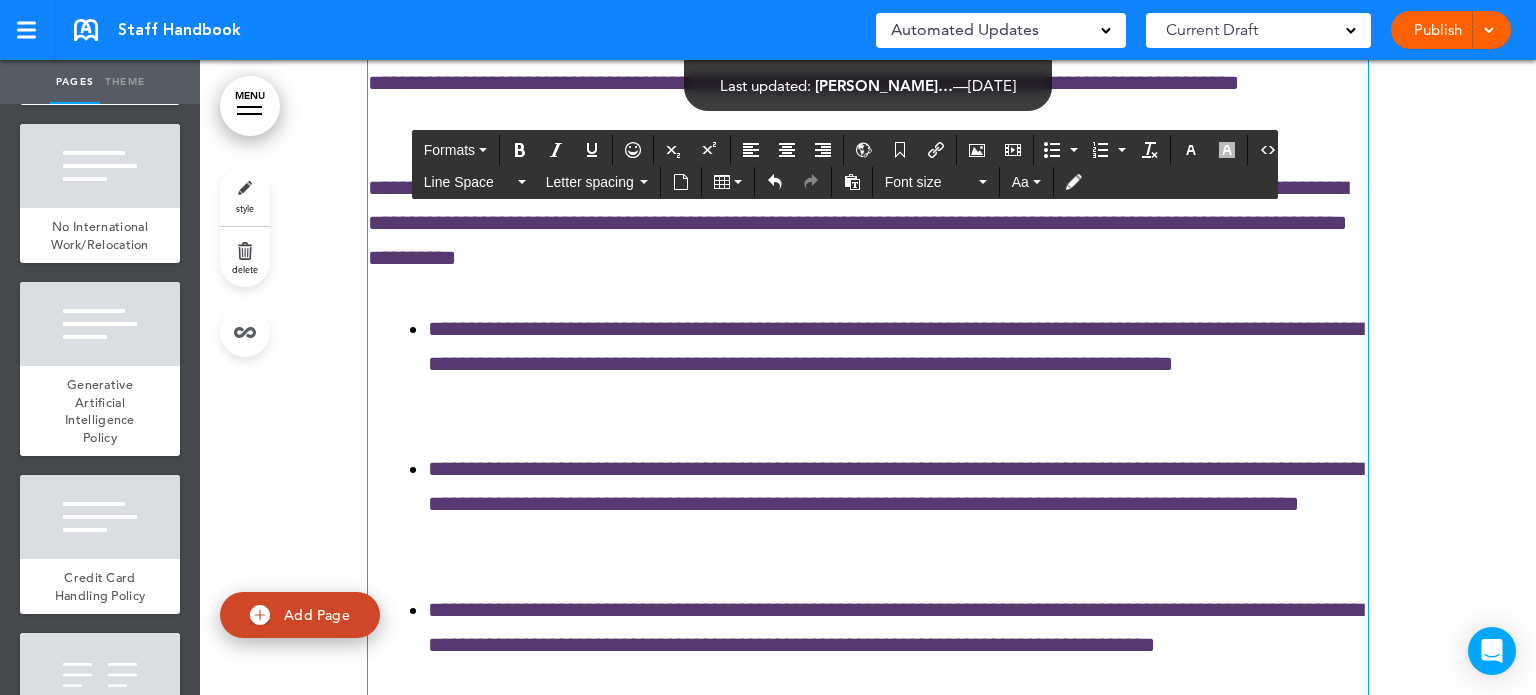click on "**********" at bounding box center (868, -300) 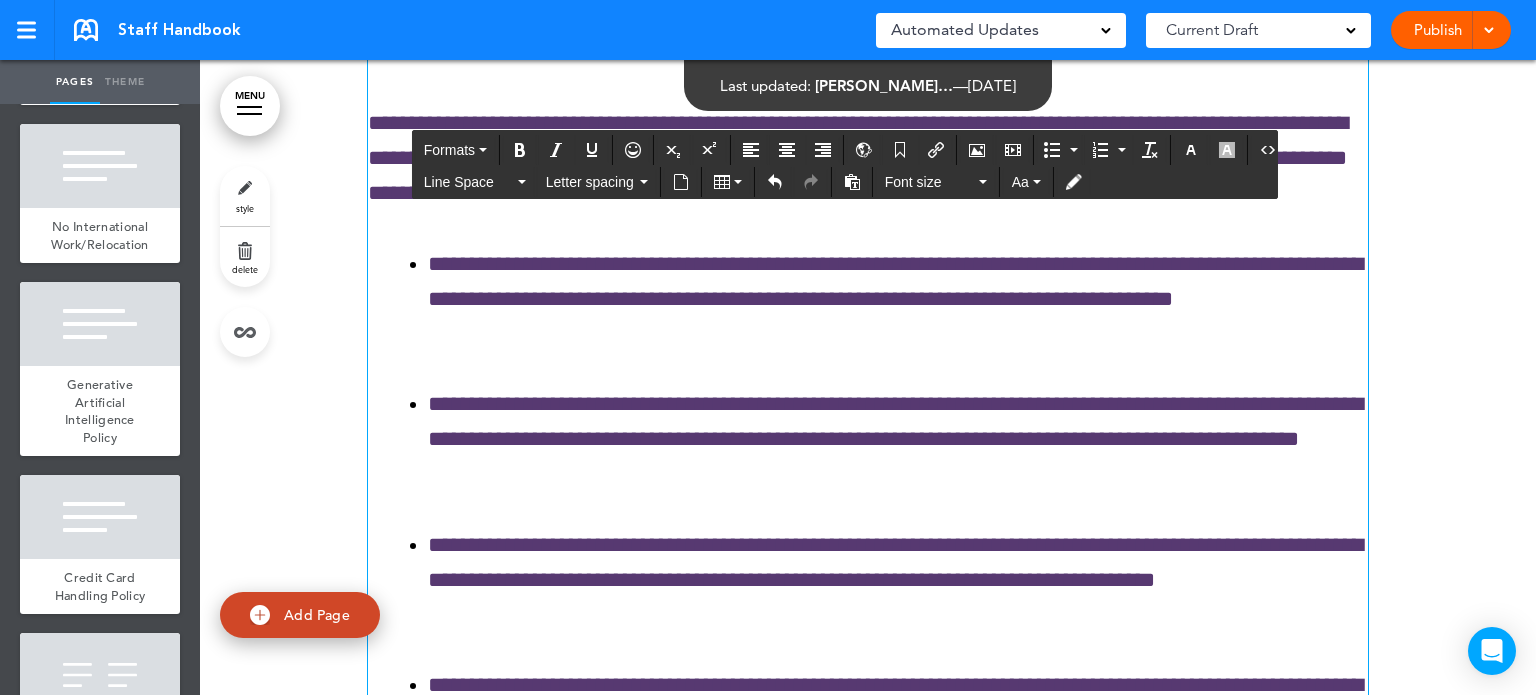 scroll, scrollTop: 72753, scrollLeft: 0, axis: vertical 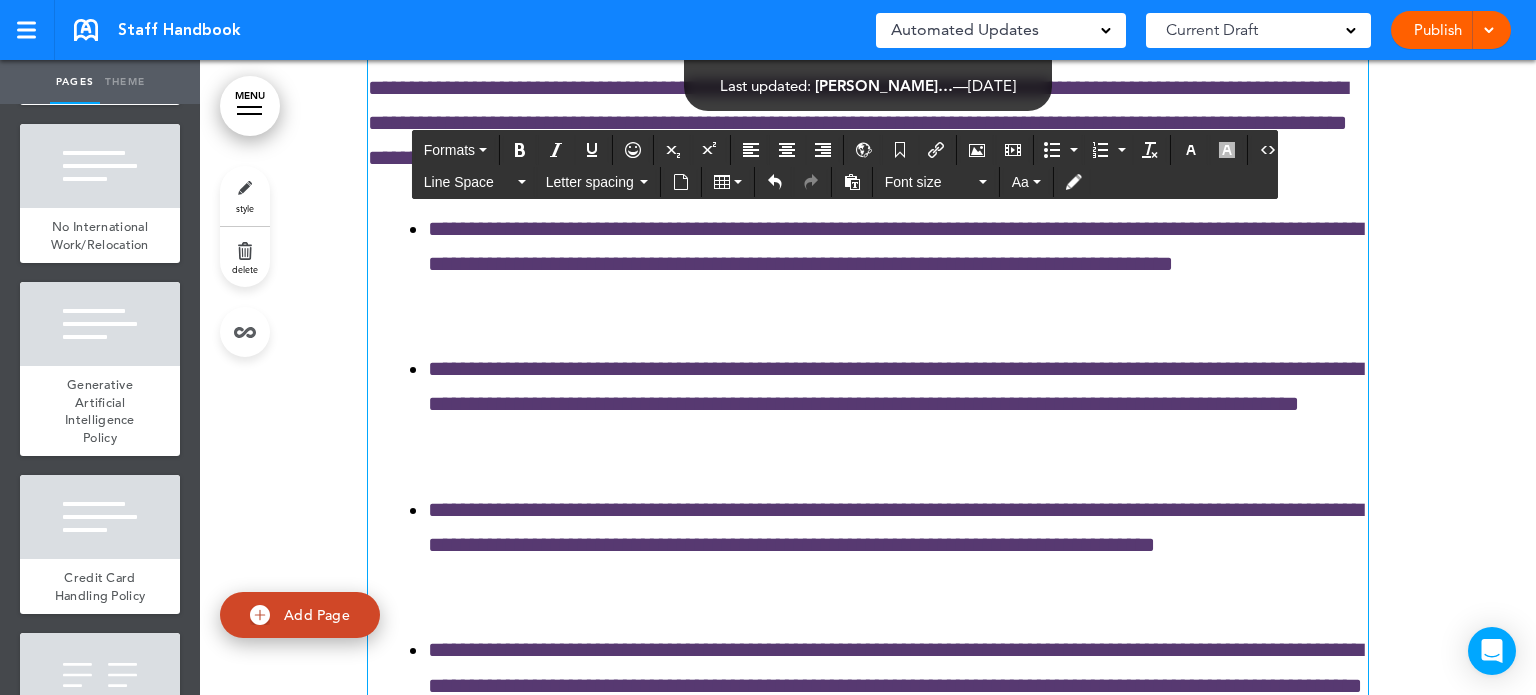 click on "**********" at bounding box center (868, -190) 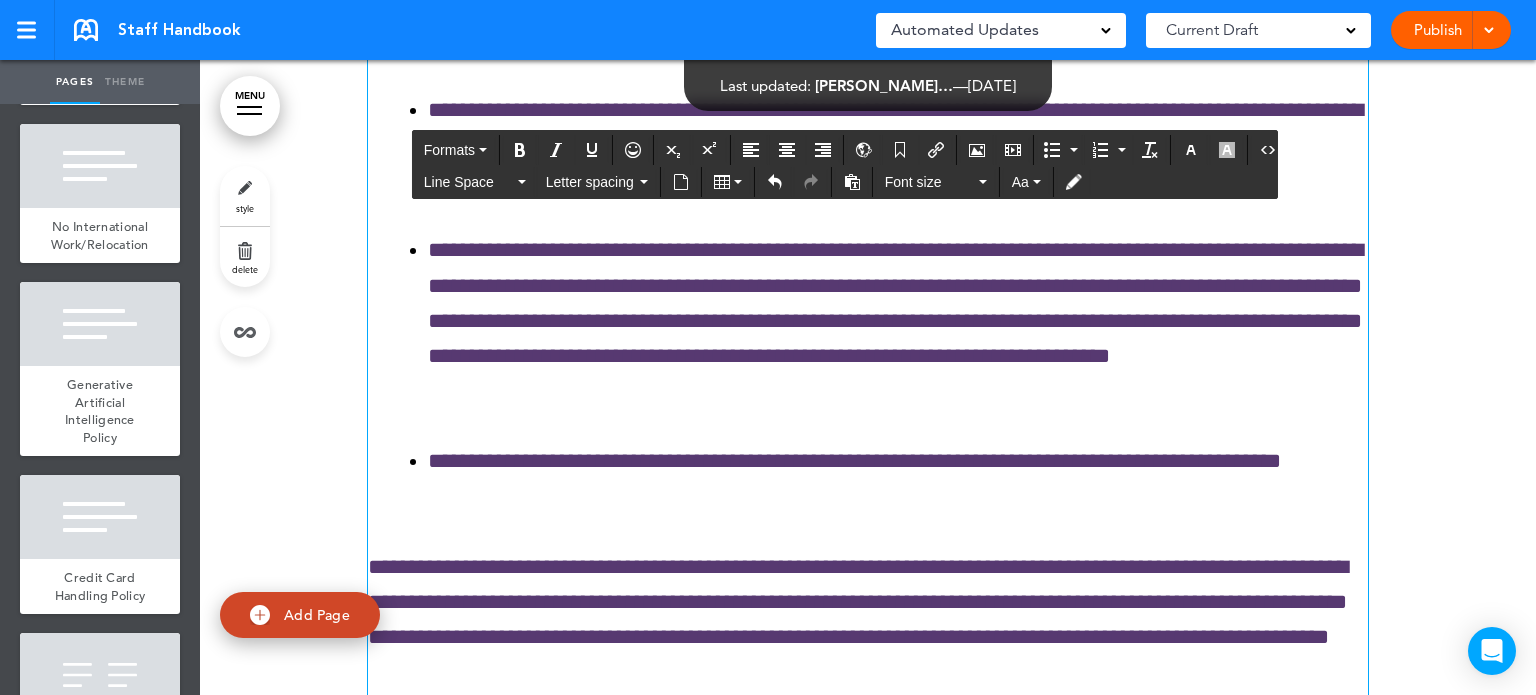 scroll, scrollTop: 73053, scrollLeft: 0, axis: vertical 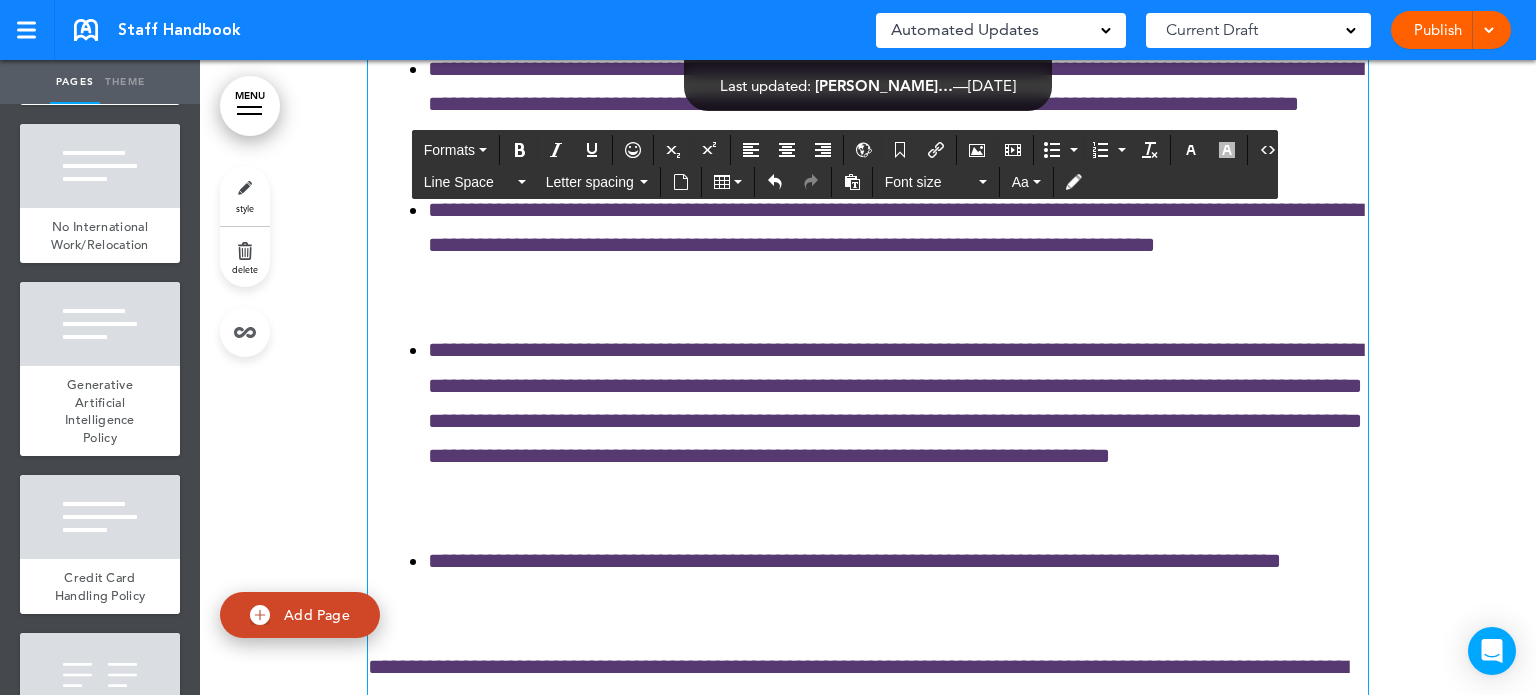 click on "**********" at bounding box center (868, -299) 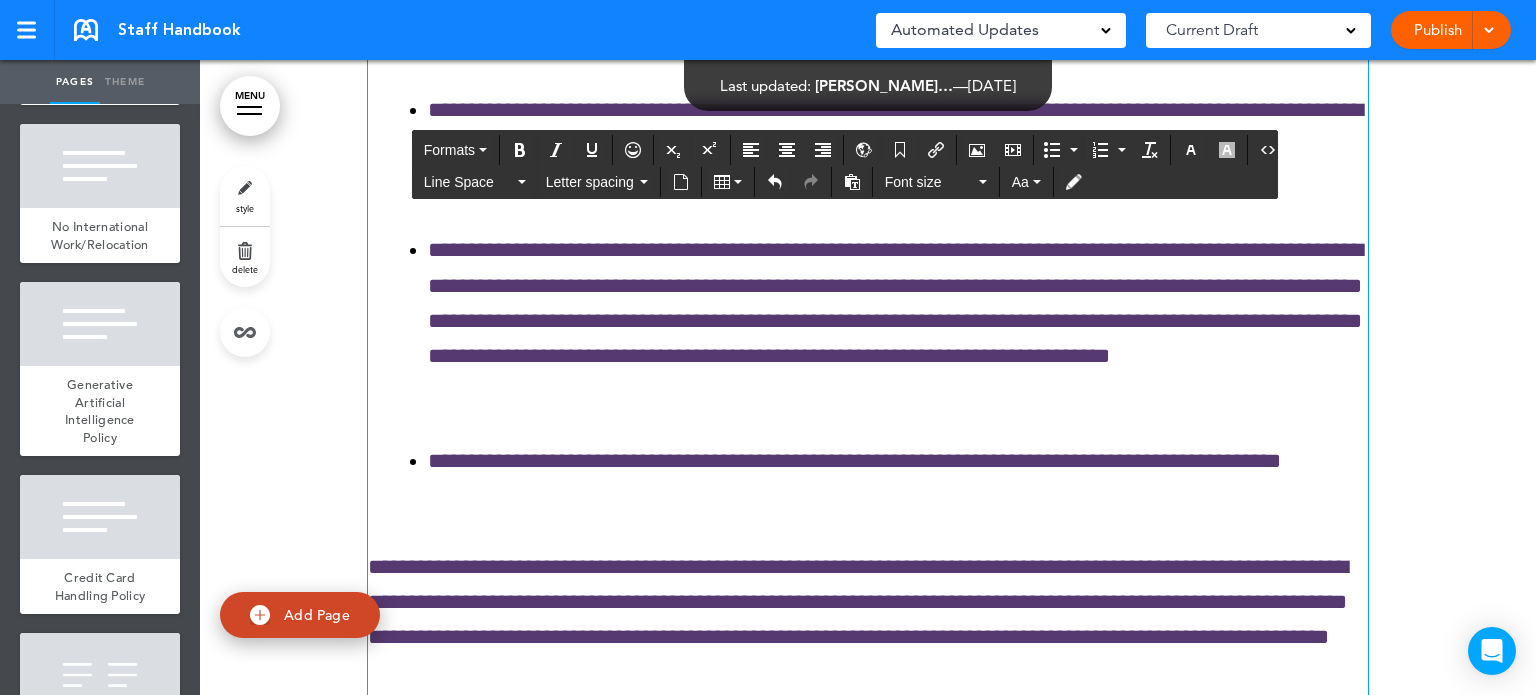 drag, startPoint x: 536, startPoint y: 291, endPoint x: 700, endPoint y: 303, distance: 164.43843 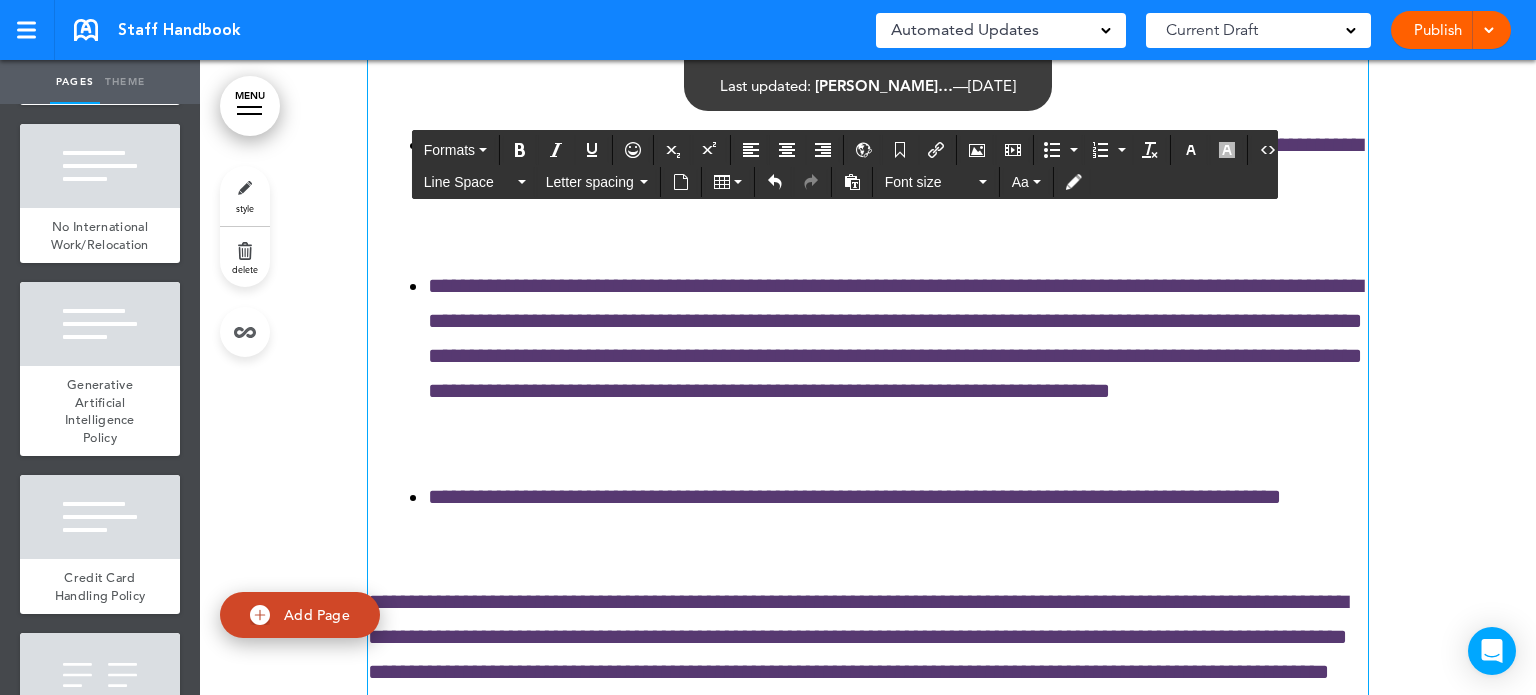 click on "**********" at bounding box center [868, -259] 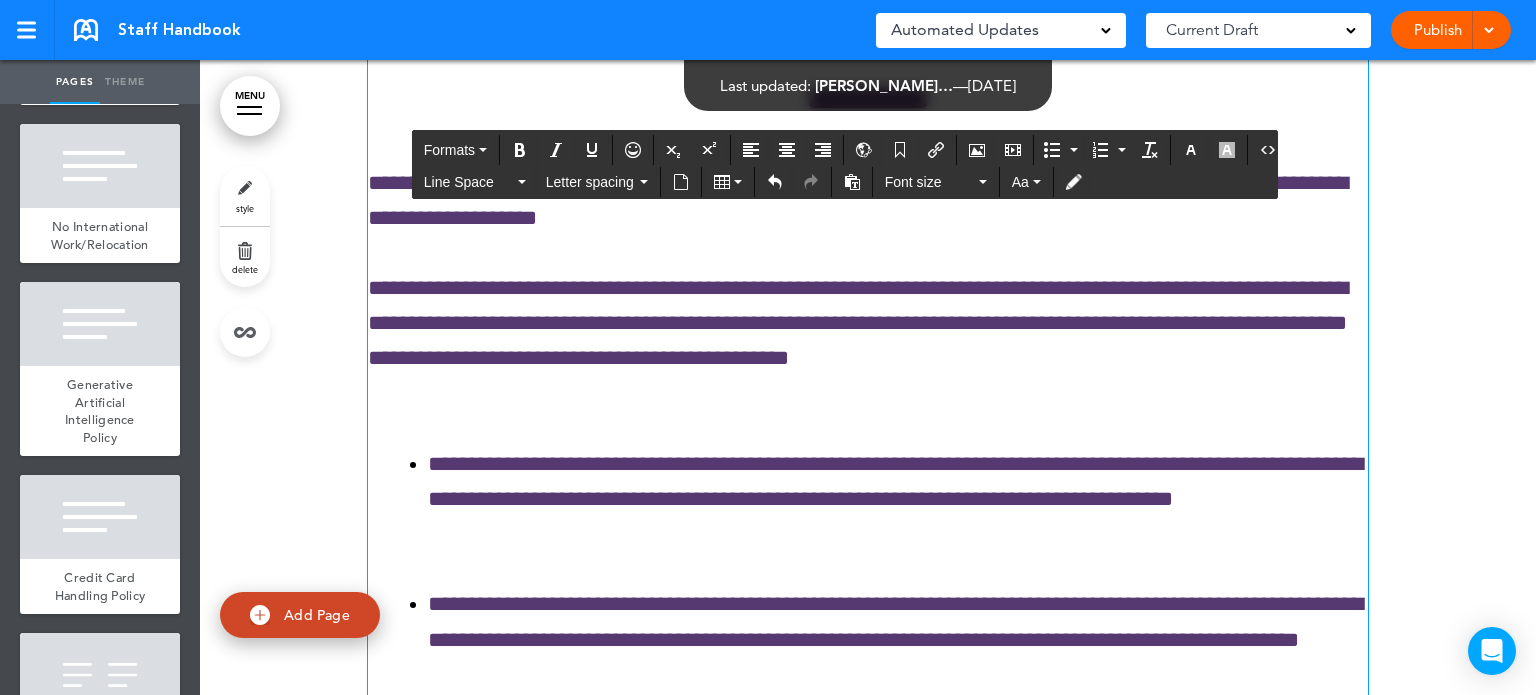 scroll, scrollTop: 72653, scrollLeft: 0, axis: vertical 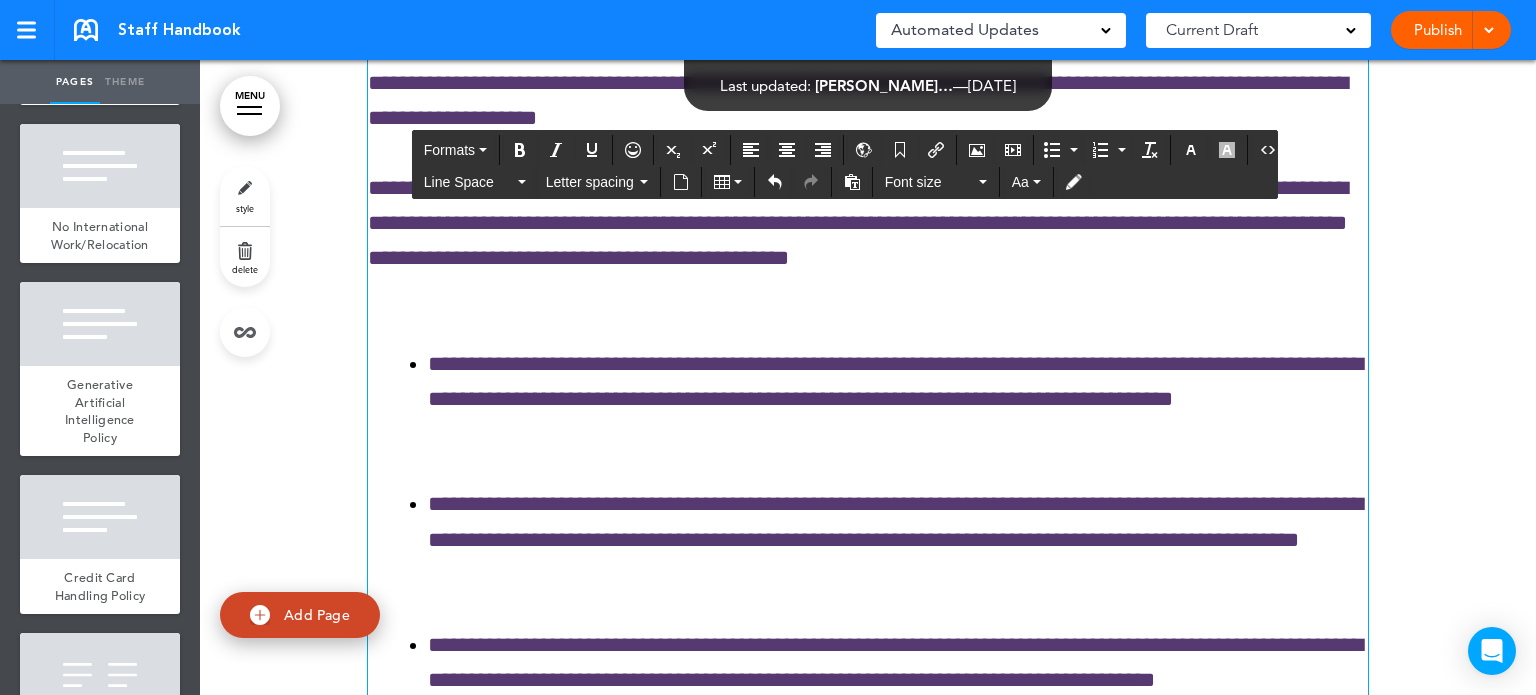 click on "**********" at bounding box center (868, -90) 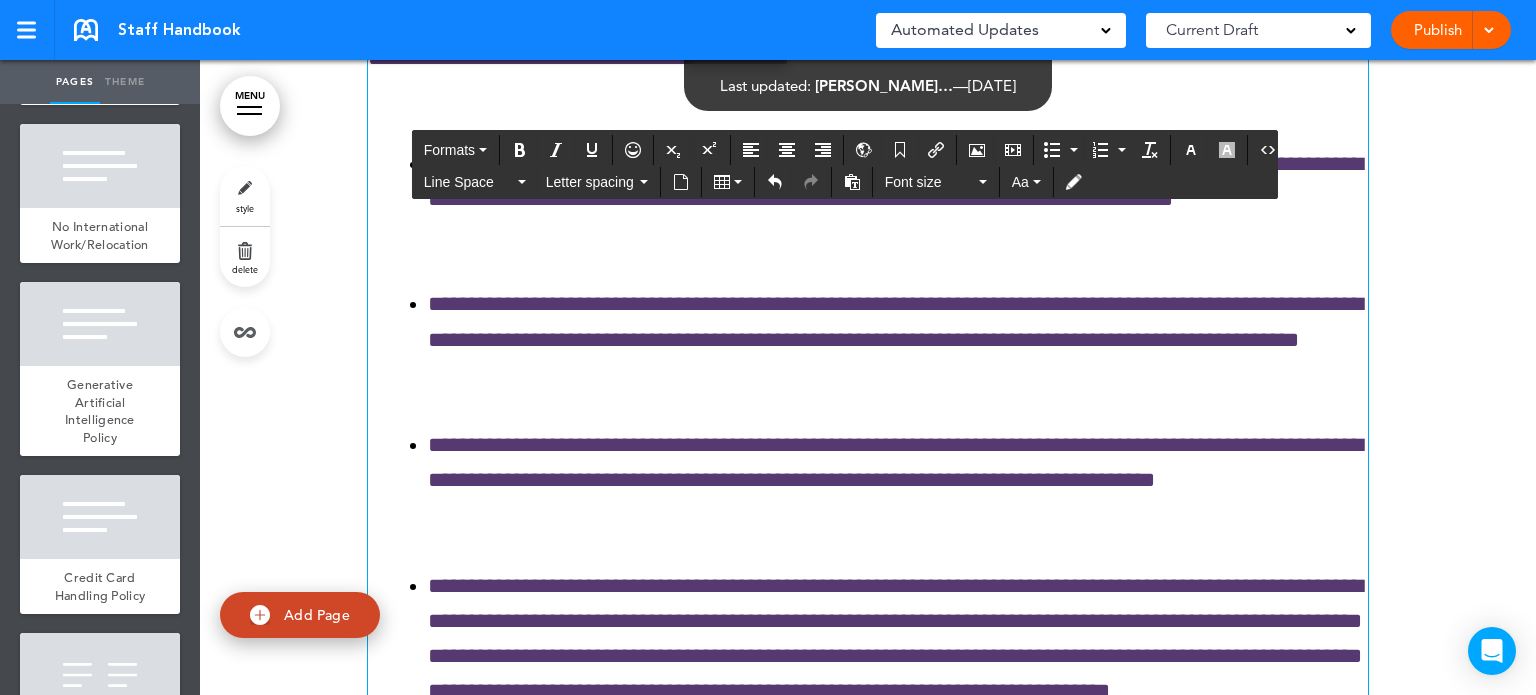 scroll, scrollTop: 72953, scrollLeft: 0, axis: vertical 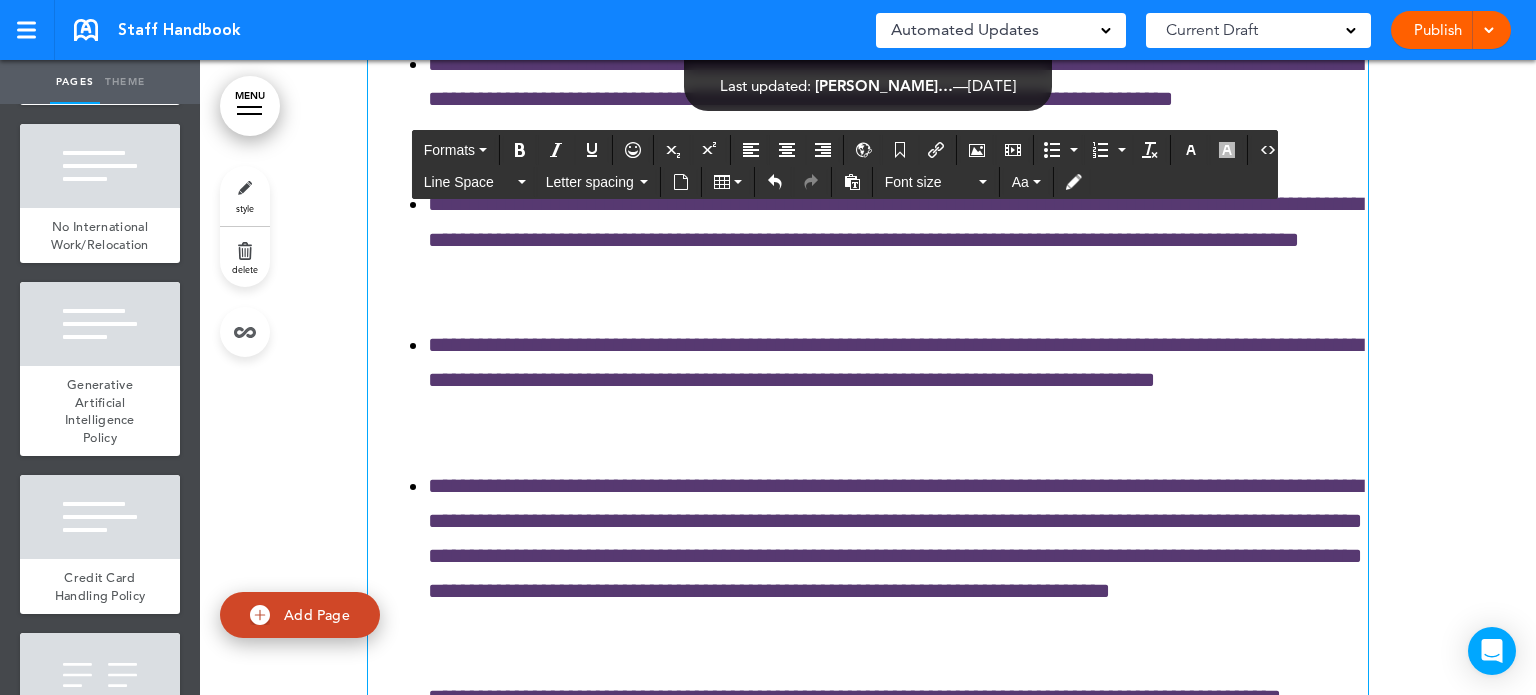 click on "**********" at bounding box center [868, -199] 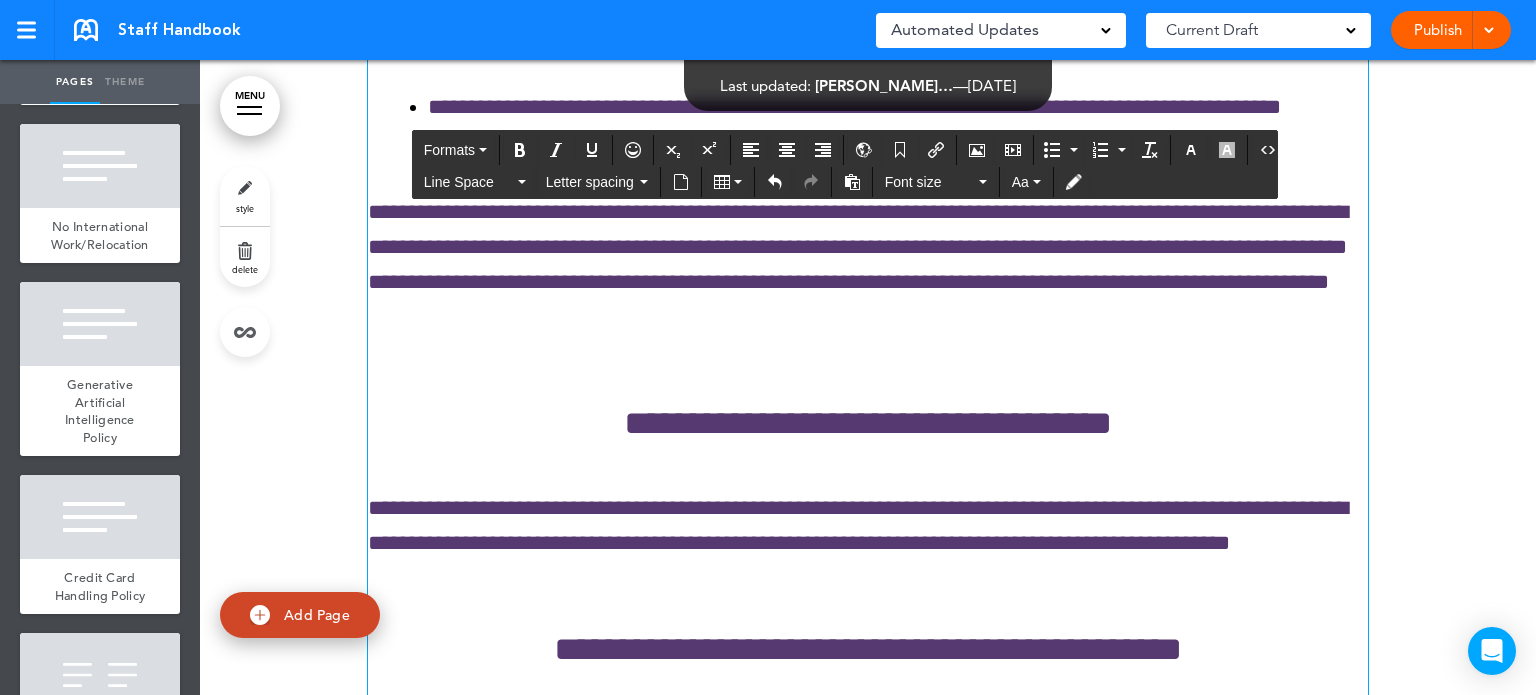 scroll, scrollTop: 73553, scrollLeft: 0, axis: vertical 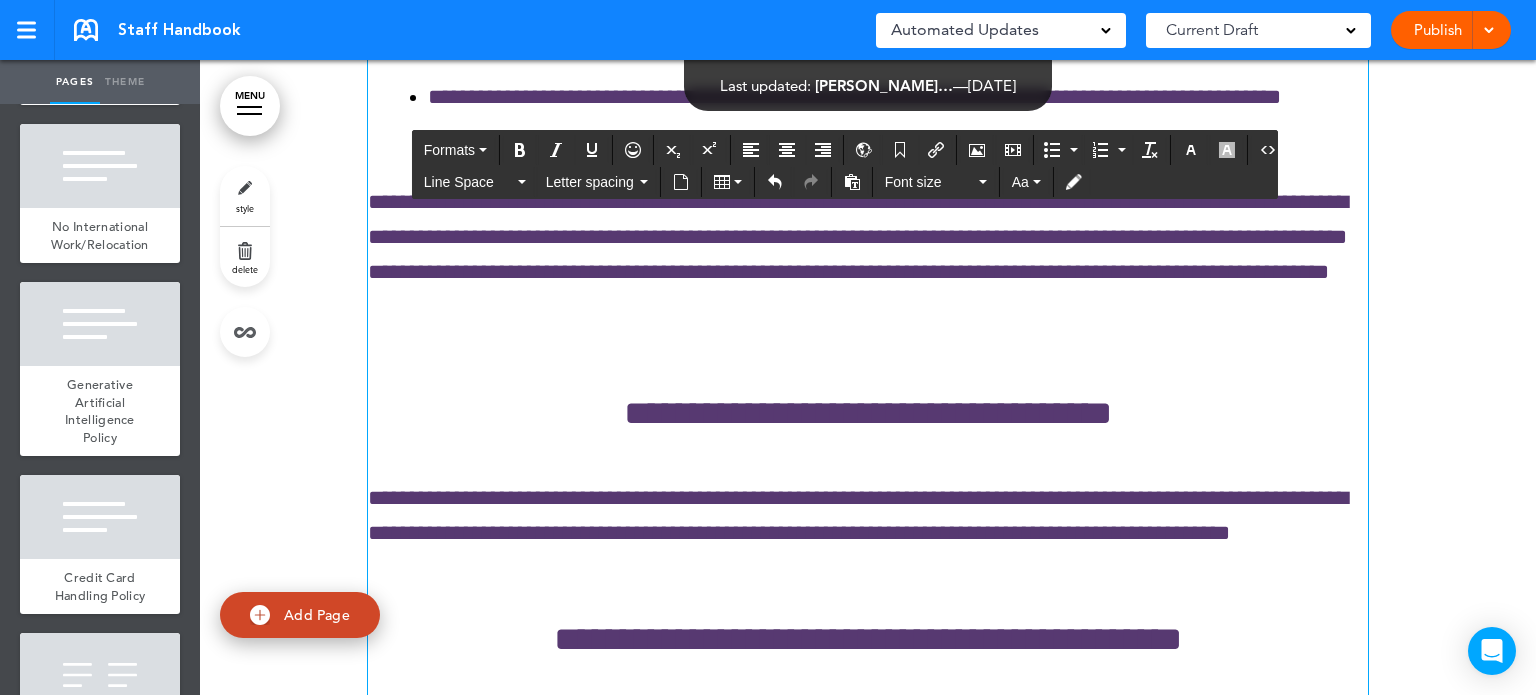click on "**********" at bounding box center [898, -219] 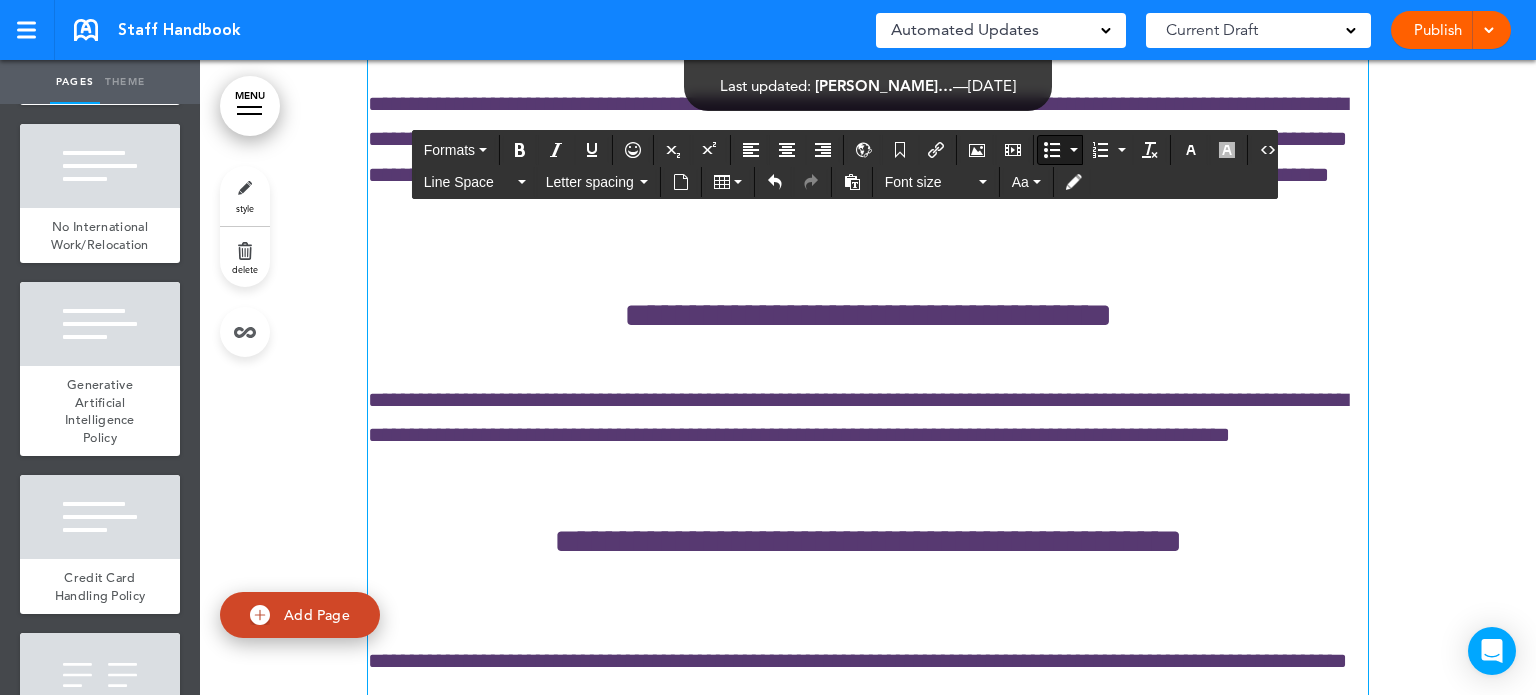 scroll, scrollTop: 73653, scrollLeft: 0, axis: vertical 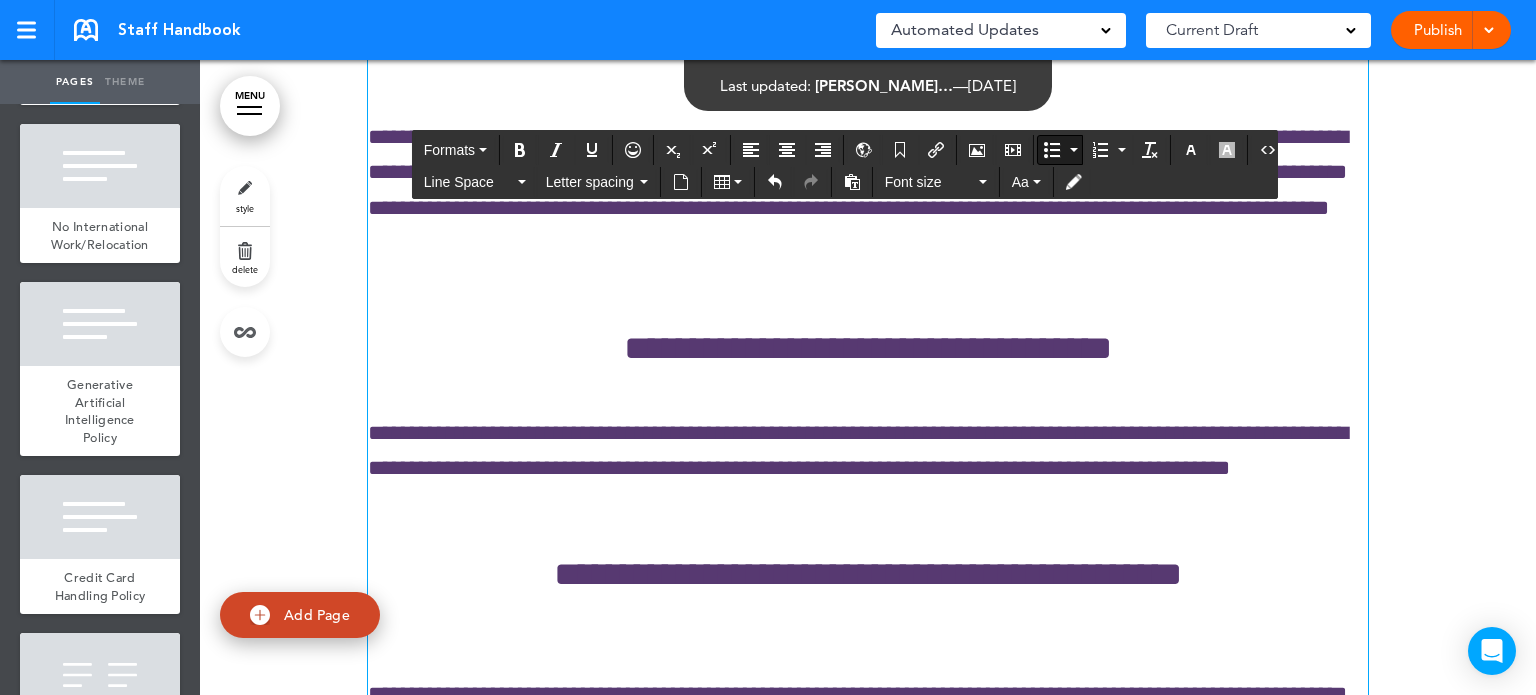 drag, startPoint x: 872, startPoint y: 322, endPoint x: 1075, endPoint y: 368, distance: 208.14658 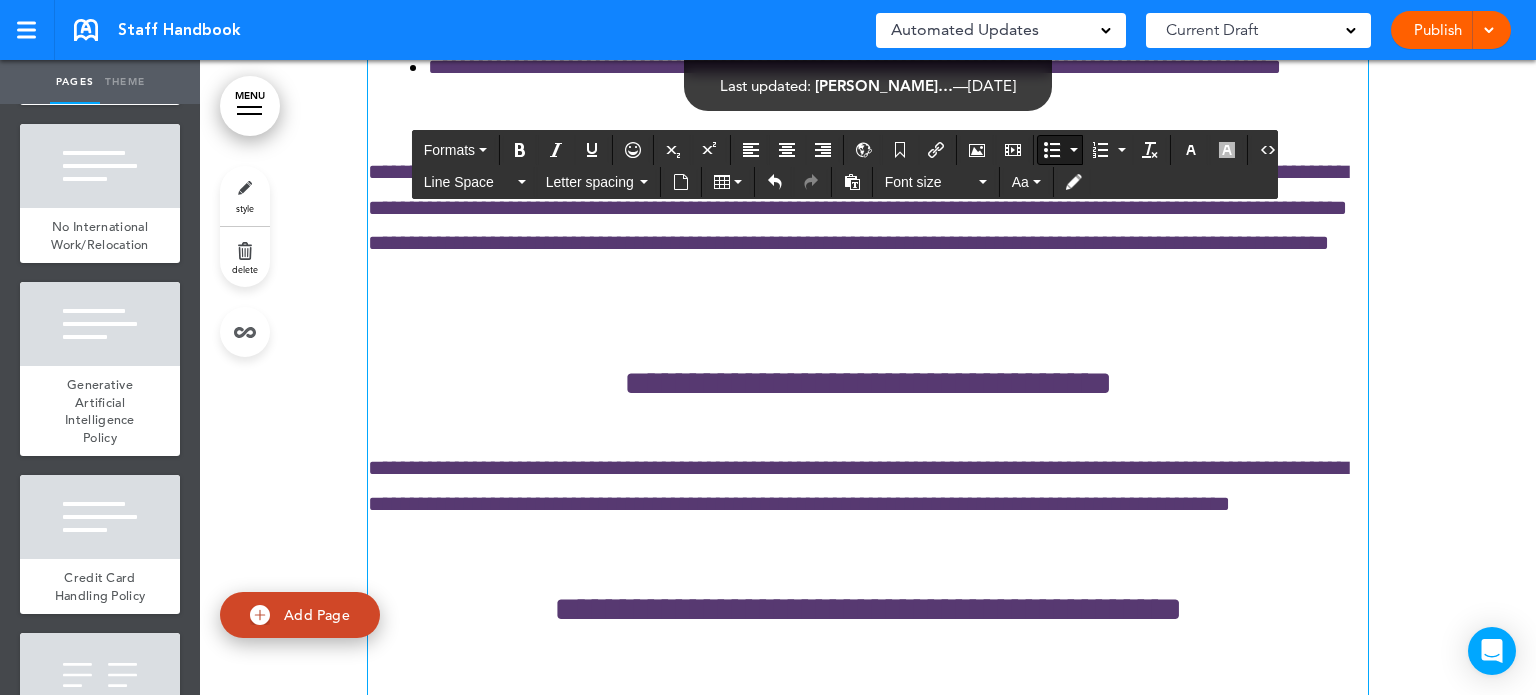 click on "**********" at bounding box center (898, -91) 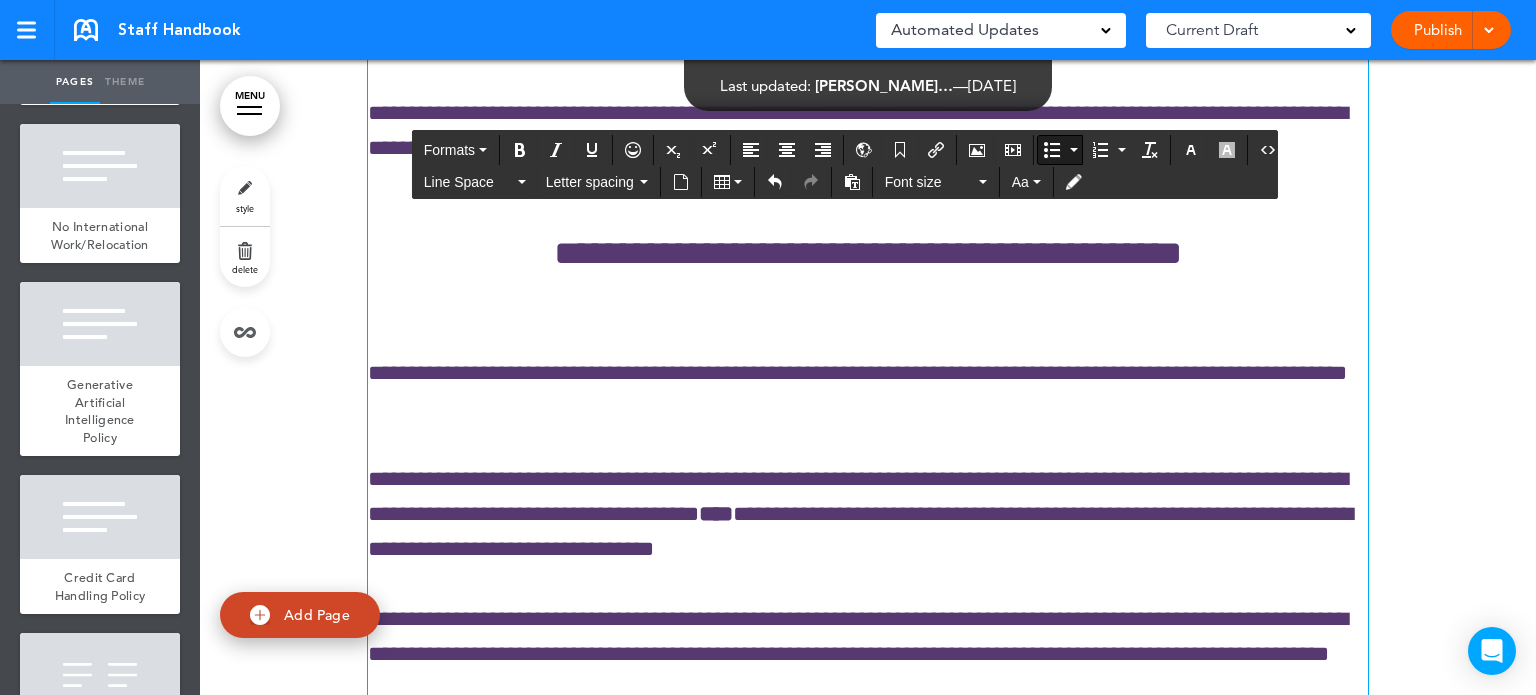 scroll, scrollTop: 74053, scrollLeft: 0, axis: vertical 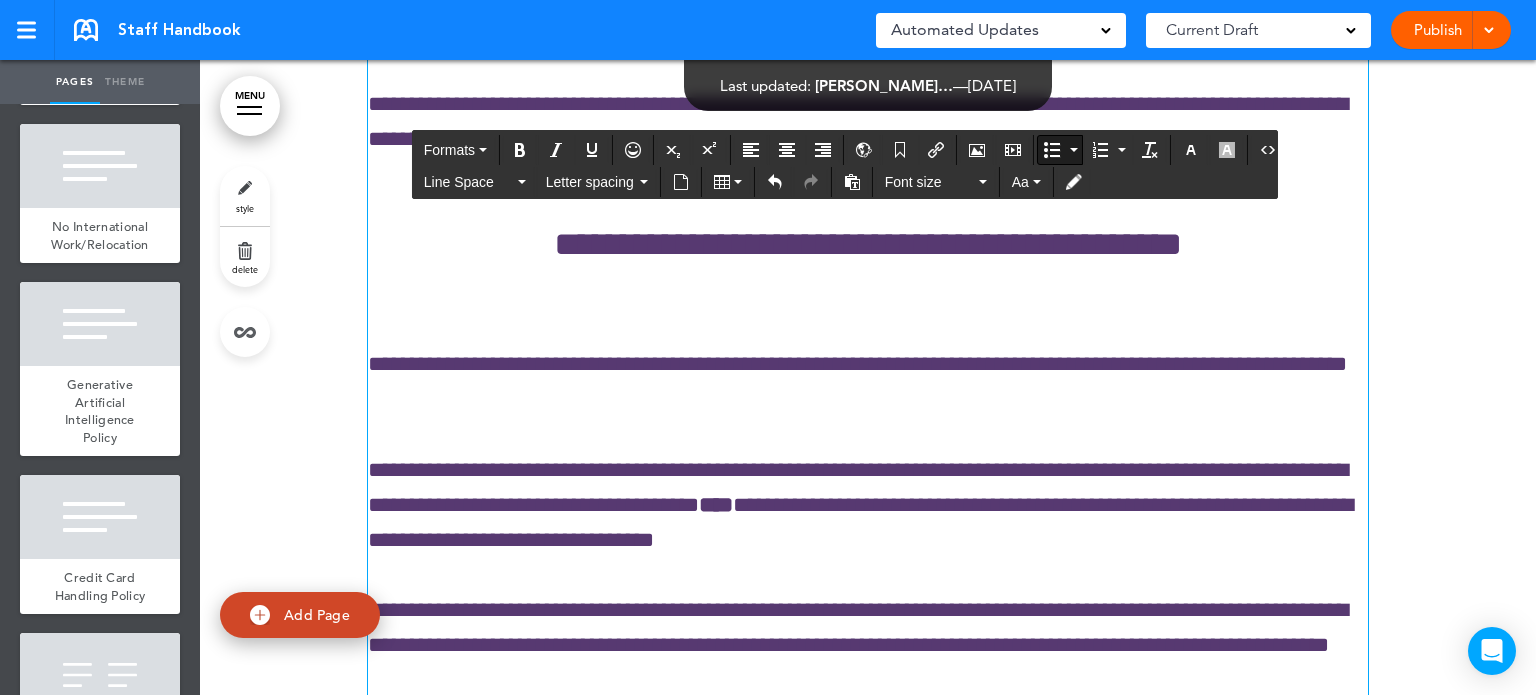 click on "**********" at bounding box center [883, -649] 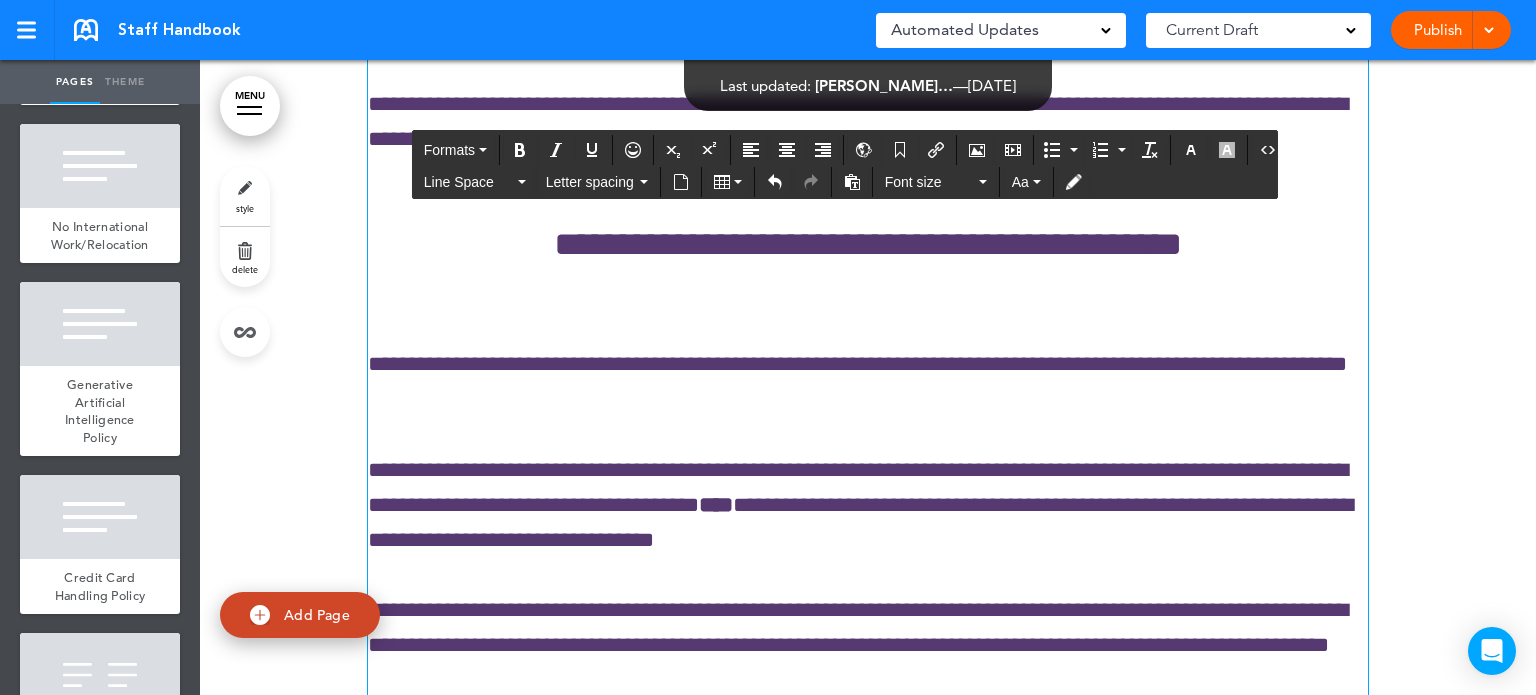 click on "**********" at bounding box center (868, -121) 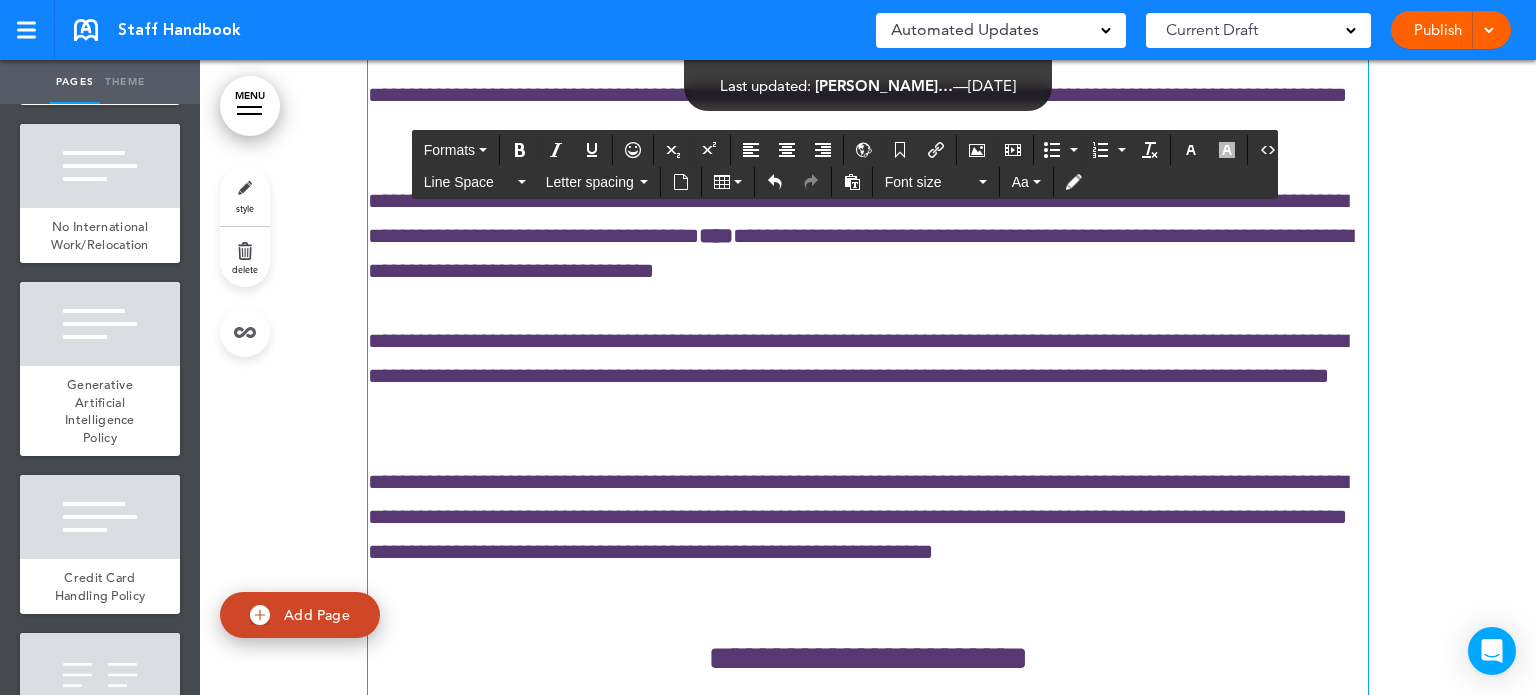 scroll, scrollTop: 74353, scrollLeft: 0, axis: vertical 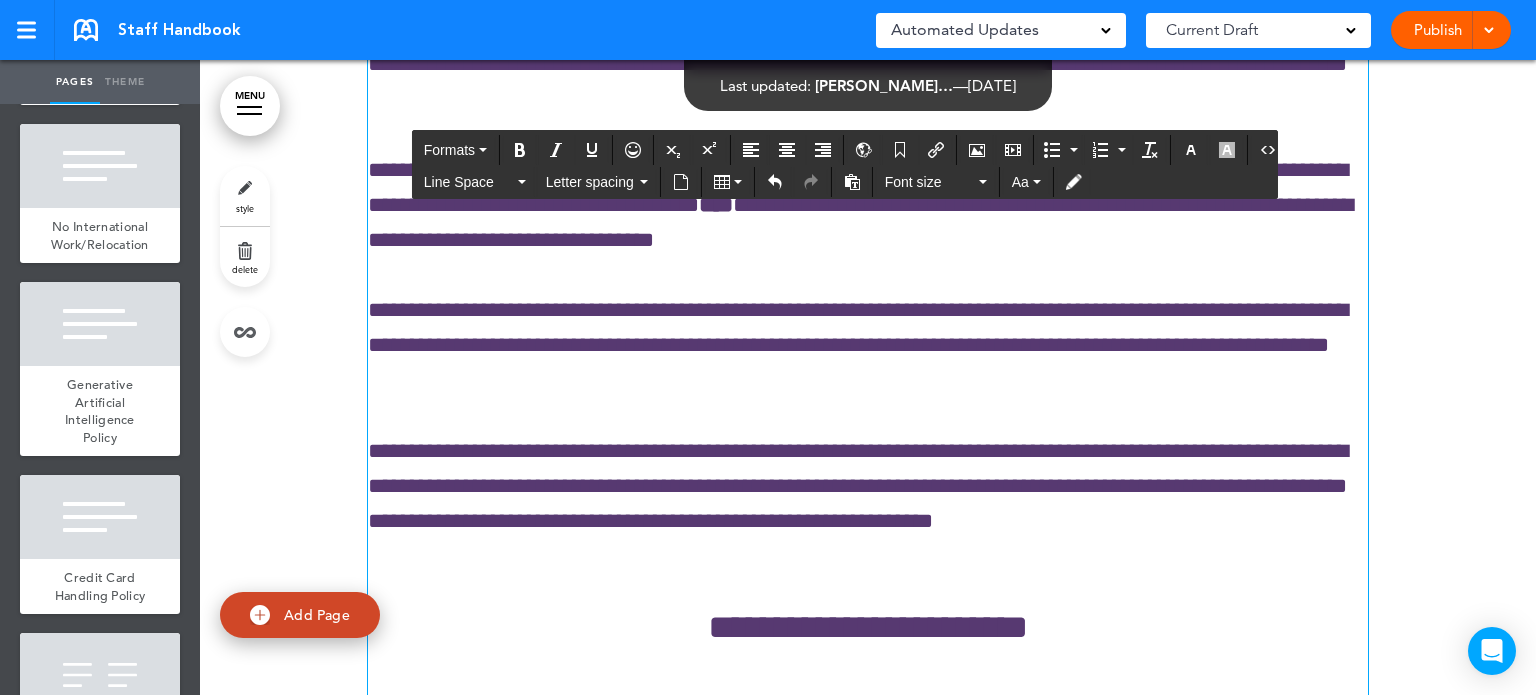 click on "**********" at bounding box center [868, -160] 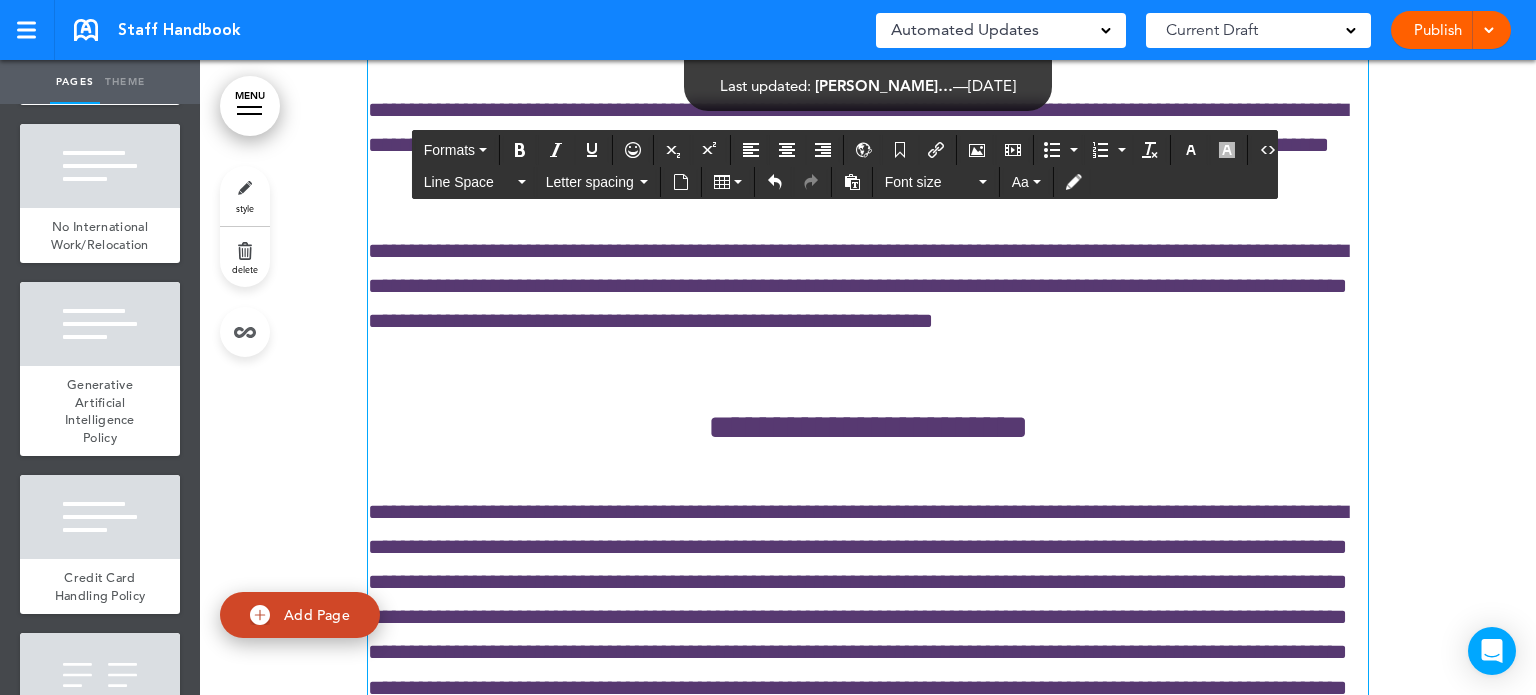 scroll, scrollTop: 74753, scrollLeft: 0, axis: vertical 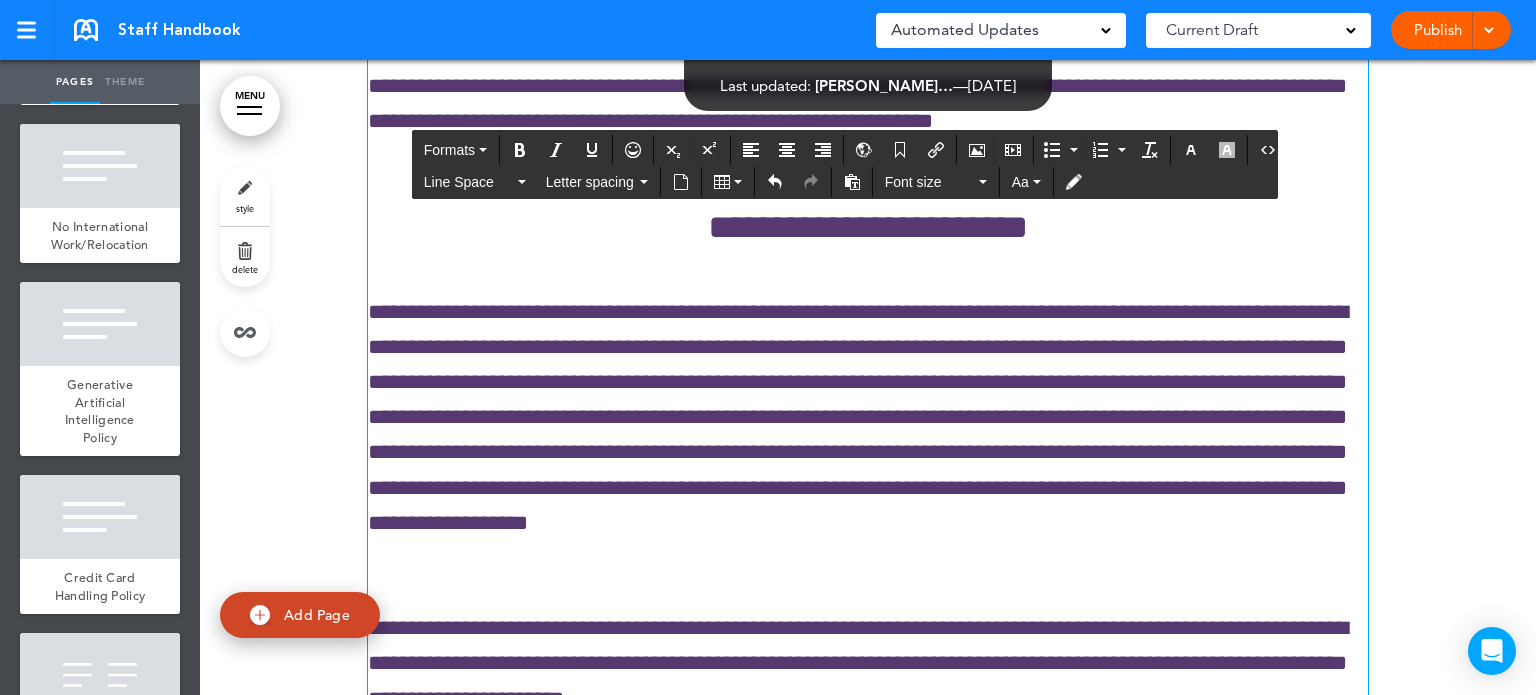 click on "**********" at bounding box center [868, 888] 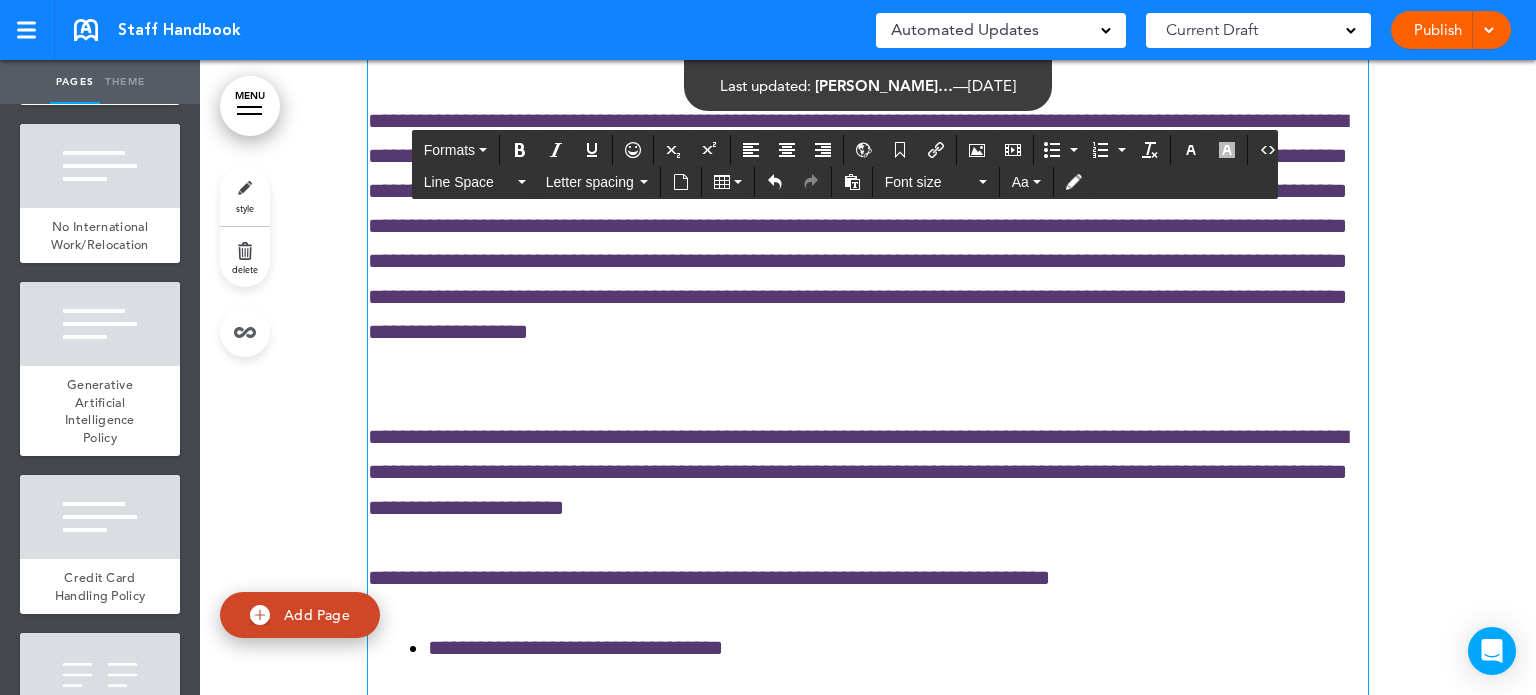 scroll, scrollTop: 75053, scrollLeft: 0, axis: vertical 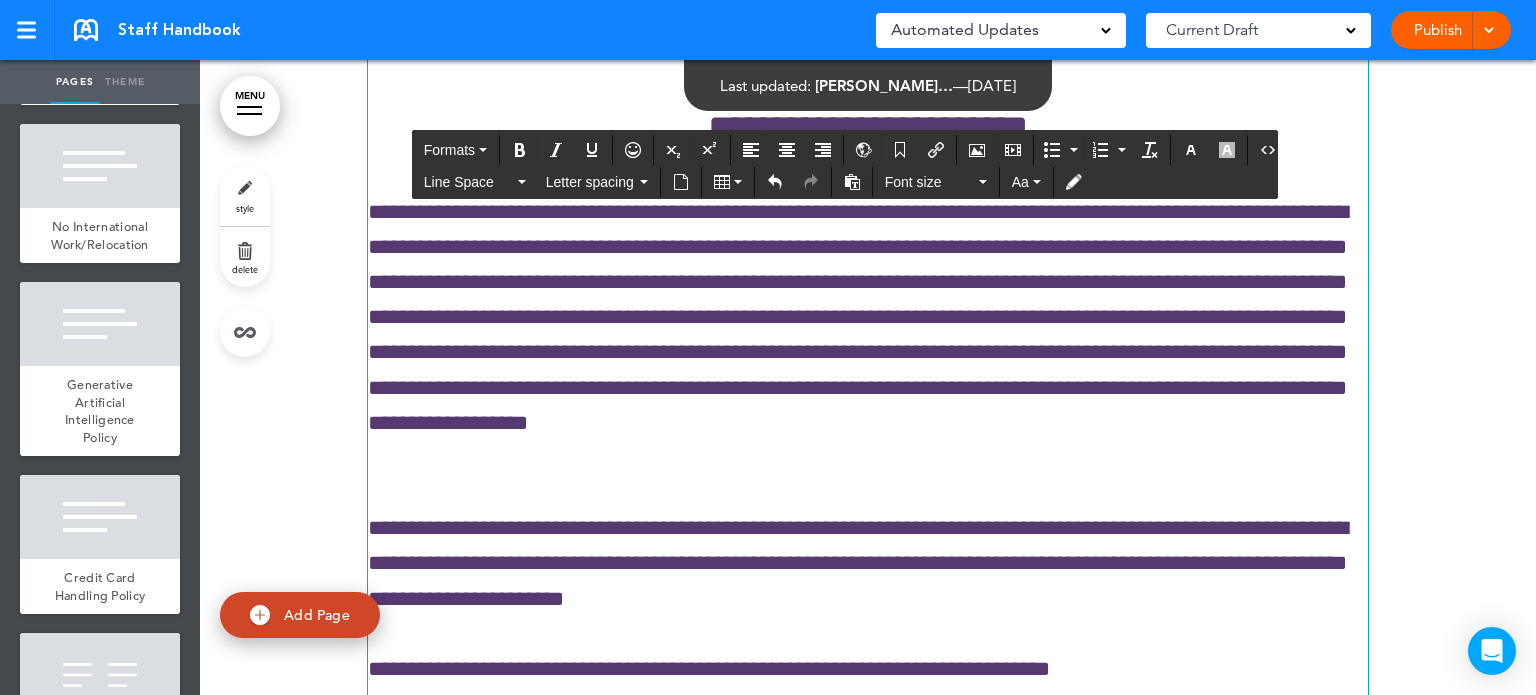 drag, startPoint x: 746, startPoint y: 469, endPoint x: 356, endPoint y: 271, distance: 437.38312 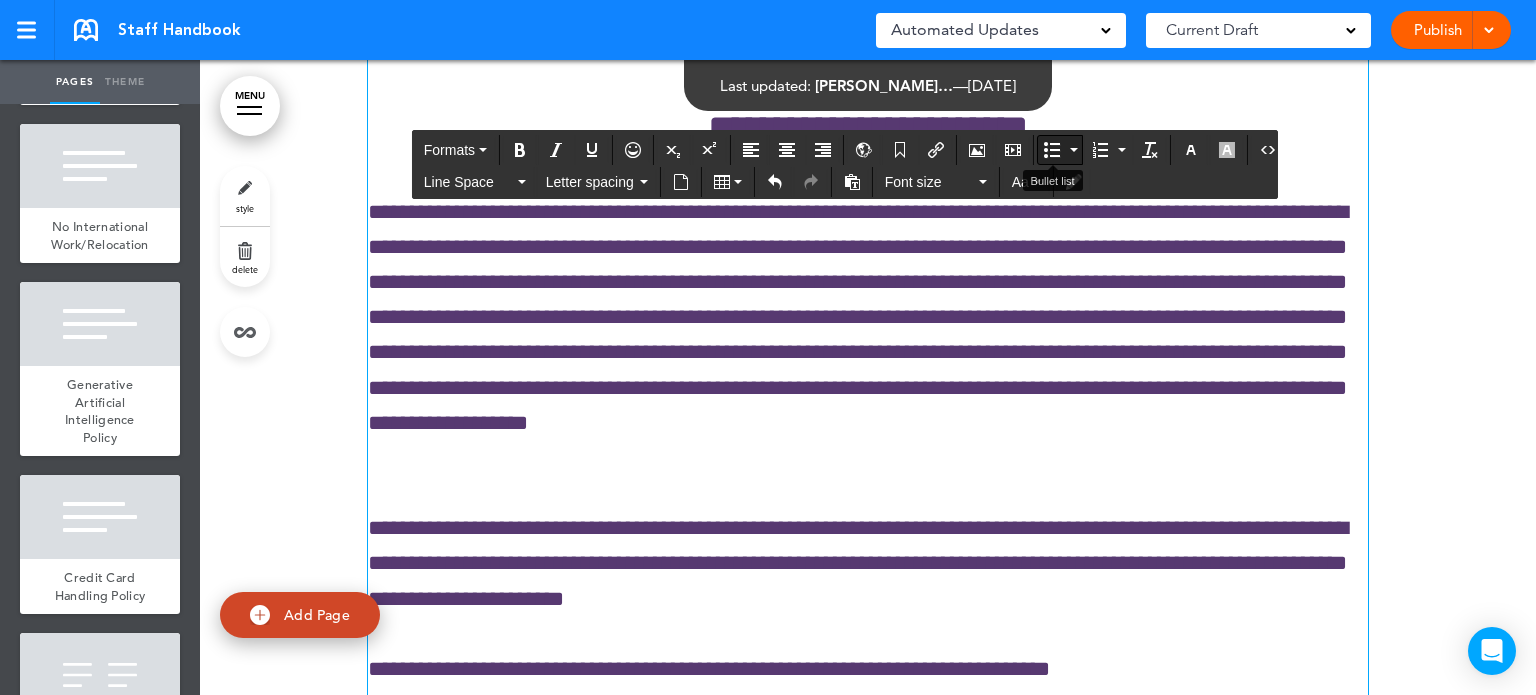 click at bounding box center [1052, 150] 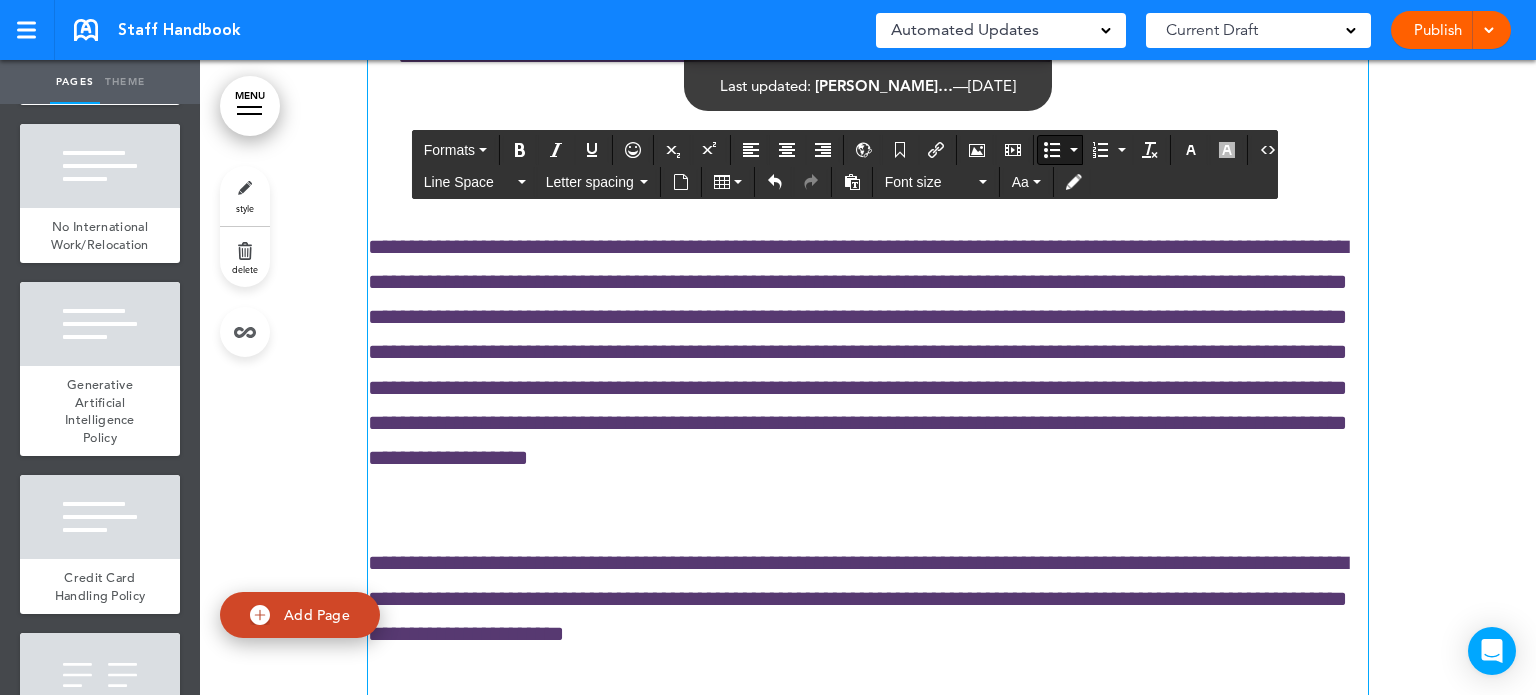click on "**********" at bounding box center (883, -277) 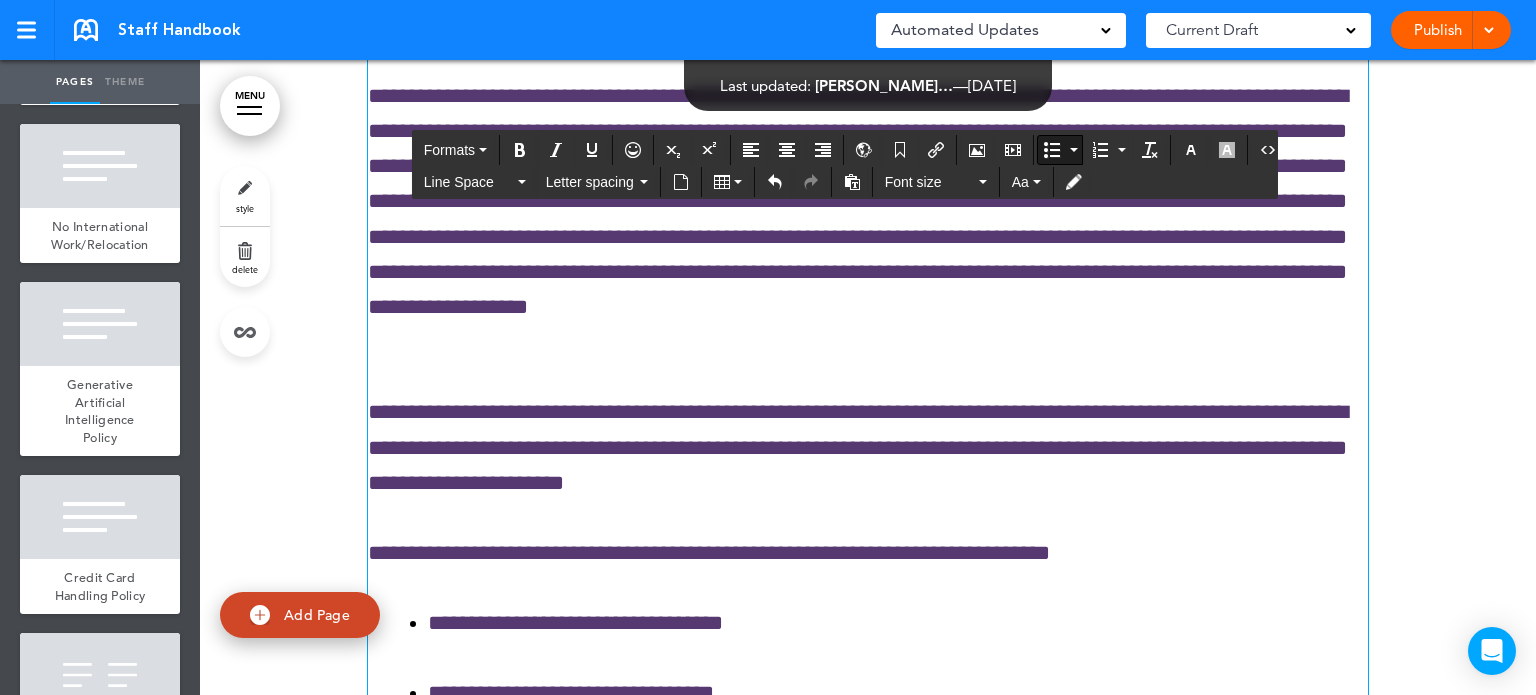 scroll, scrollTop: 75053, scrollLeft: 0, axis: vertical 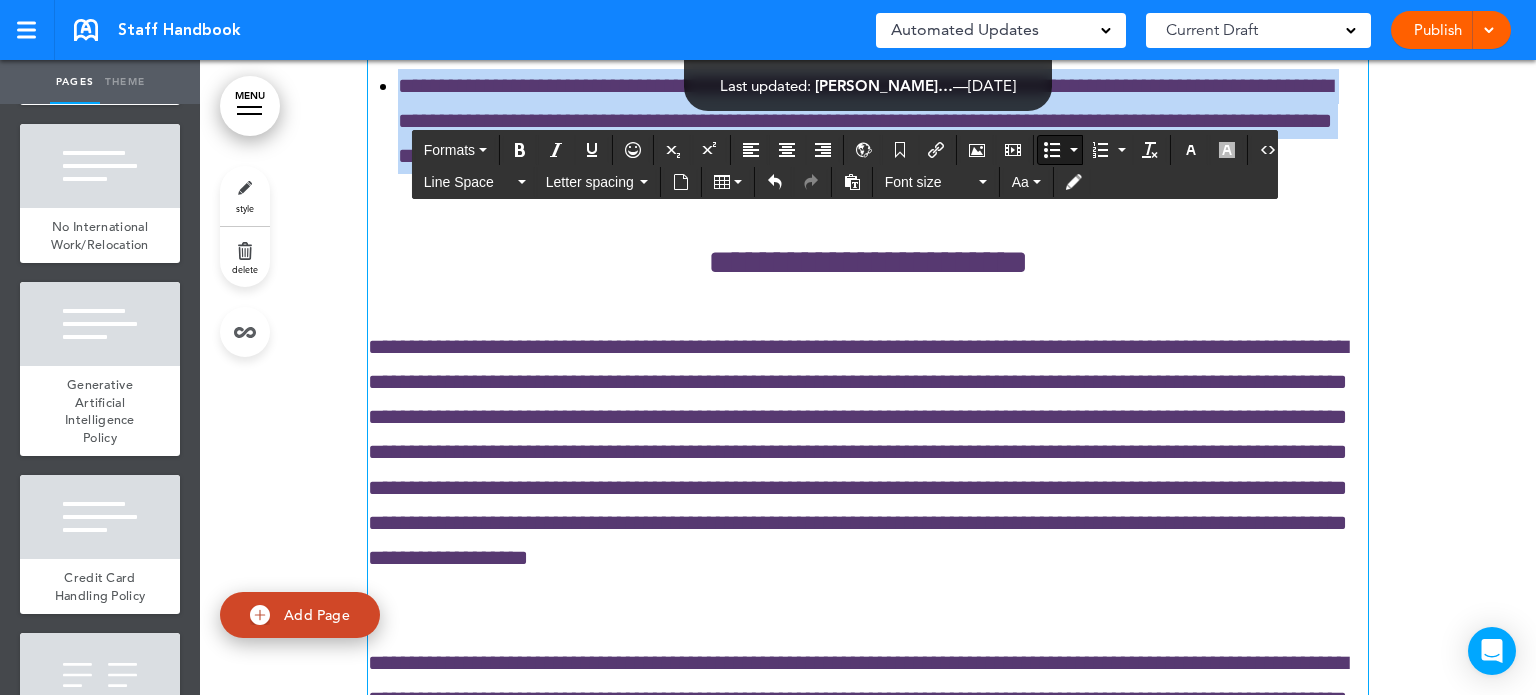 drag, startPoint x: 904, startPoint y: 501, endPoint x: 384, endPoint y: 391, distance: 531.50726 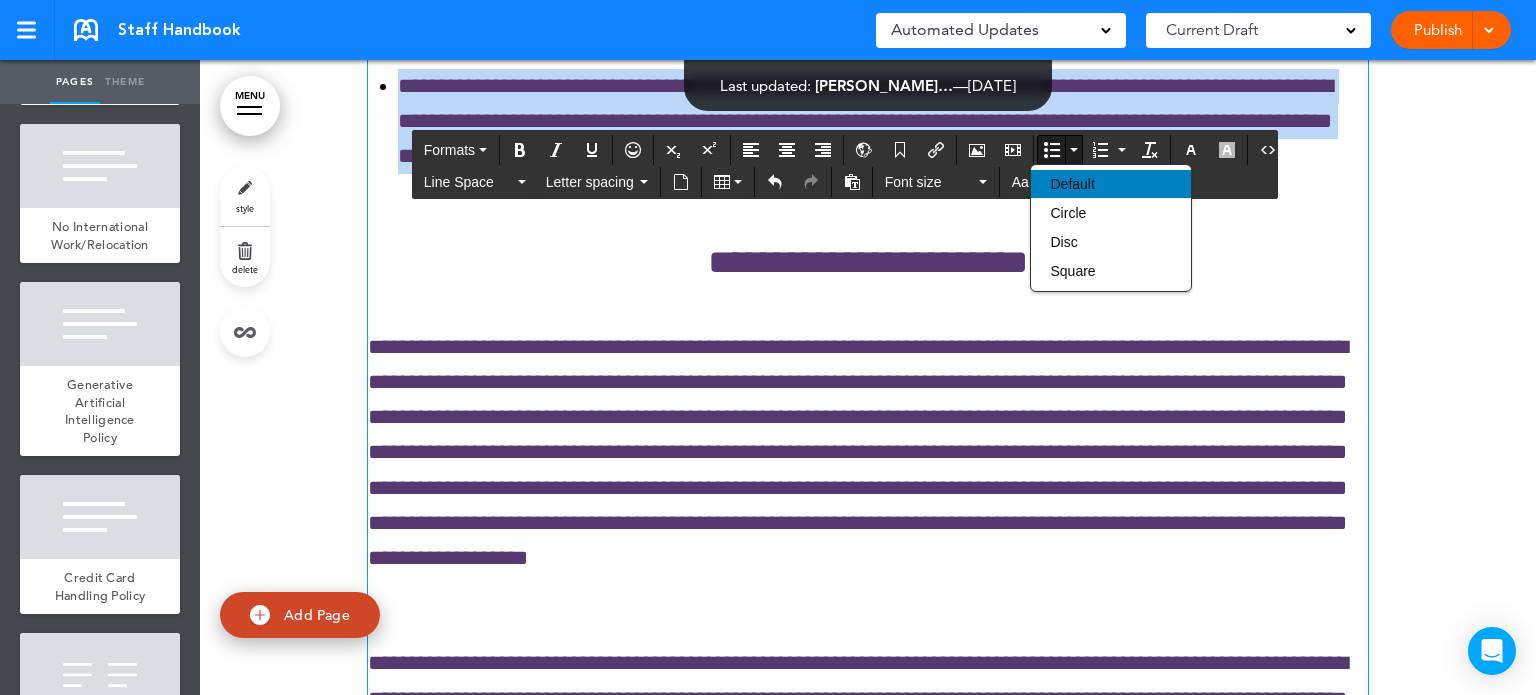 click on "Default" at bounding box center (1073, 184) 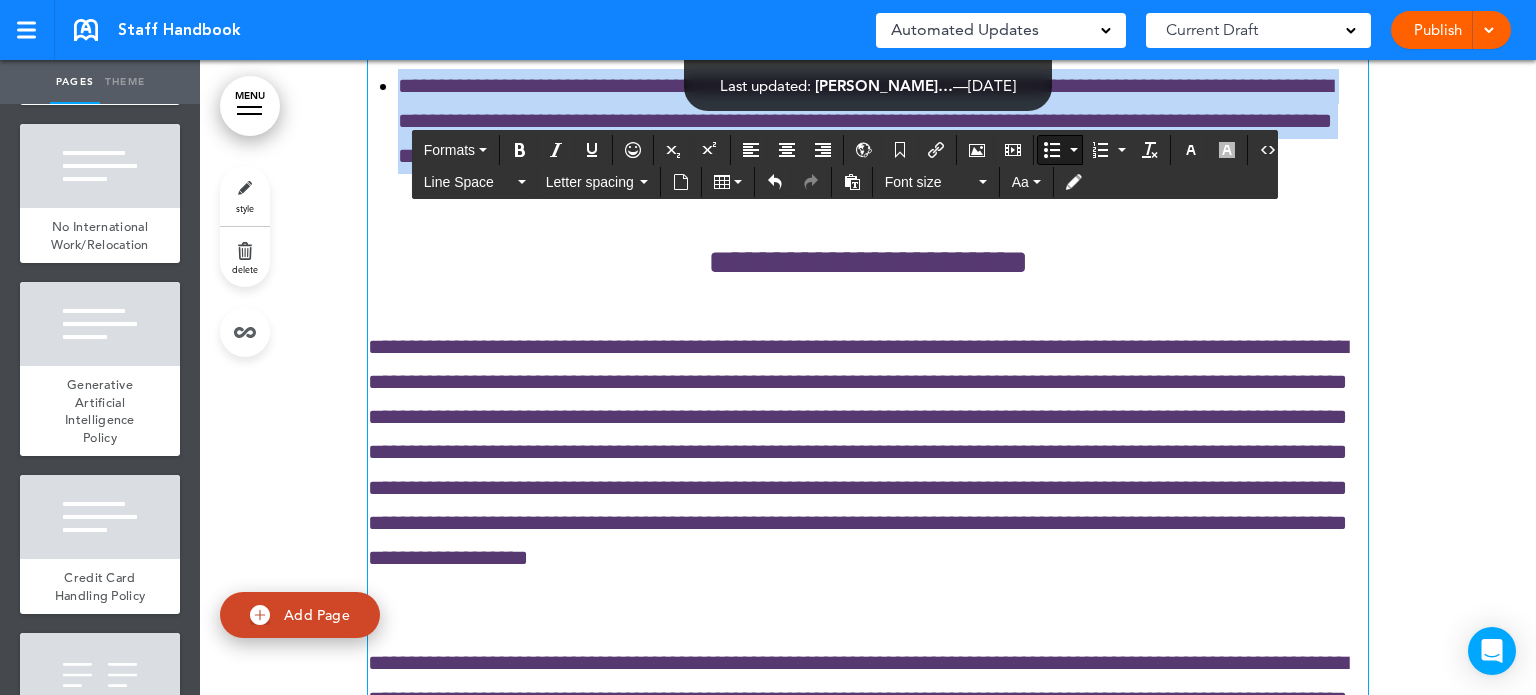 click on "**********" at bounding box center [883, -177] 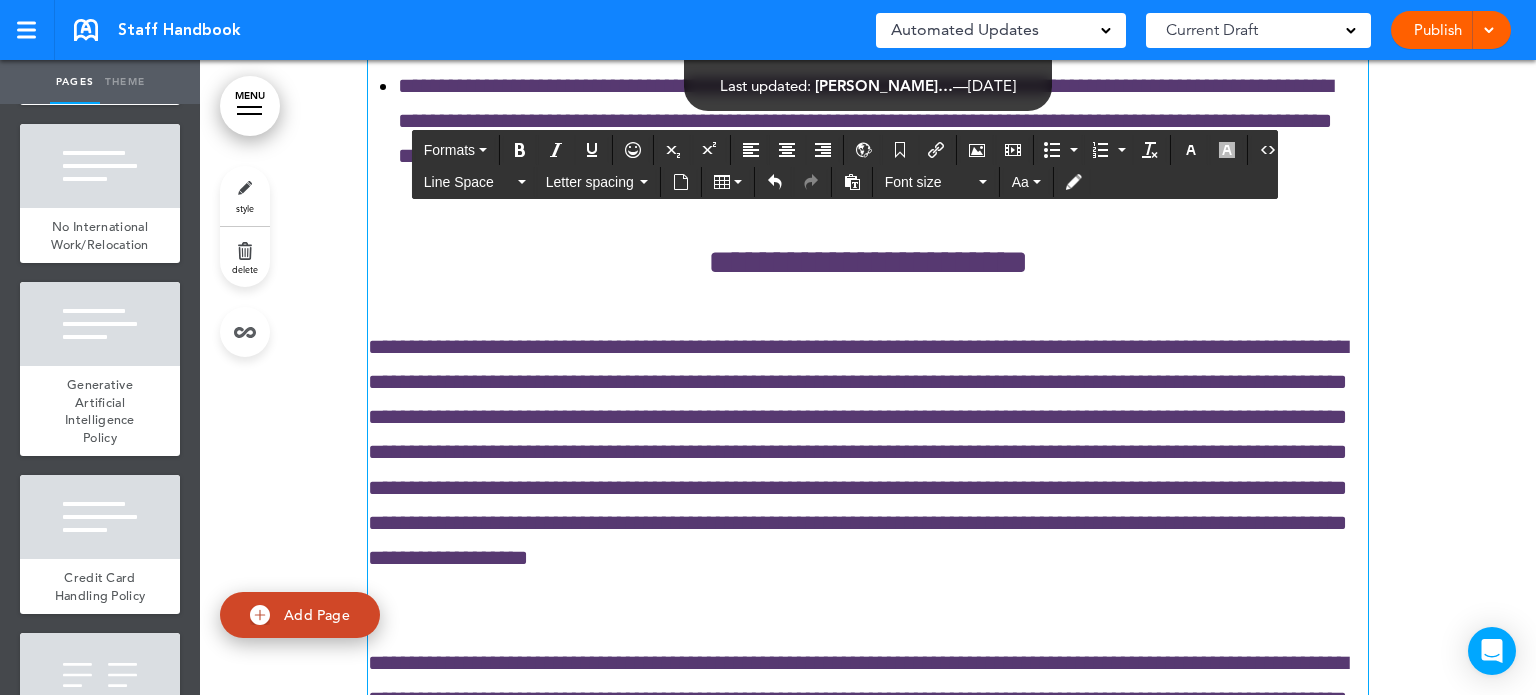 click on "**********" at bounding box center [868, -318] 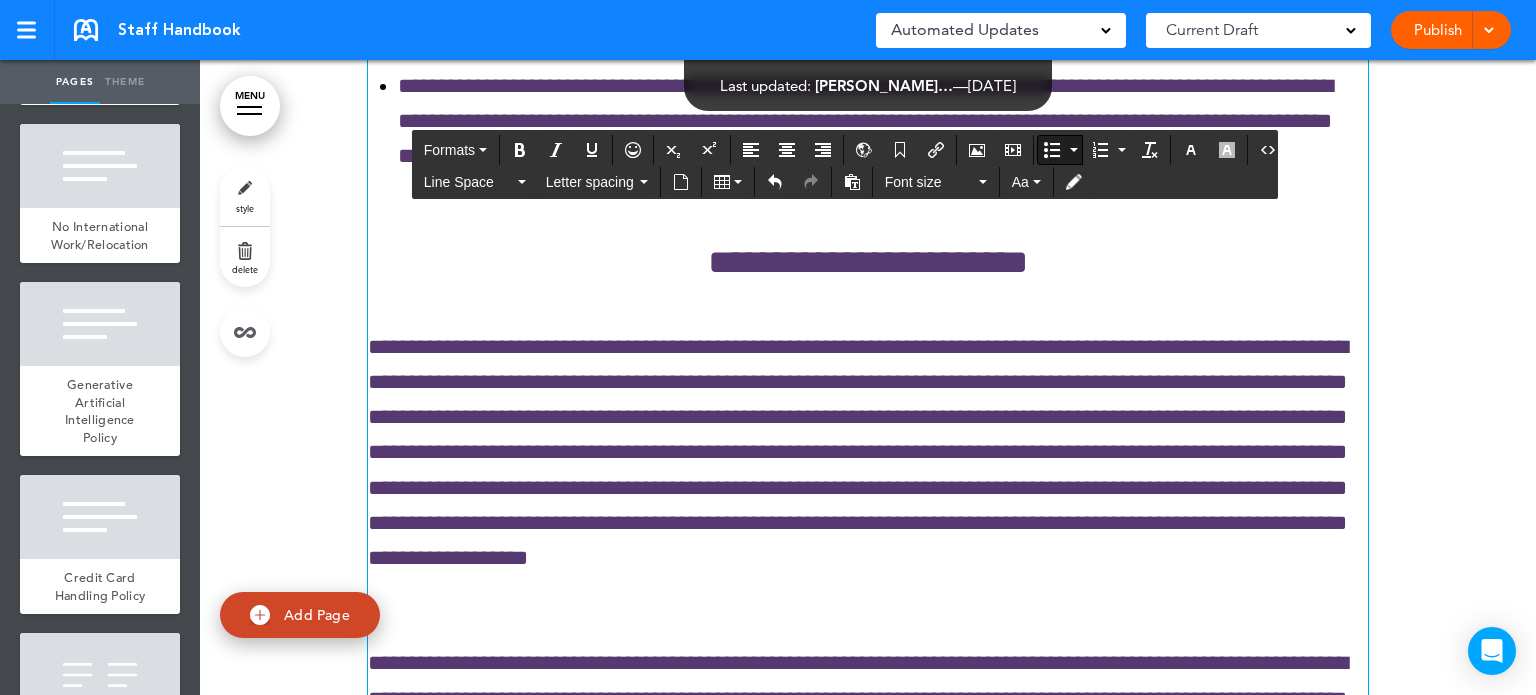 drag, startPoint x: 392, startPoint y: 377, endPoint x: 566, endPoint y: 379, distance: 174.01149 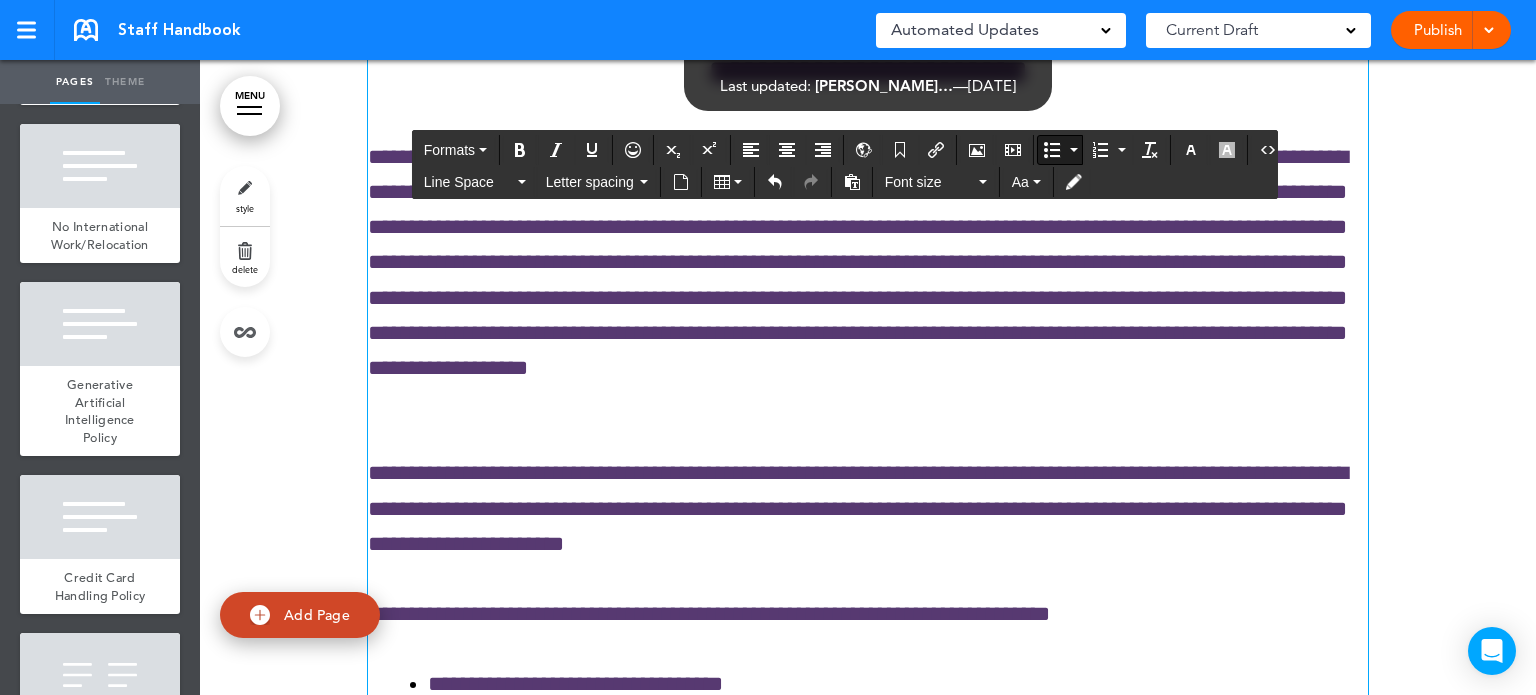 scroll, scrollTop: 74953, scrollLeft: 0, axis: vertical 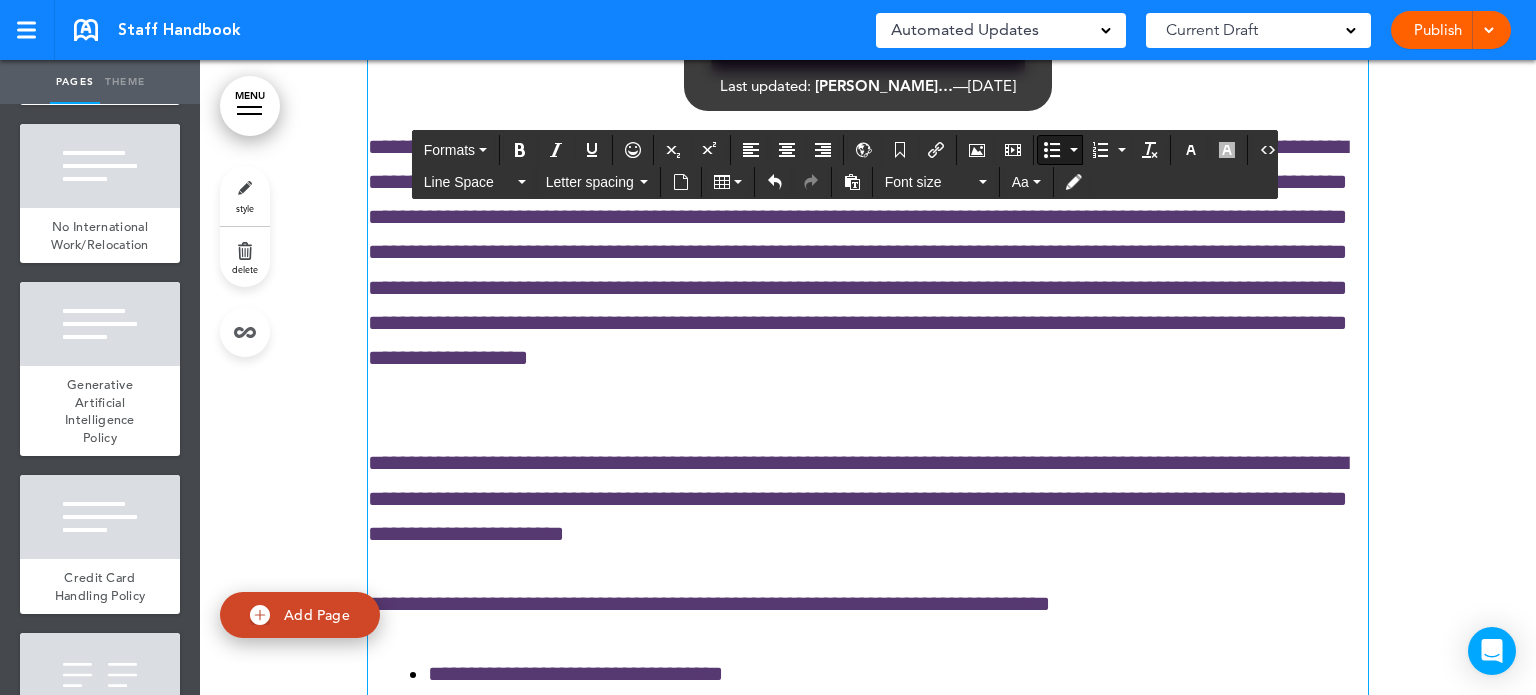 drag, startPoint x: 704, startPoint y: 506, endPoint x: 540, endPoint y: 490, distance: 164.77864 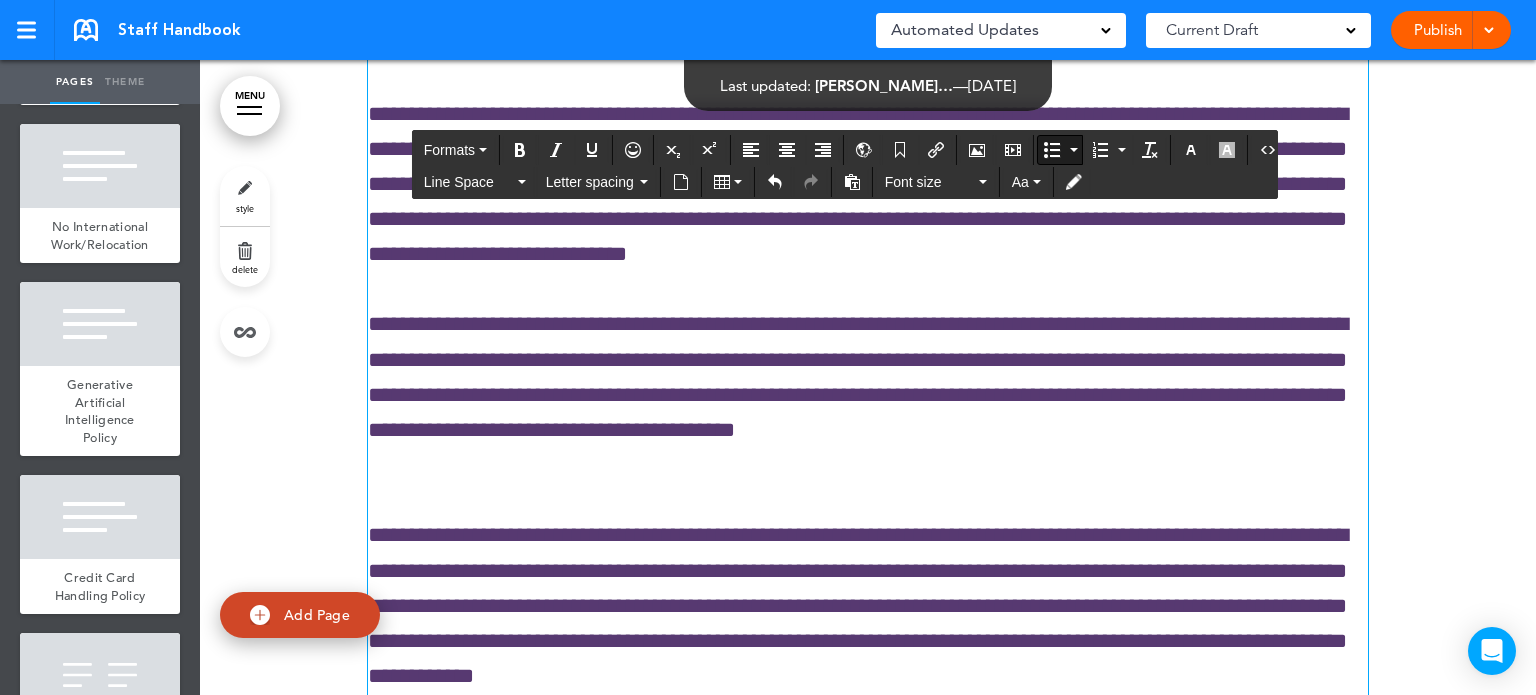 scroll, scrollTop: 75653, scrollLeft: 0, axis: vertical 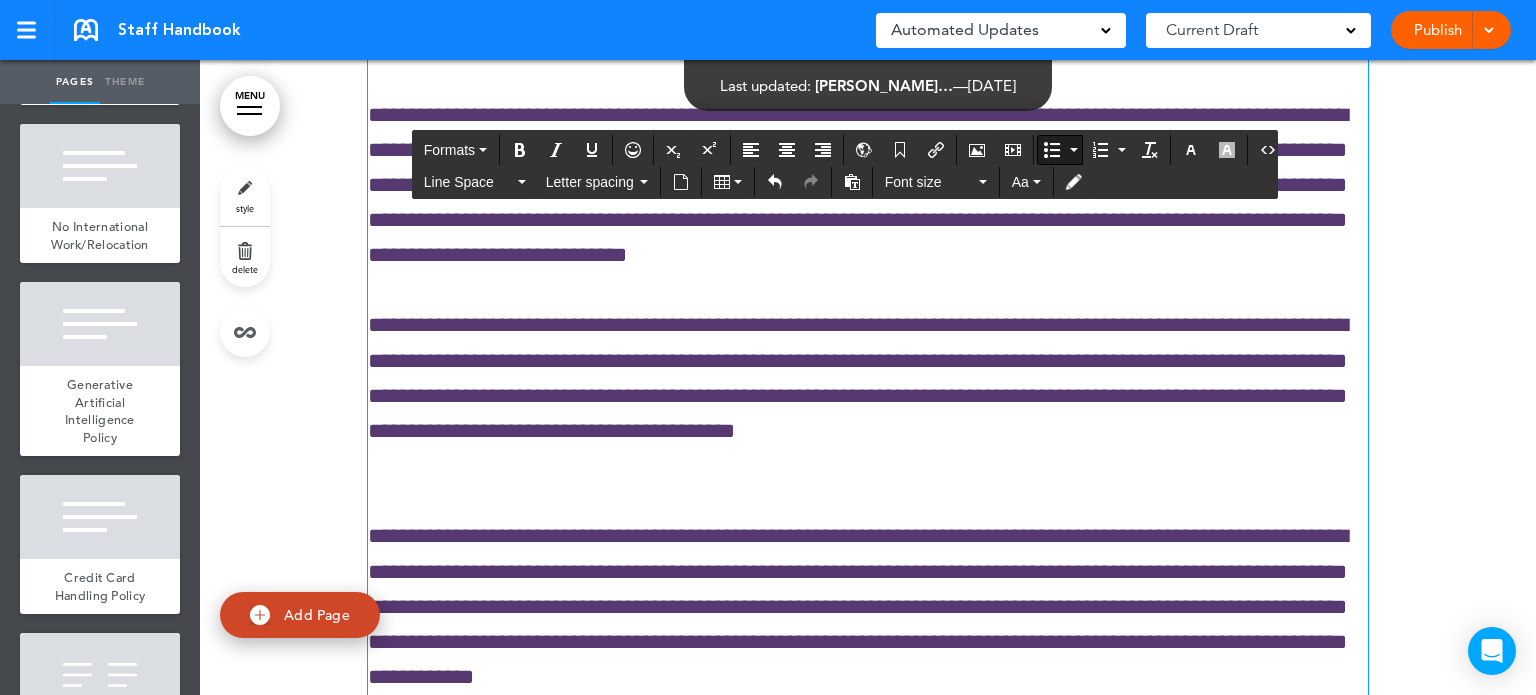 click on "**********" at bounding box center (868, -429) 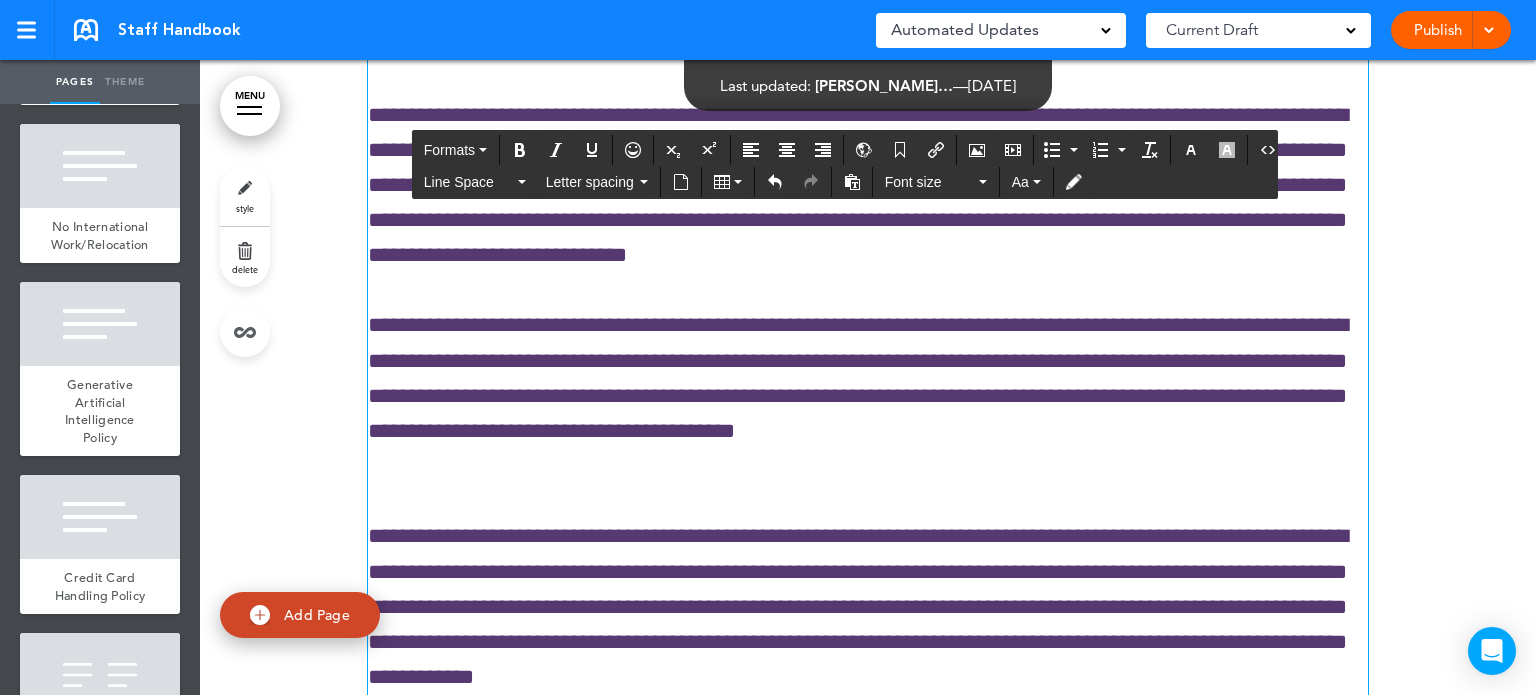 click on "**********" at bounding box center [868, -429] 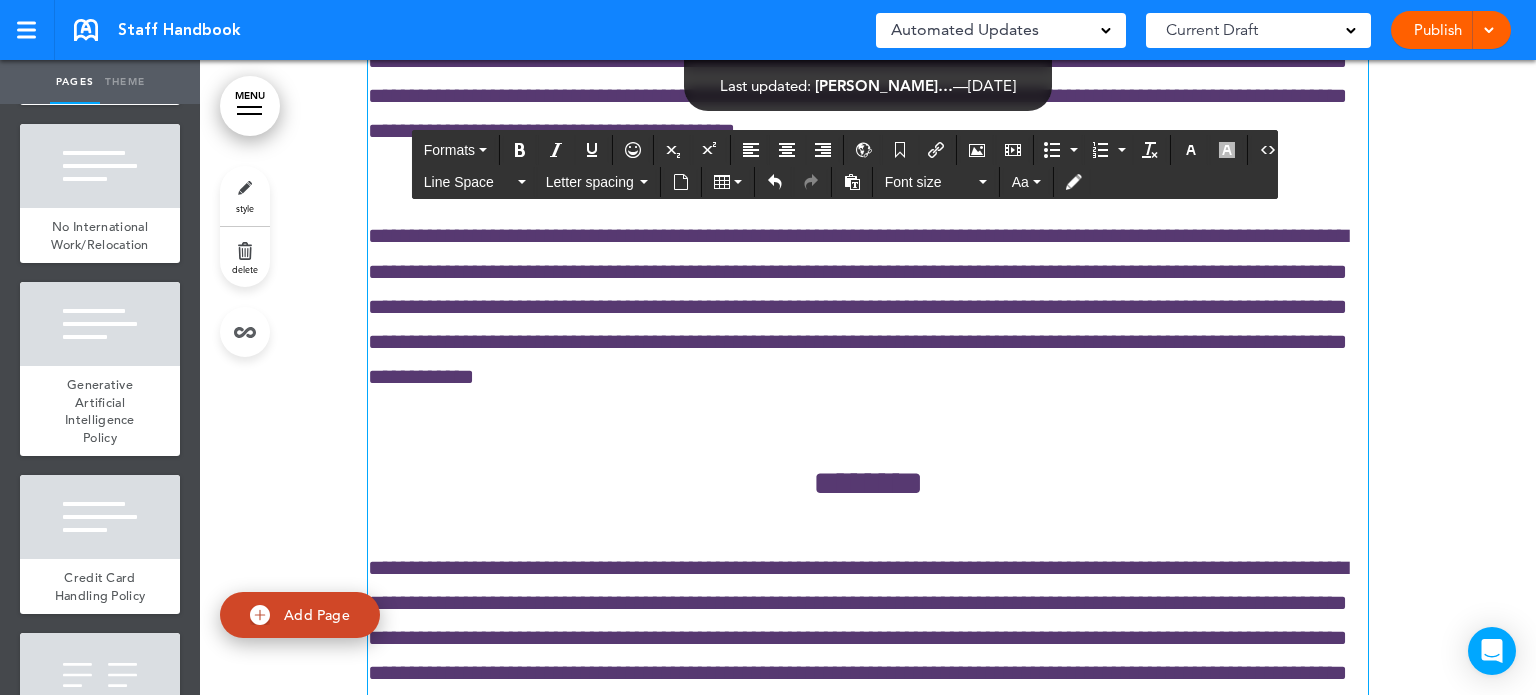 scroll, scrollTop: 75753, scrollLeft: 0, axis: vertical 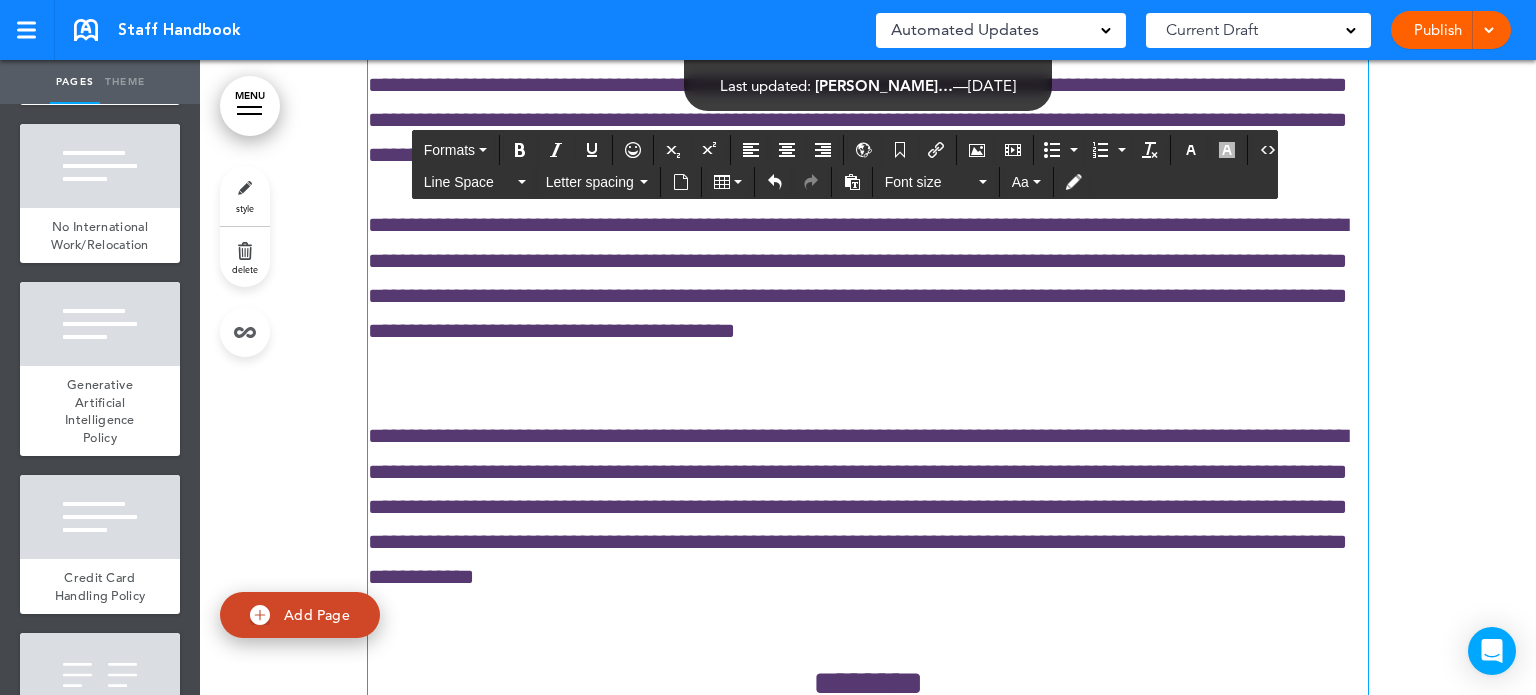 click on "**********" at bounding box center [868, -196] 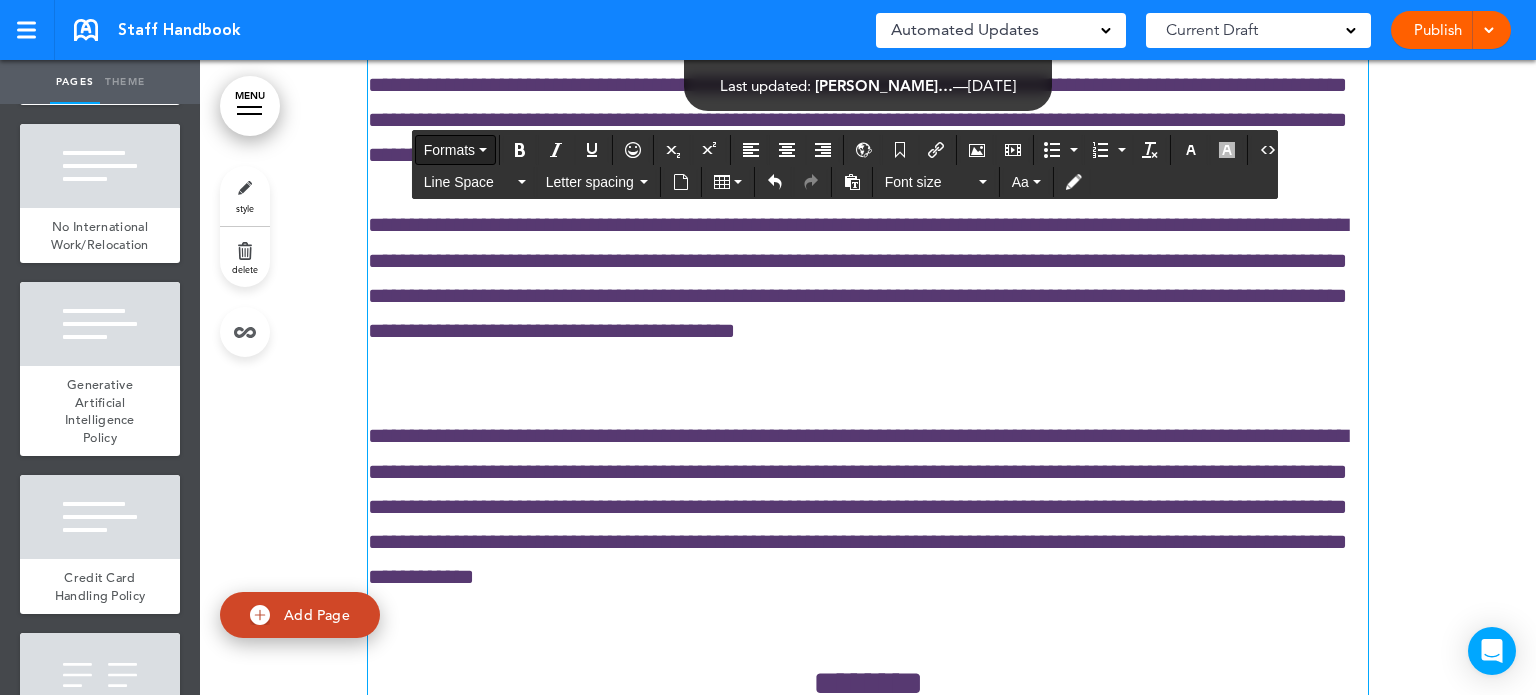 click on "Formats" at bounding box center [455, 150] 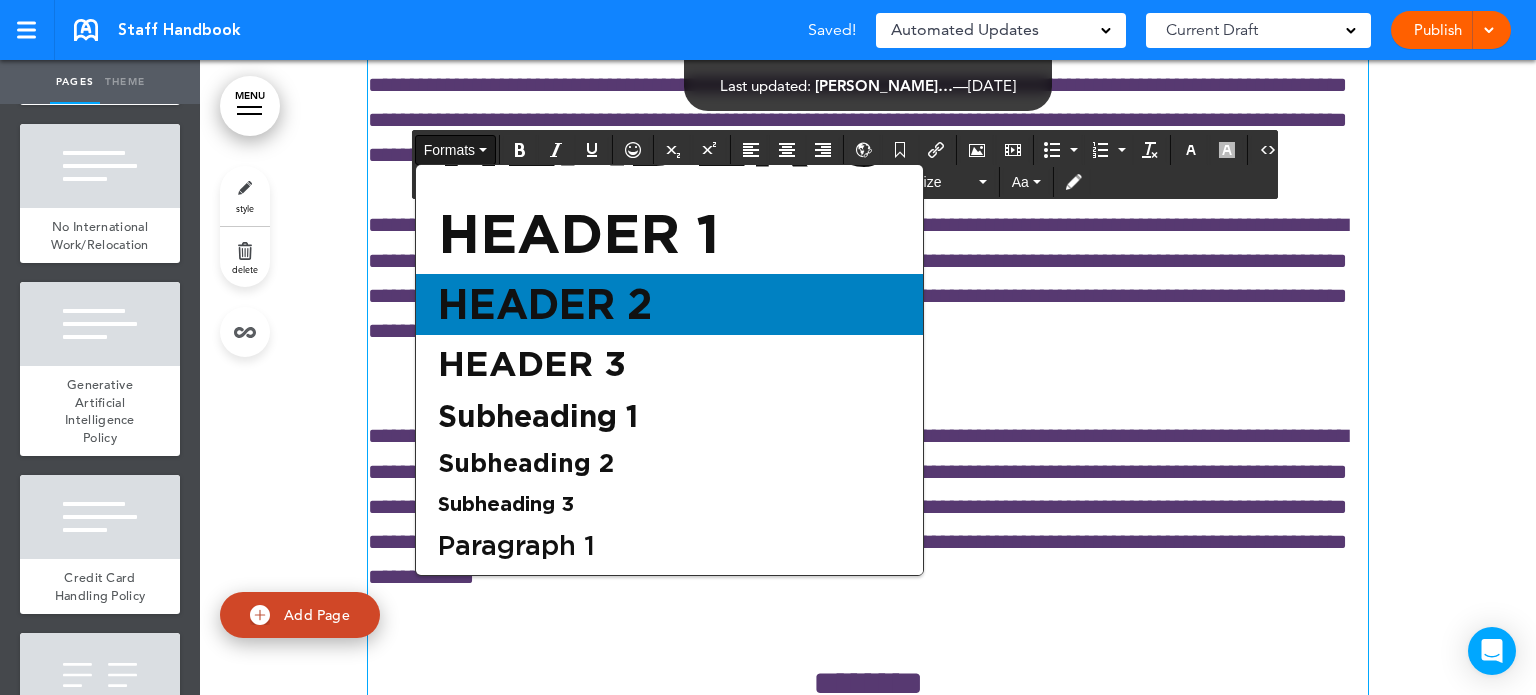 scroll, scrollTop: 130, scrollLeft: 0, axis: vertical 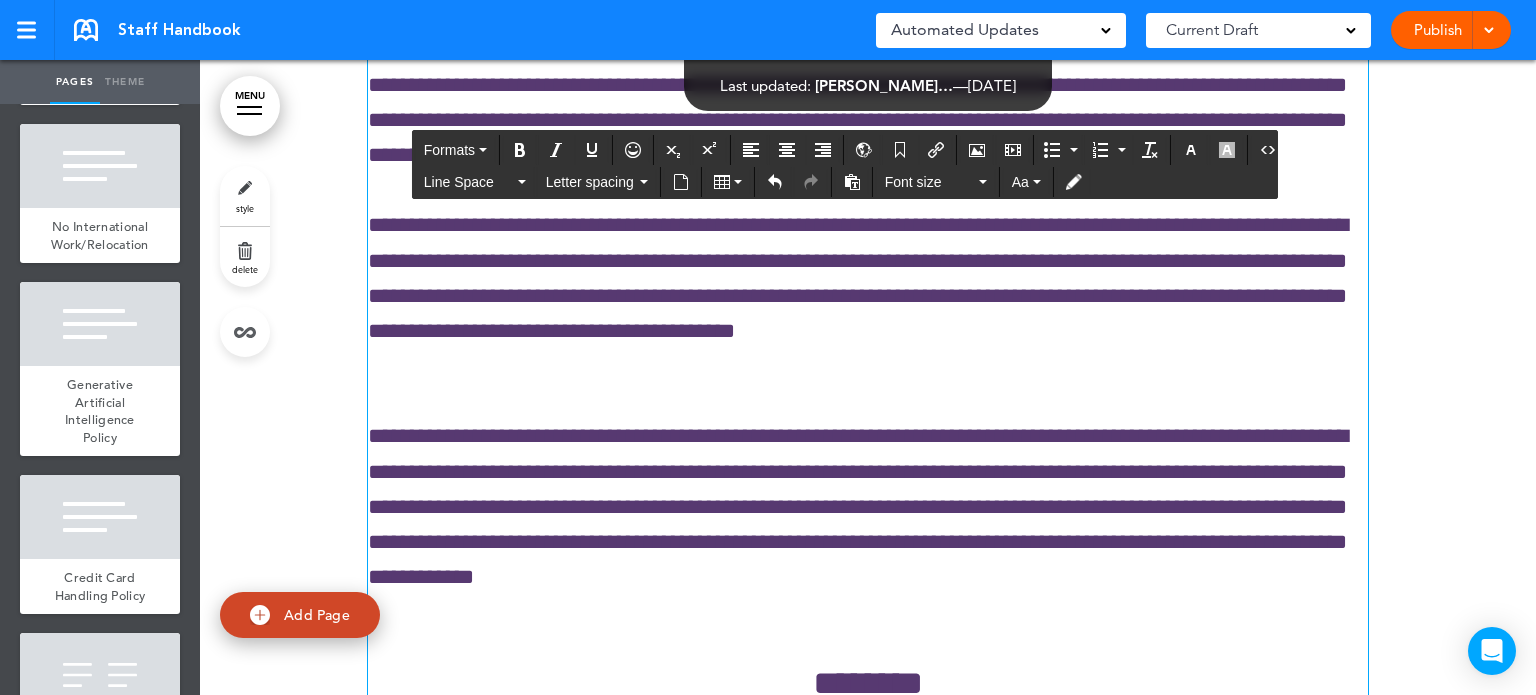 click on "**********" at bounding box center (868, -301) 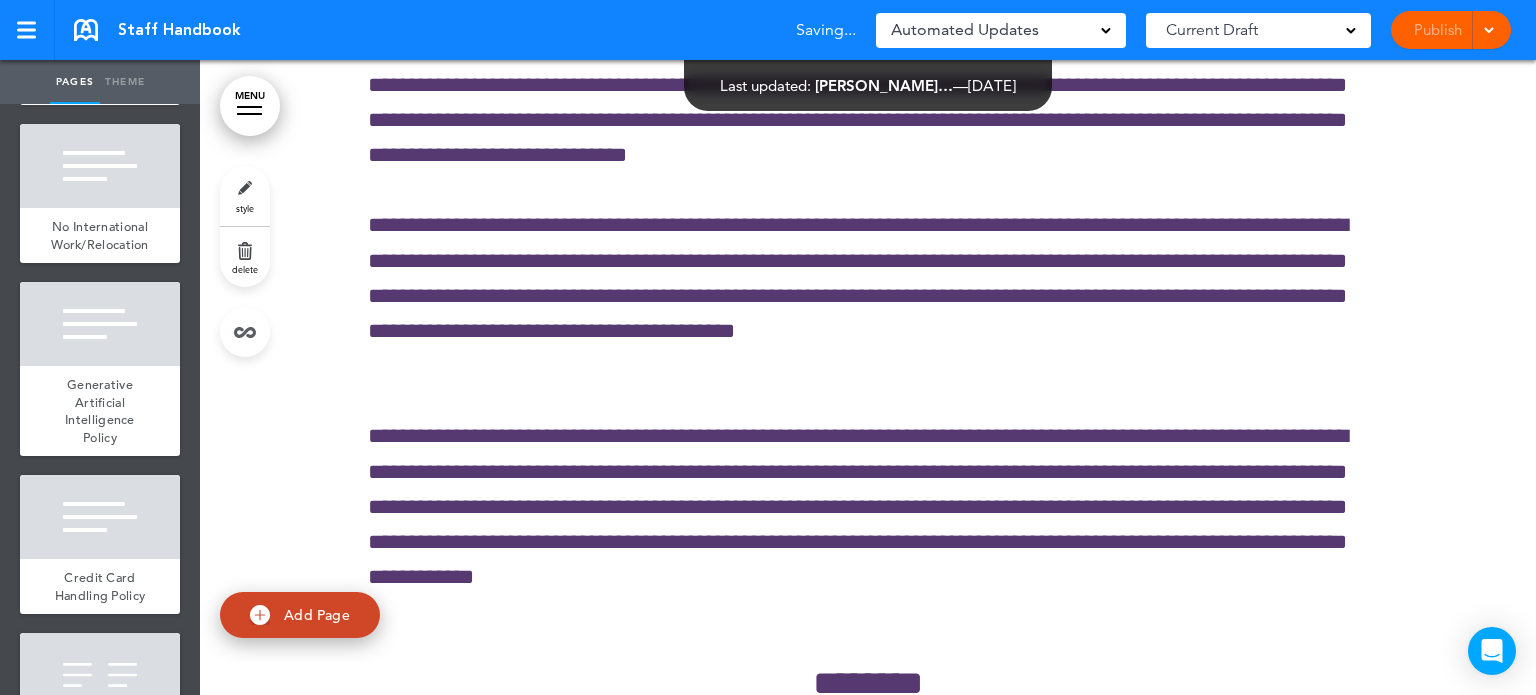 click on "Pages" at bounding box center [75, 82] 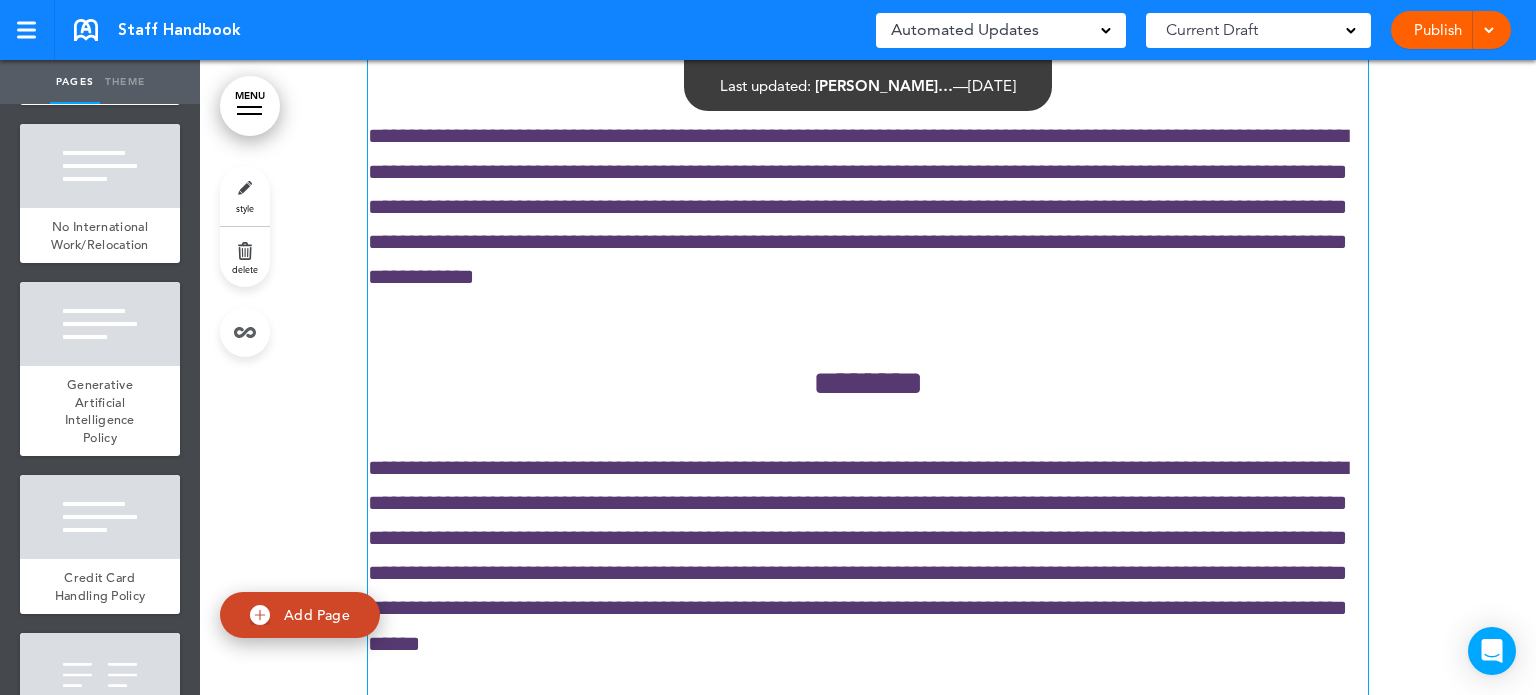 scroll, scrollTop: 76153, scrollLeft: 0, axis: vertical 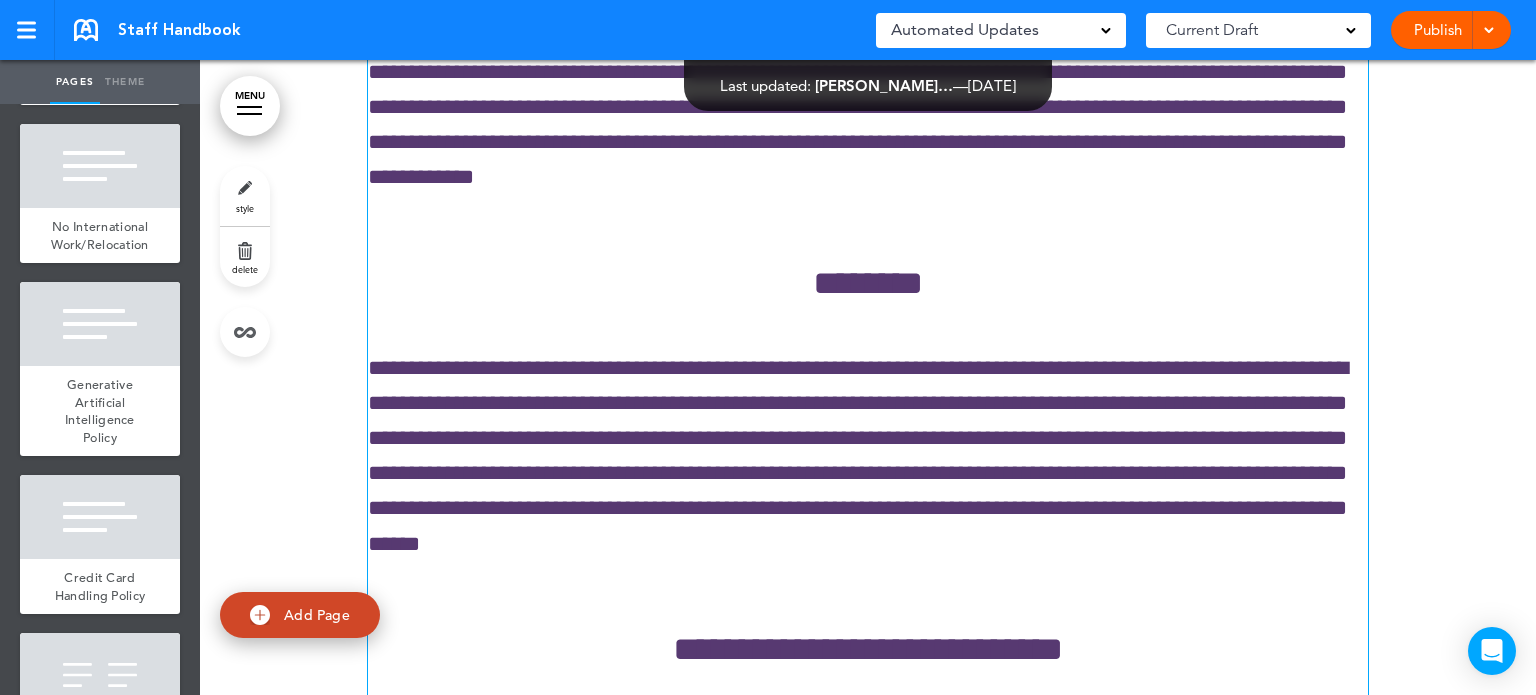 click on "**********" at bounding box center (868, -104) 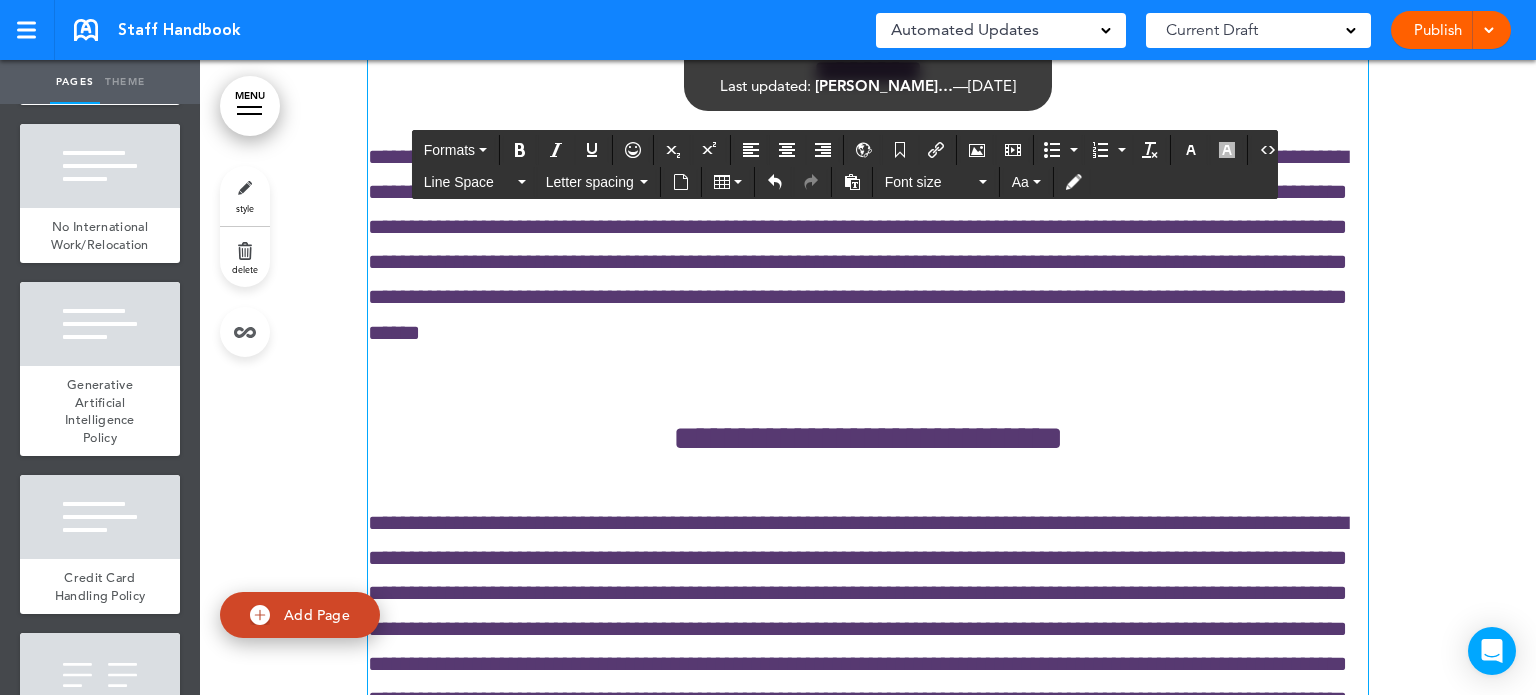 scroll, scrollTop: 76453, scrollLeft: 0, axis: vertical 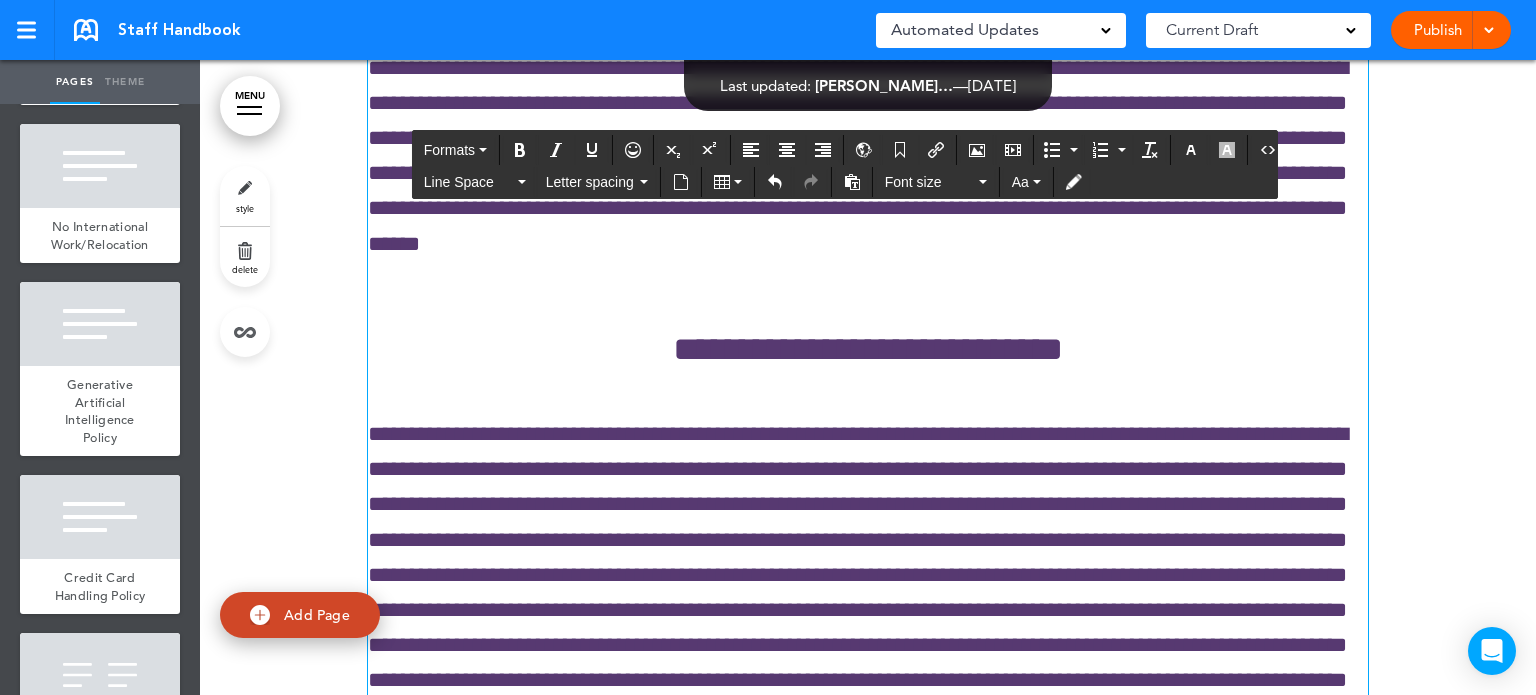 drag, startPoint x: 802, startPoint y: 552, endPoint x: 614, endPoint y: 509, distance: 192.85487 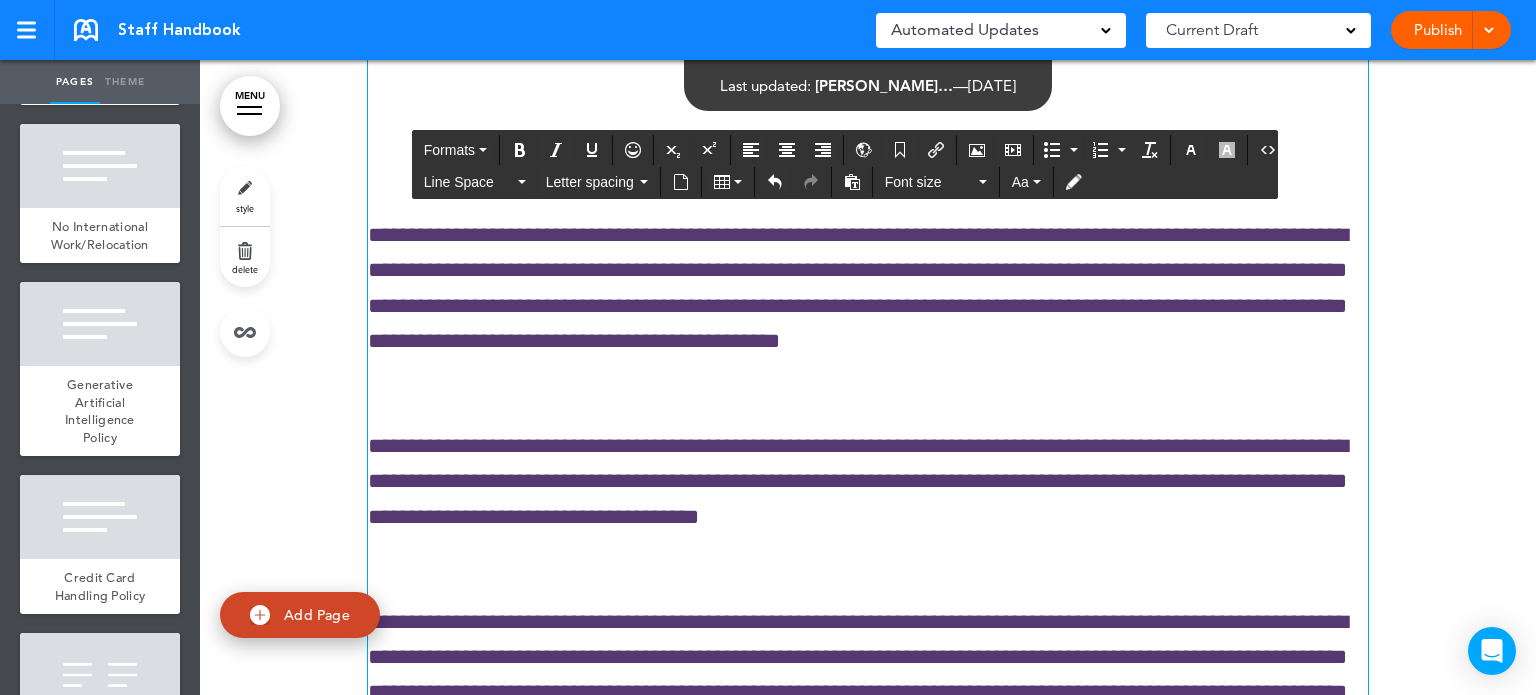 scroll, scrollTop: 78053, scrollLeft: 0, axis: vertical 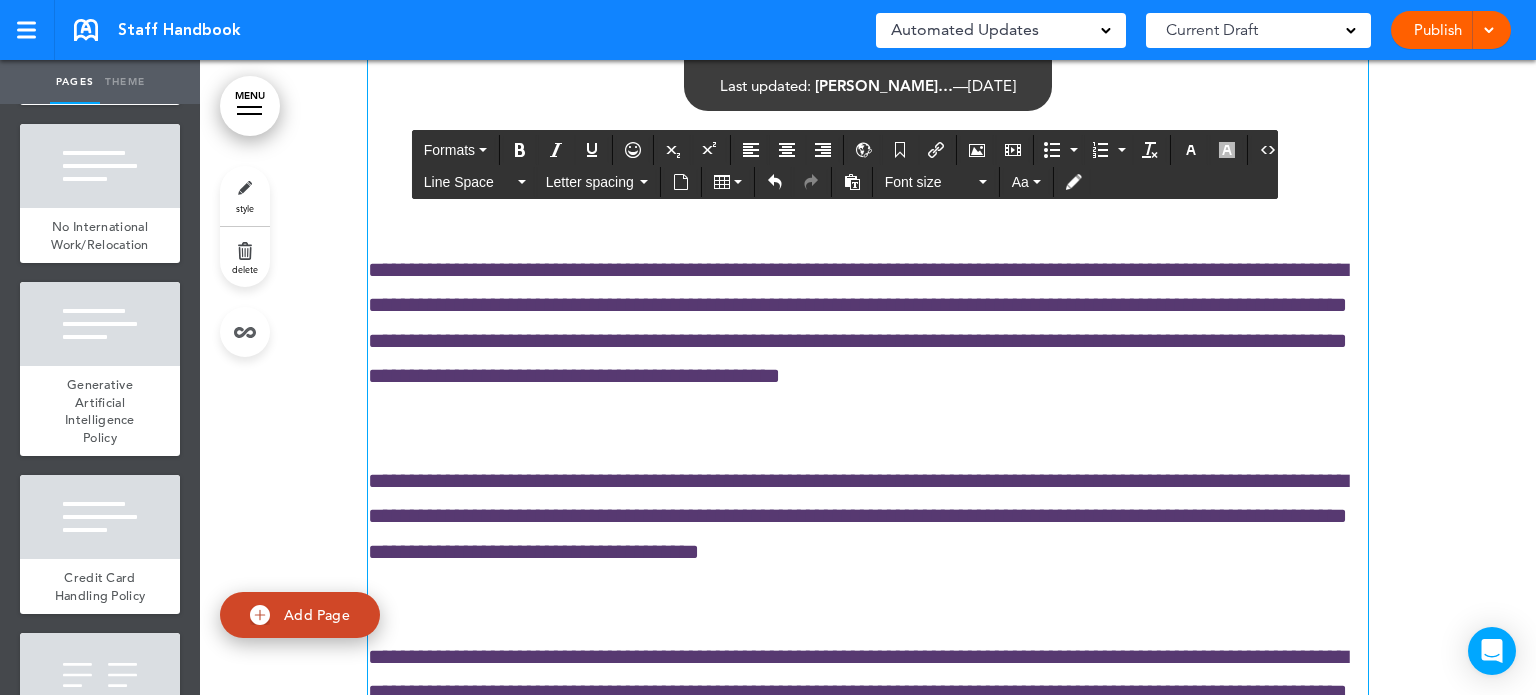 click on "**********" at bounding box center (868, -377) 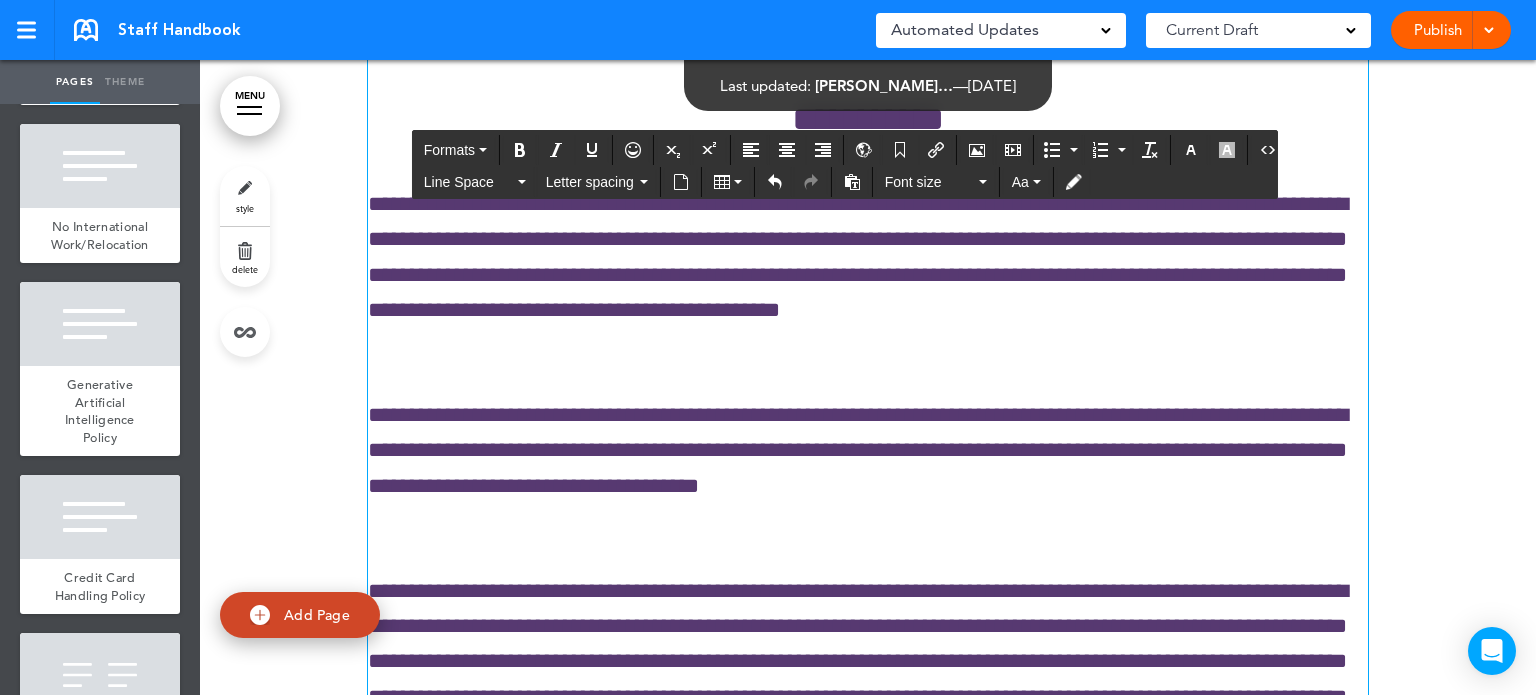 scroll, scrollTop: 78153, scrollLeft: 0, axis: vertical 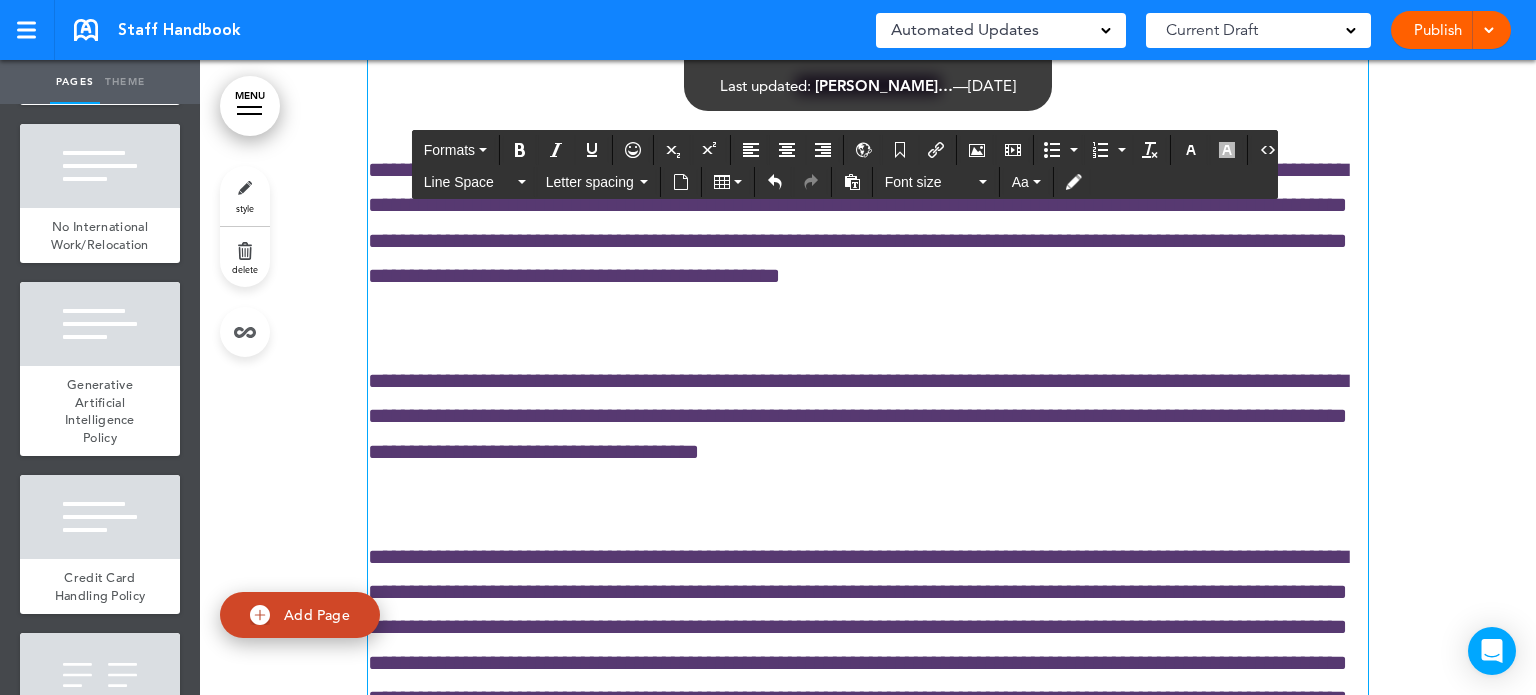 drag, startPoint x: 608, startPoint y: 443, endPoint x: 778, endPoint y: 443, distance: 170 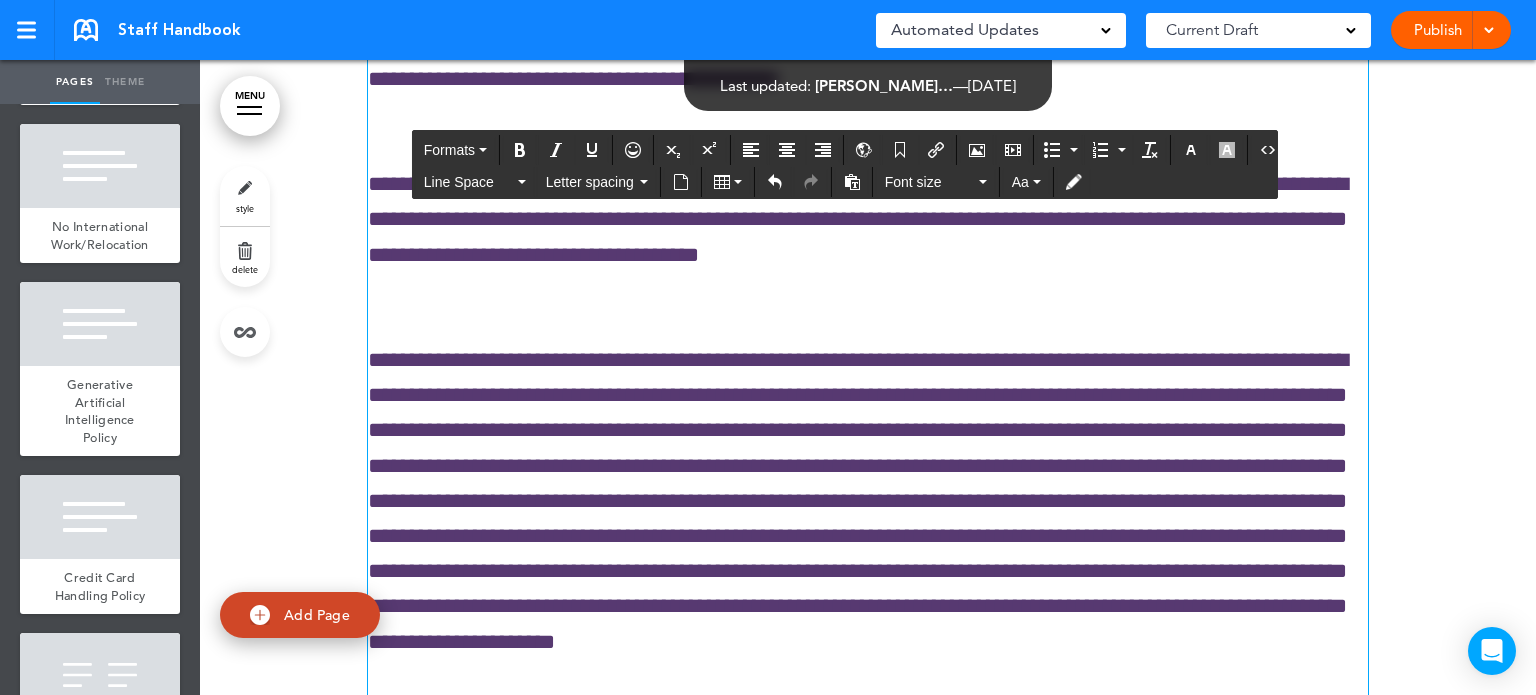 scroll, scrollTop: 78353, scrollLeft: 0, axis: vertical 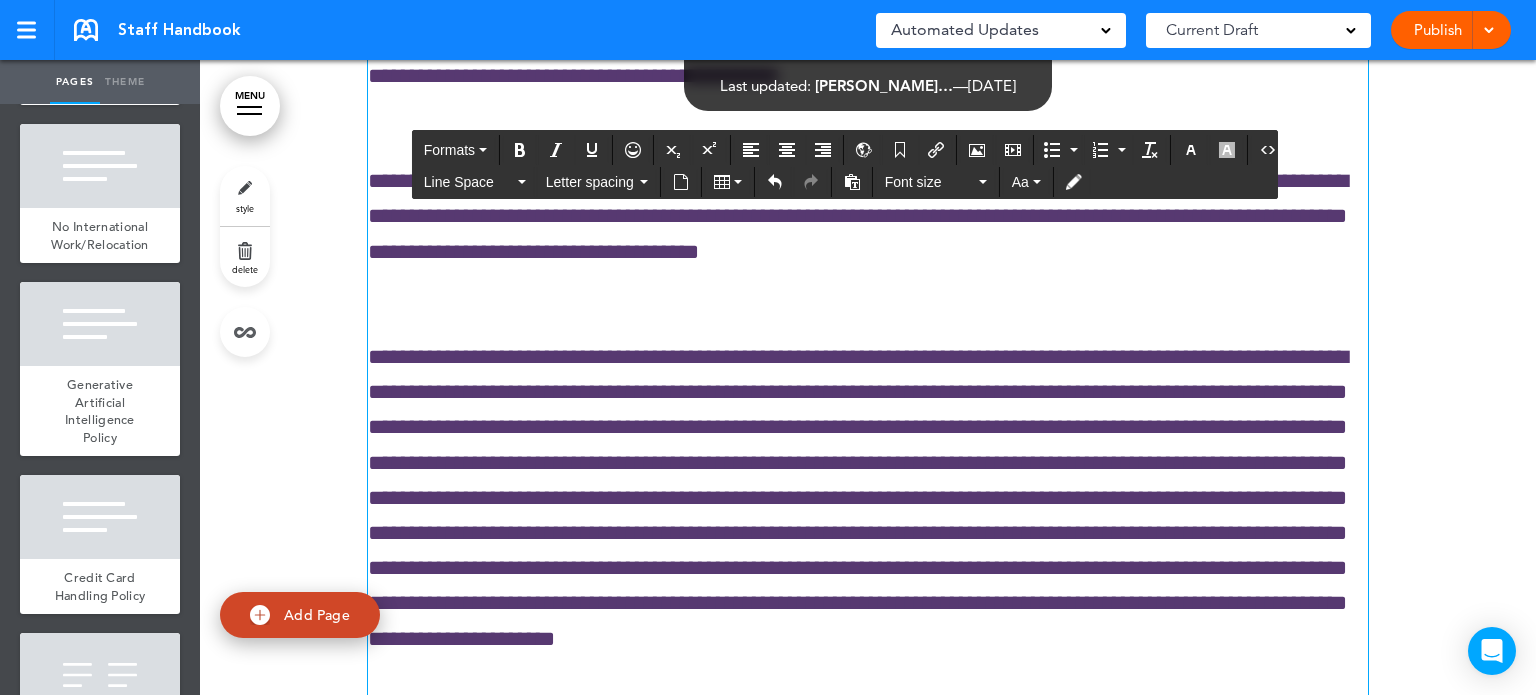 drag, startPoint x: 580, startPoint y: 423, endPoint x: 720, endPoint y: 425, distance: 140.01428 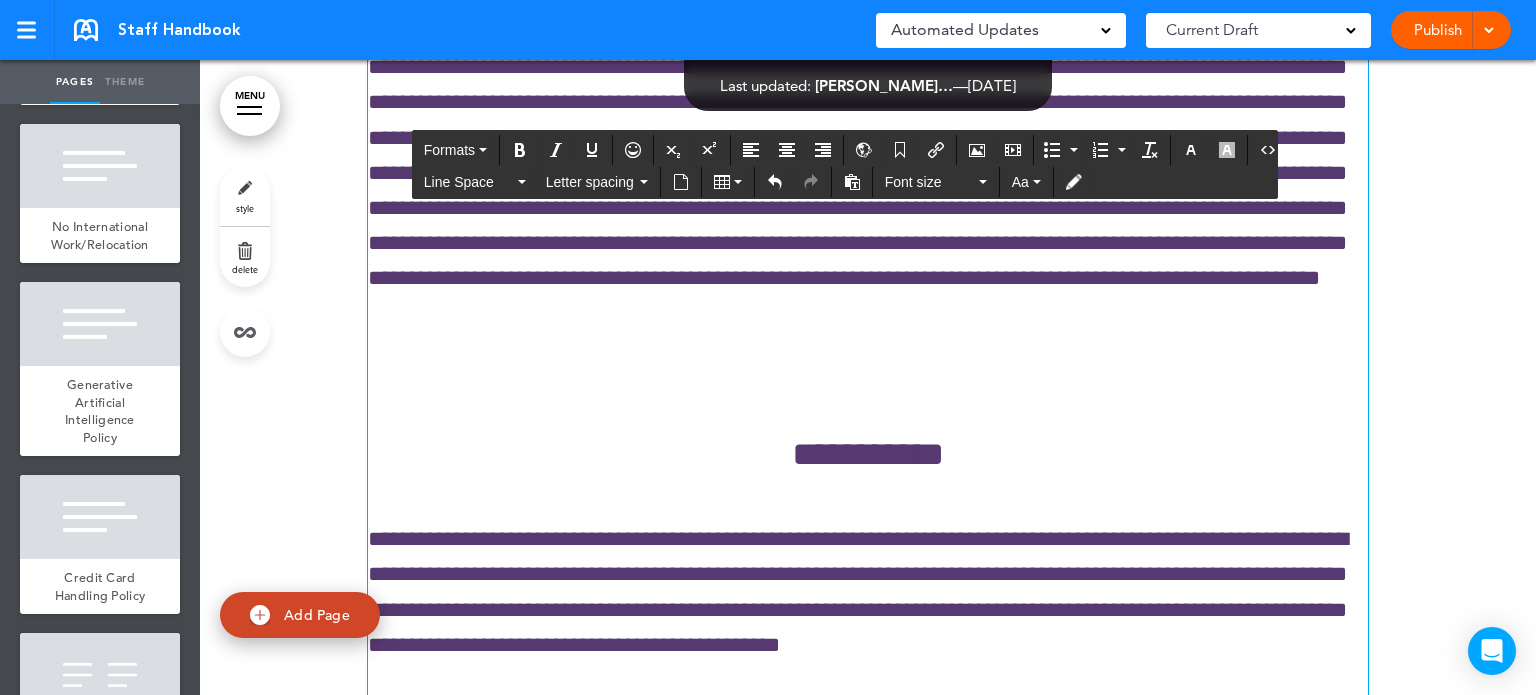 scroll, scrollTop: 77753, scrollLeft: 0, axis: vertical 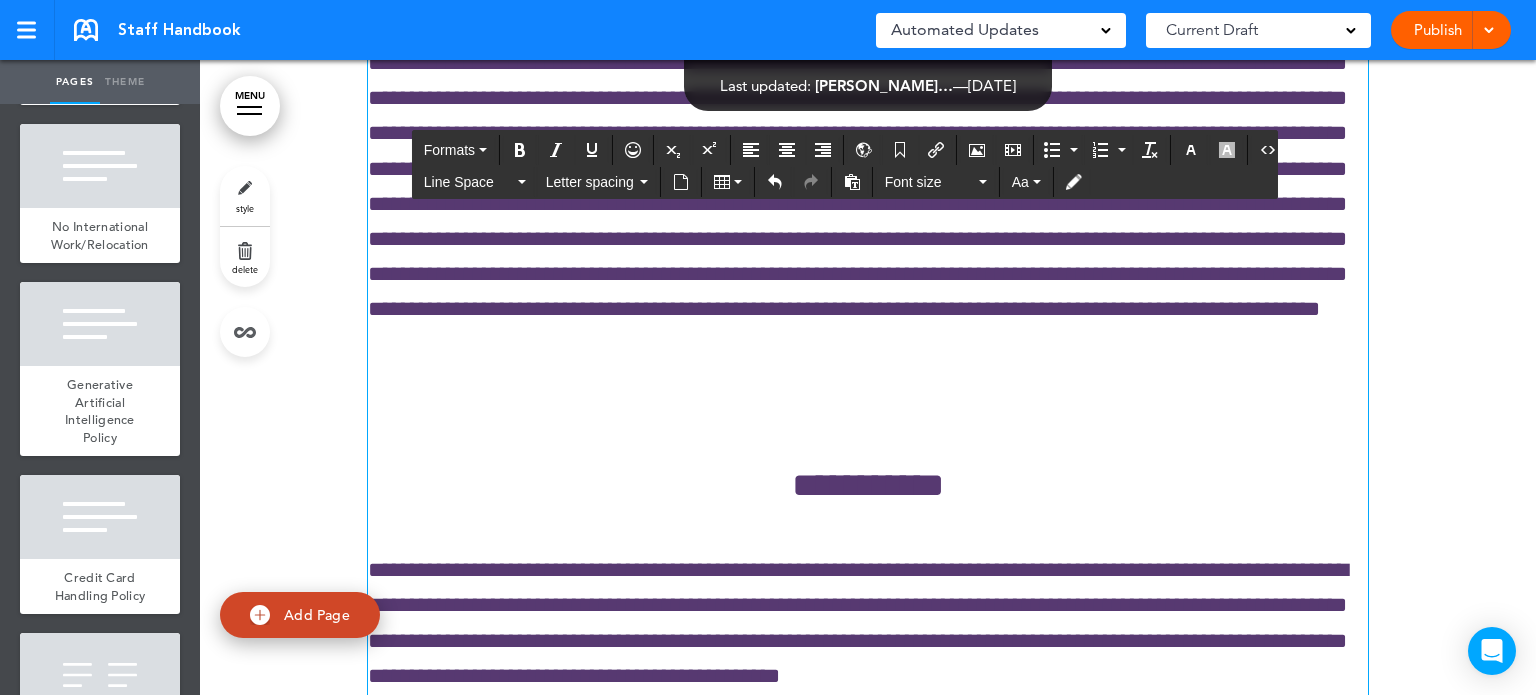 drag, startPoint x: 602, startPoint y: 311, endPoint x: 897, endPoint y: 305, distance: 295.061 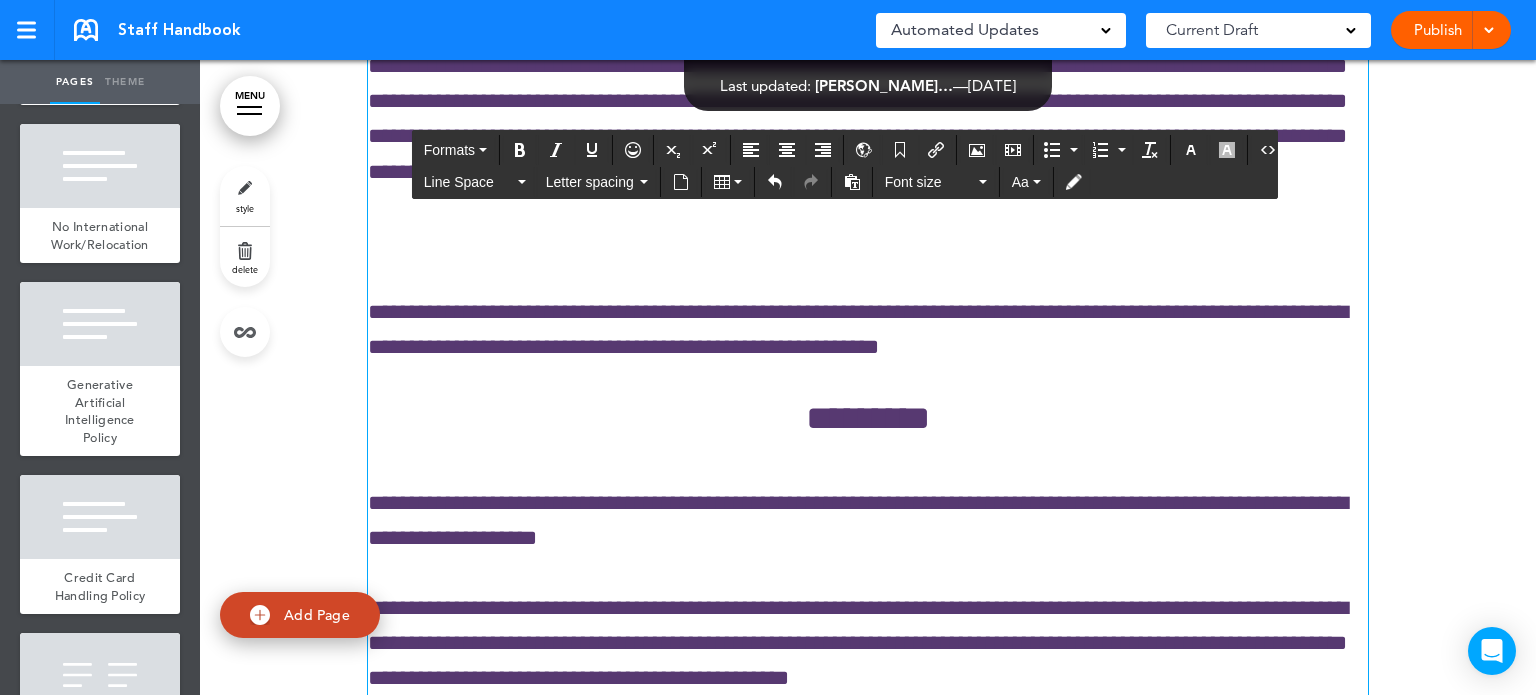 scroll, scrollTop: 71953, scrollLeft: 0, axis: vertical 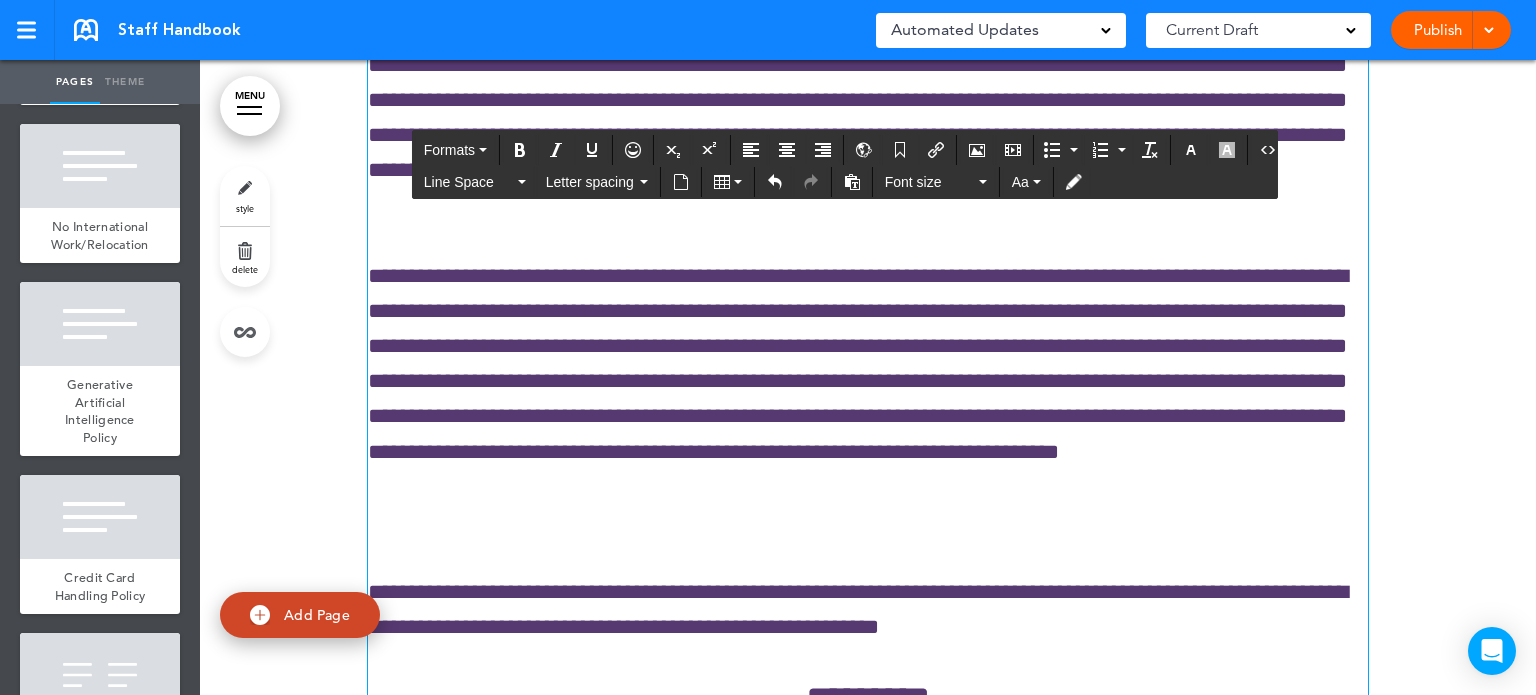 click on "**********" at bounding box center (868, -160) 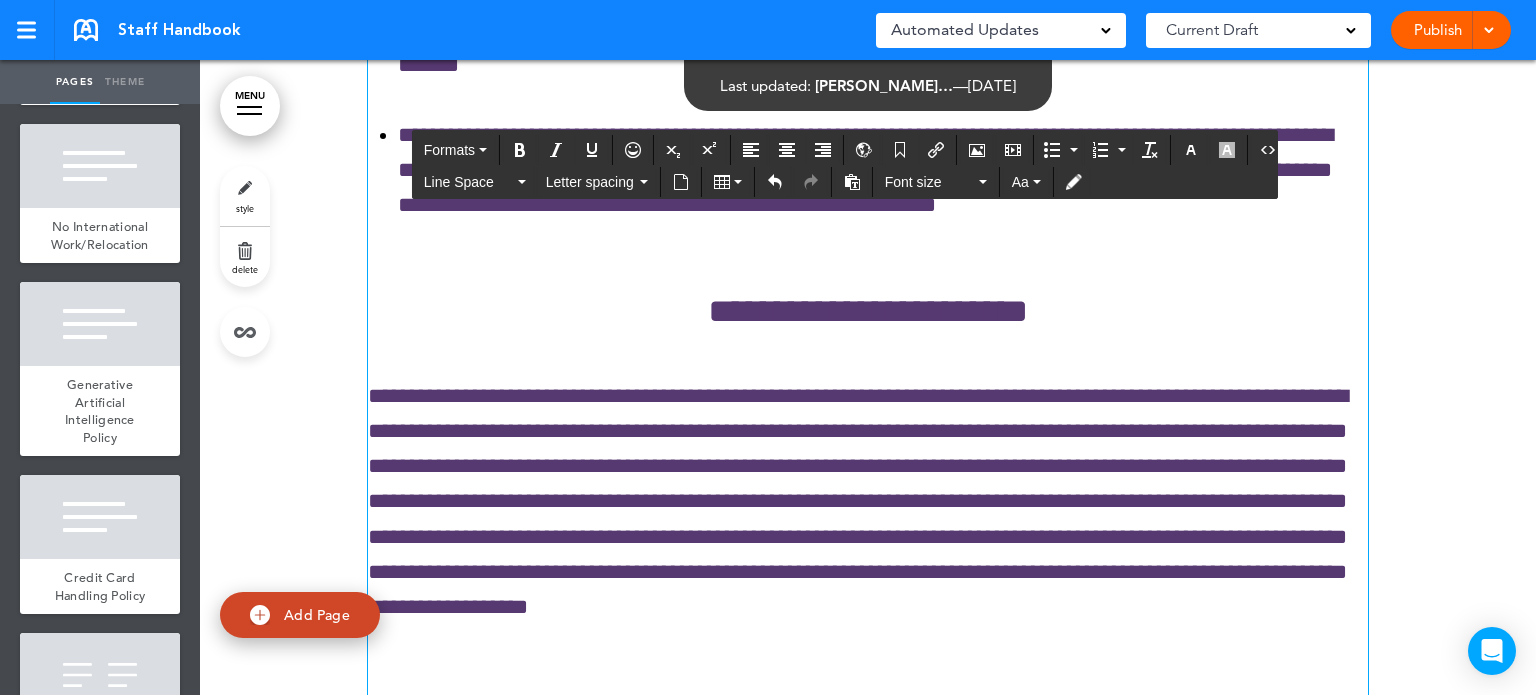 scroll, scrollTop: 74853, scrollLeft: 0, axis: vertical 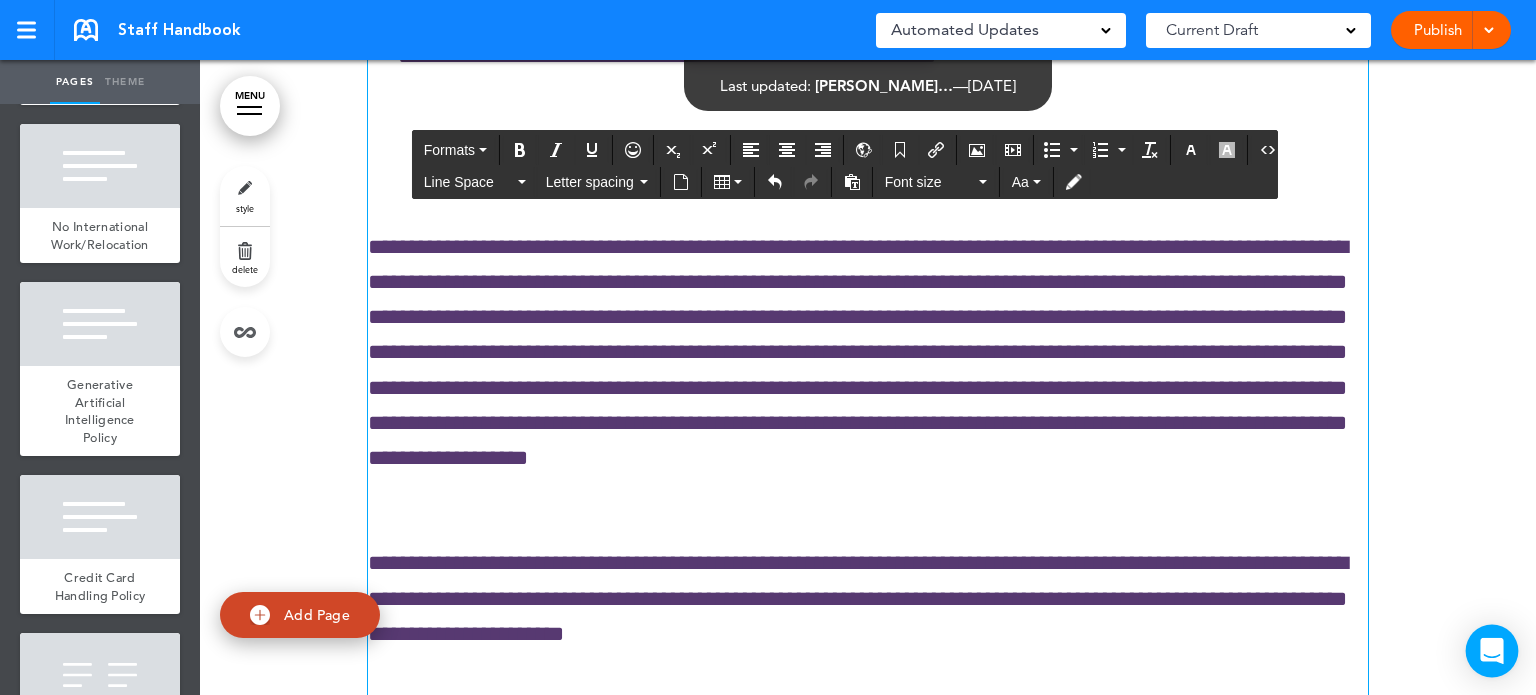 click at bounding box center (1492, 651) 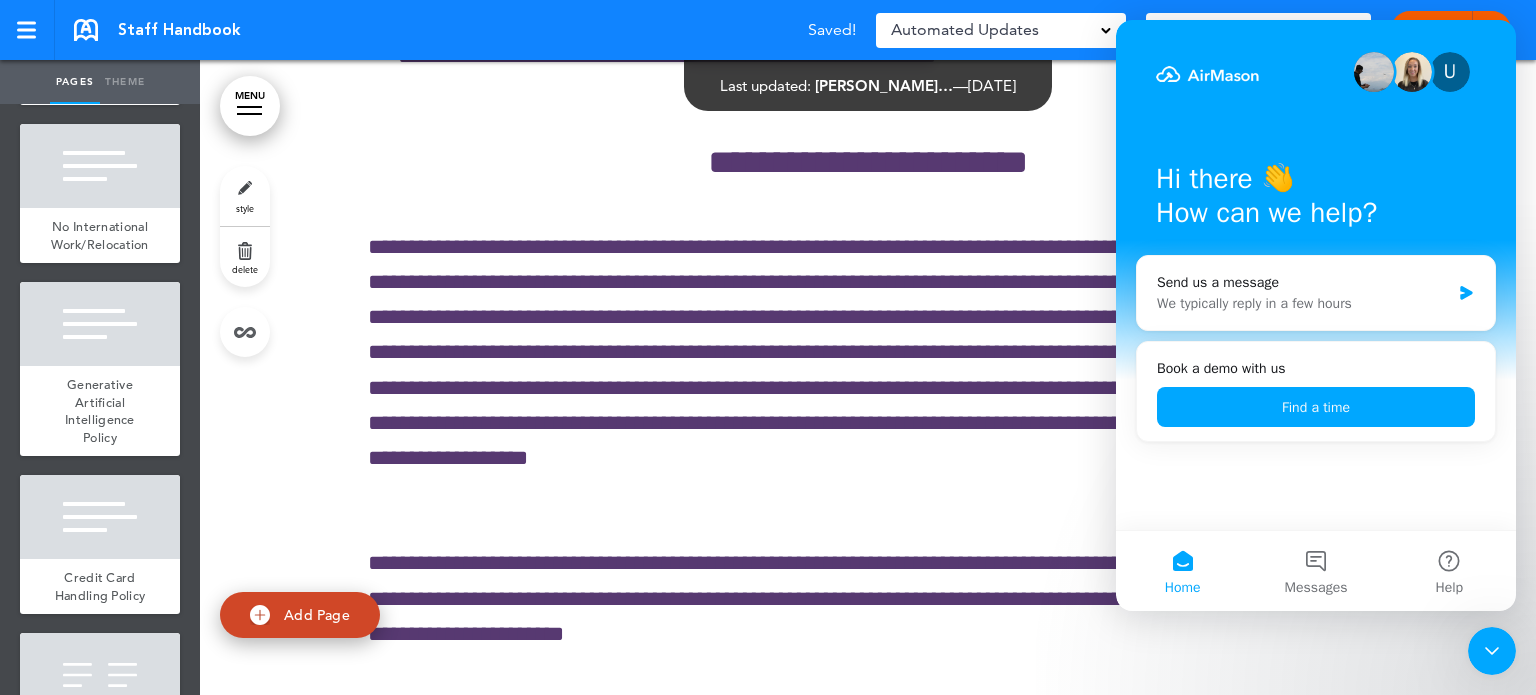 scroll, scrollTop: 0, scrollLeft: 0, axis: both 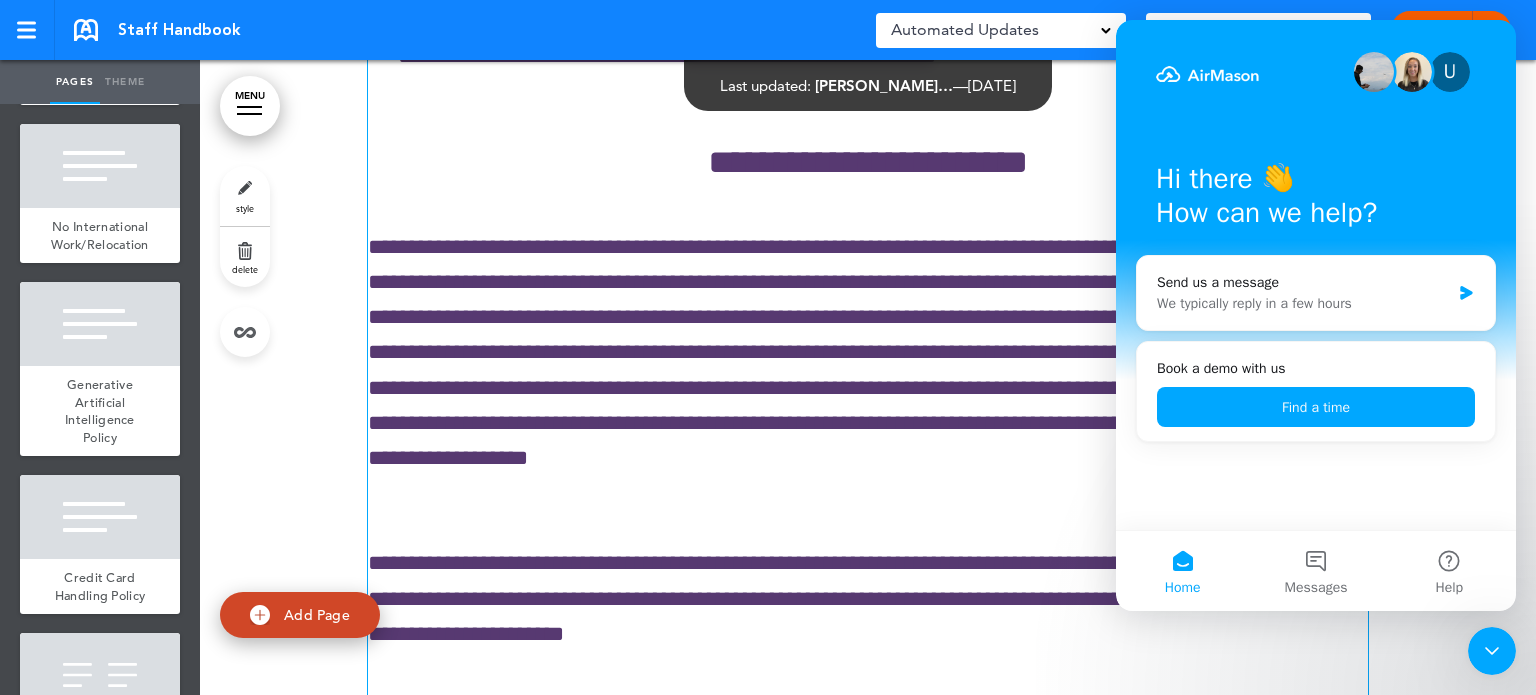 click on "**********" at bounding box center (883, -119) 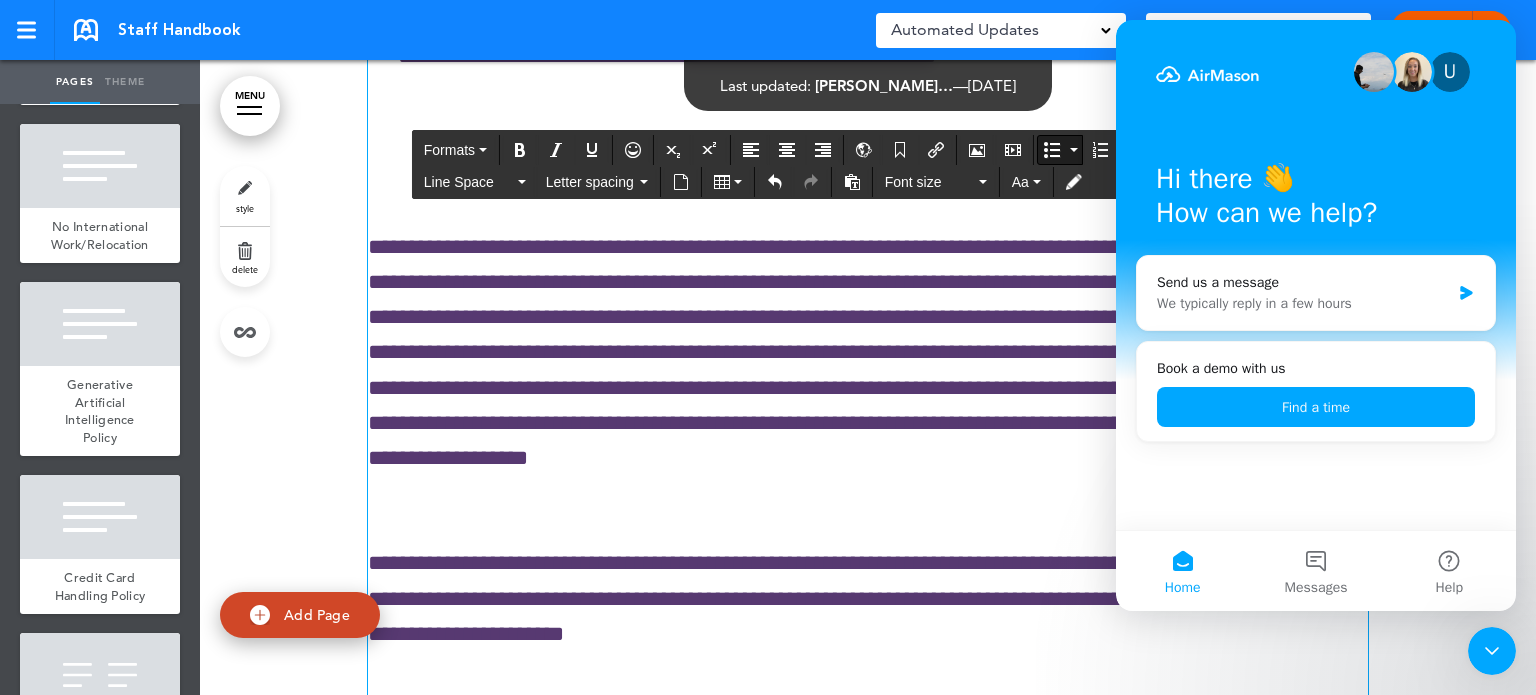 click 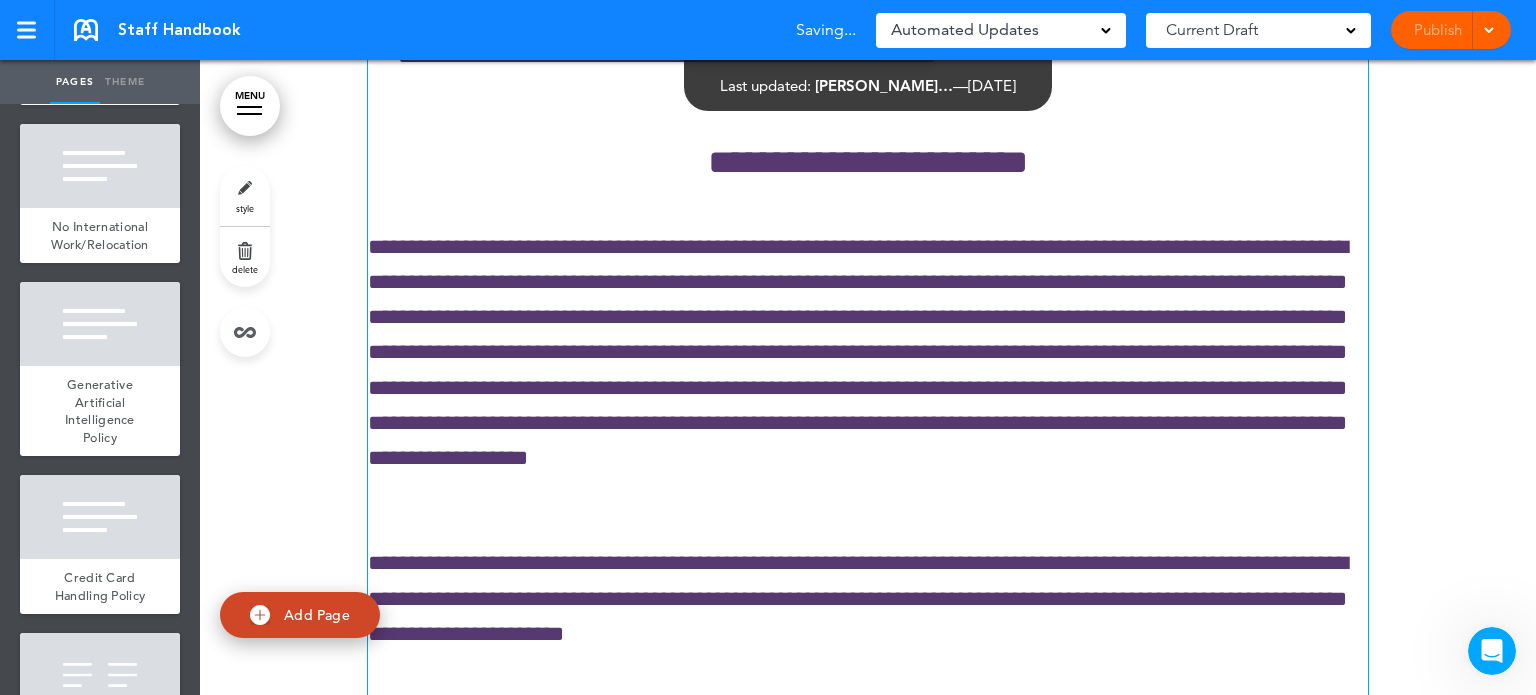 scroll, scrollTop: 0, scrollLeft: 0, axis: both 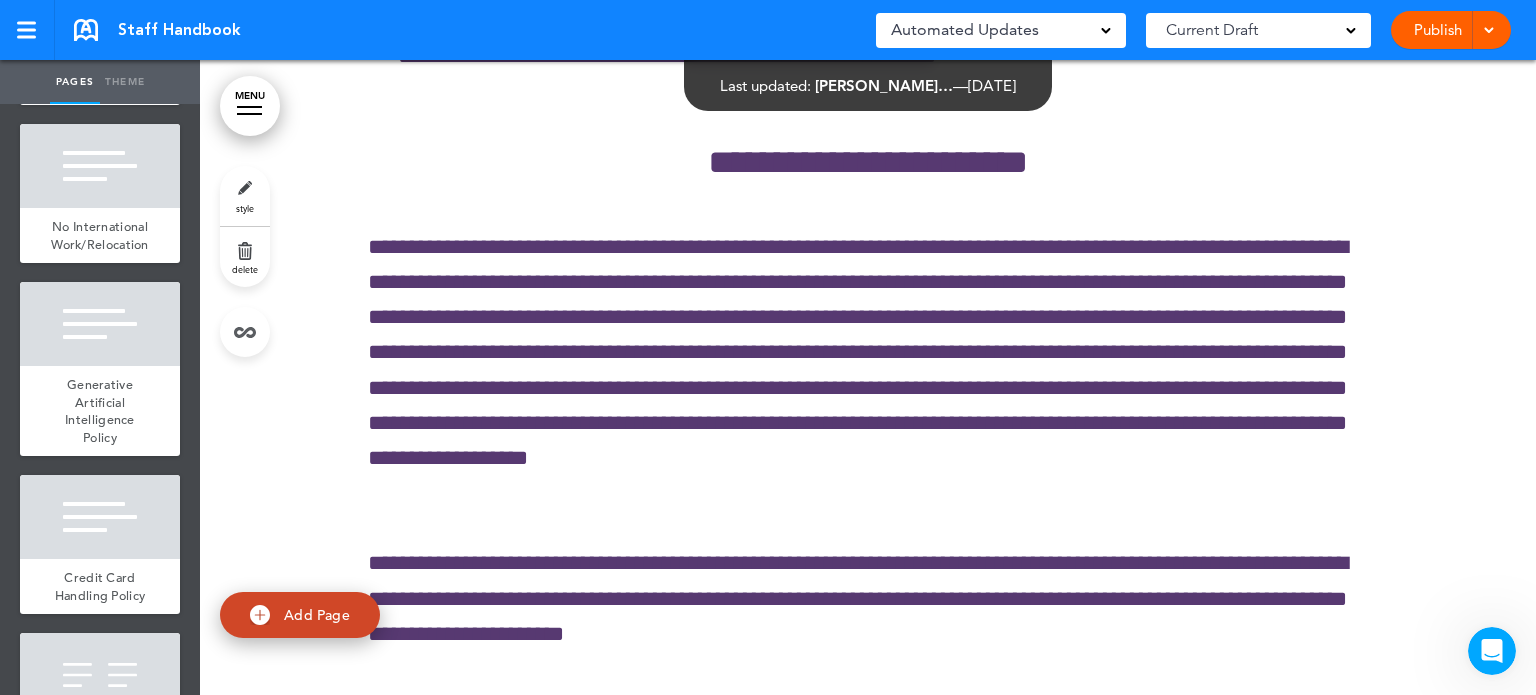 click at bounding box center (1492, 651) 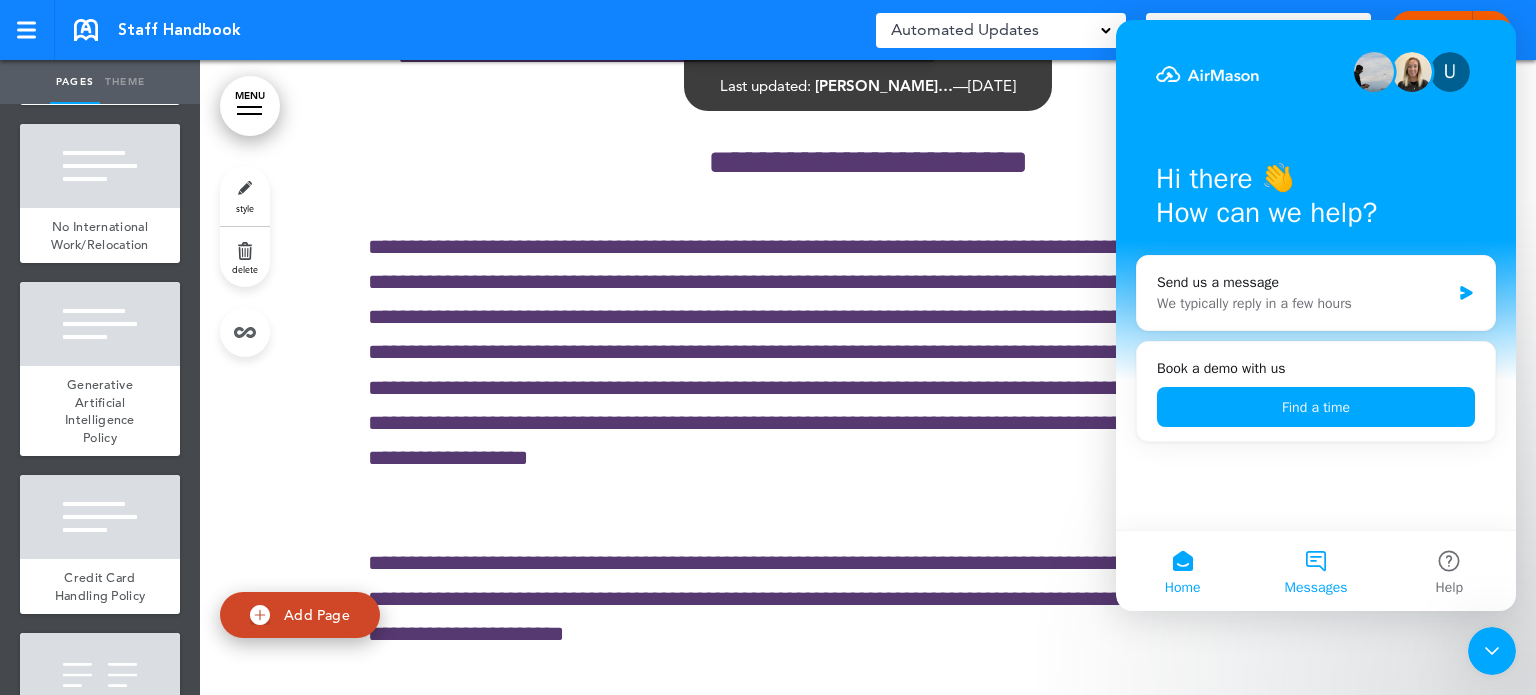 click on "Messages" at bounding box center [1315, 571] 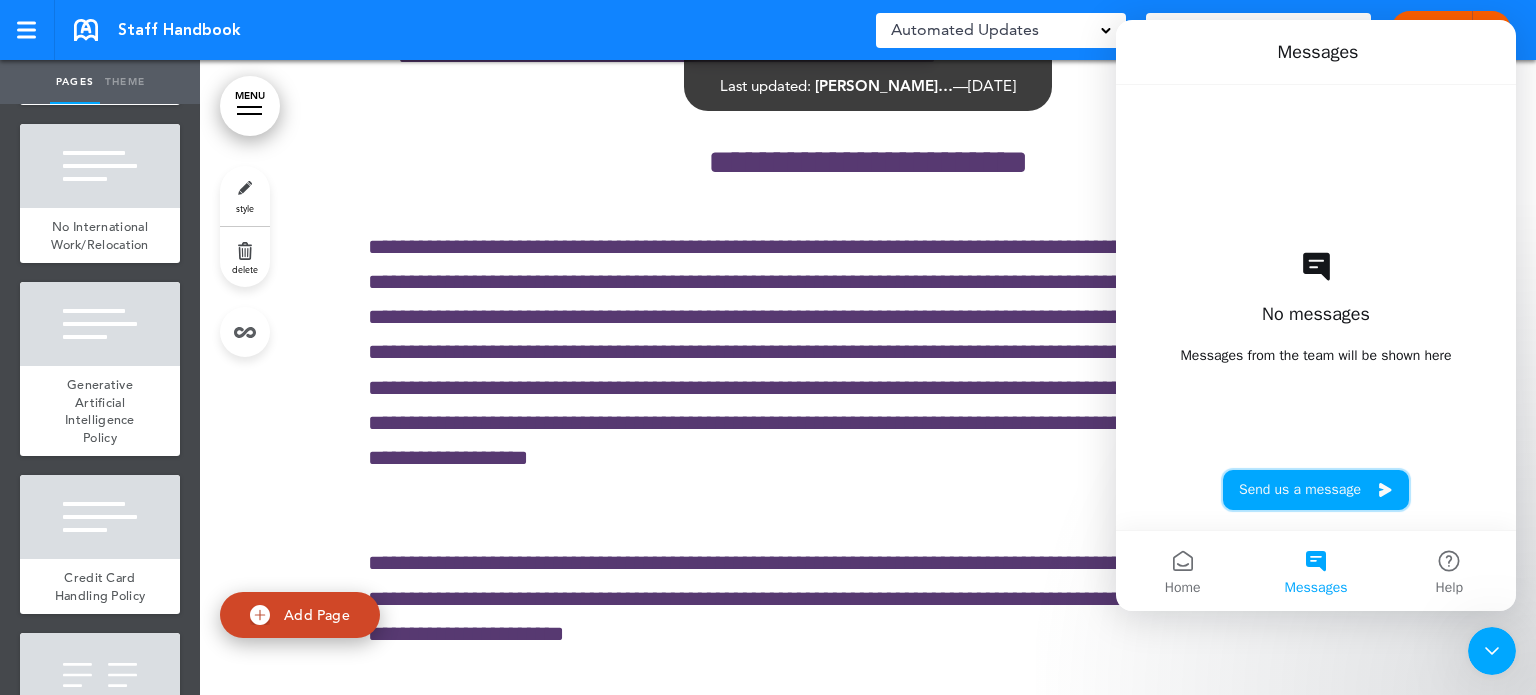 click on "Send us a message" at bounding box center (1316, 490) 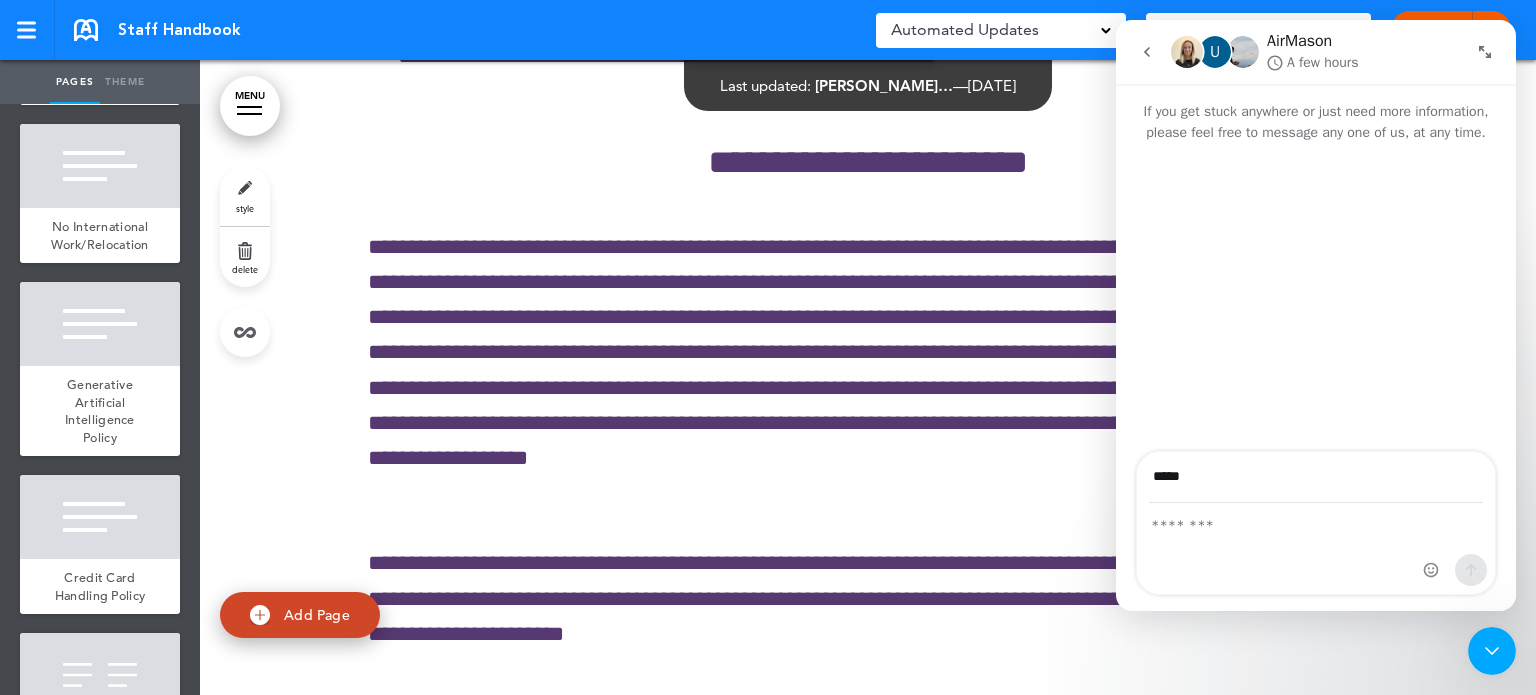 type on "**********" 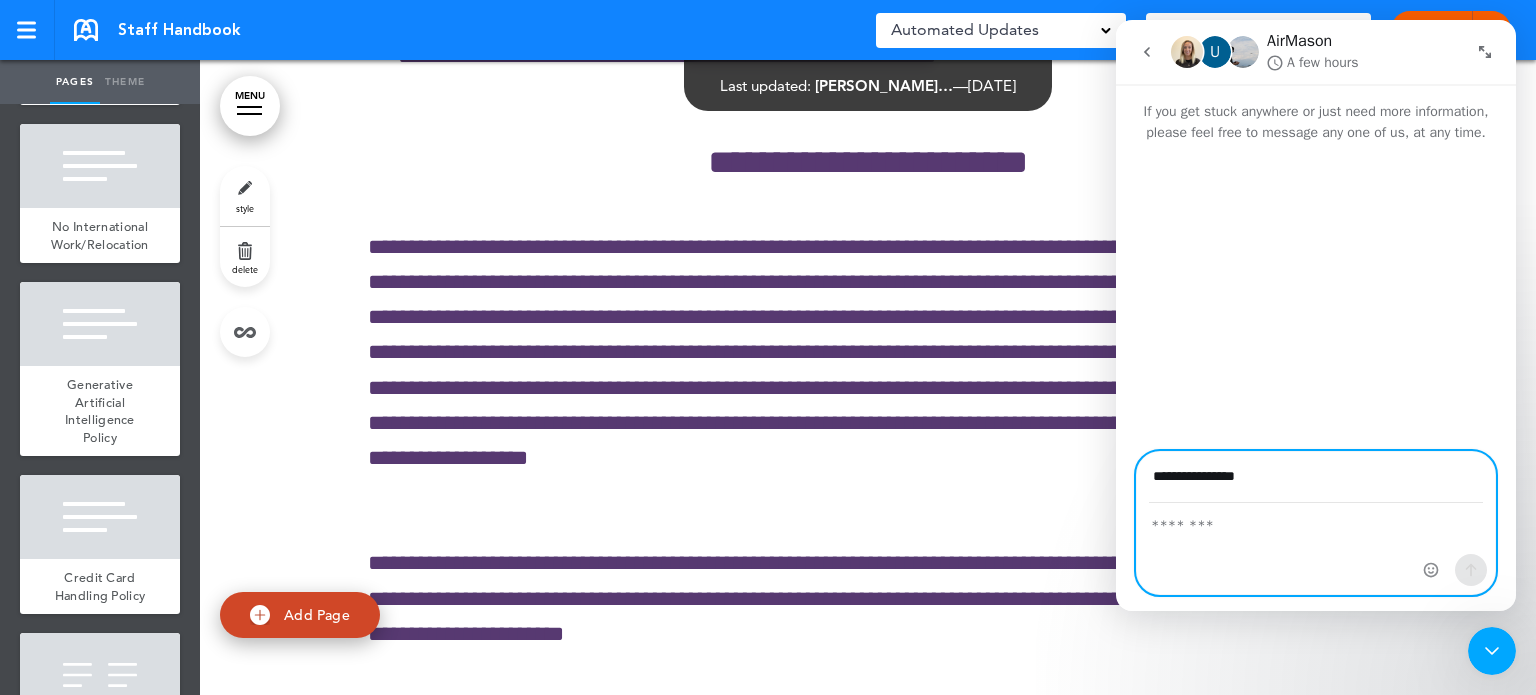 click at bounding box center [1316, 521] 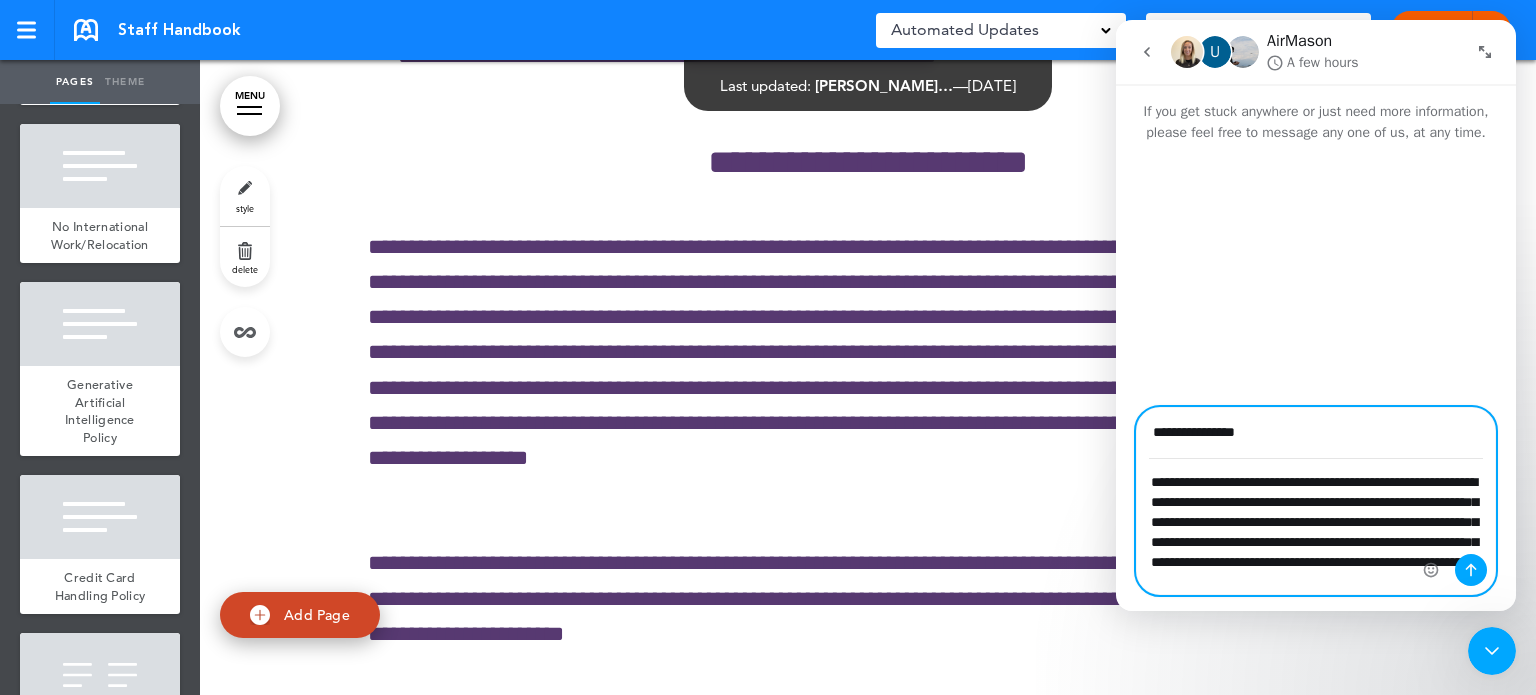 scroll, scrollTop: 16, scrollLeft: 0, axis: vertical 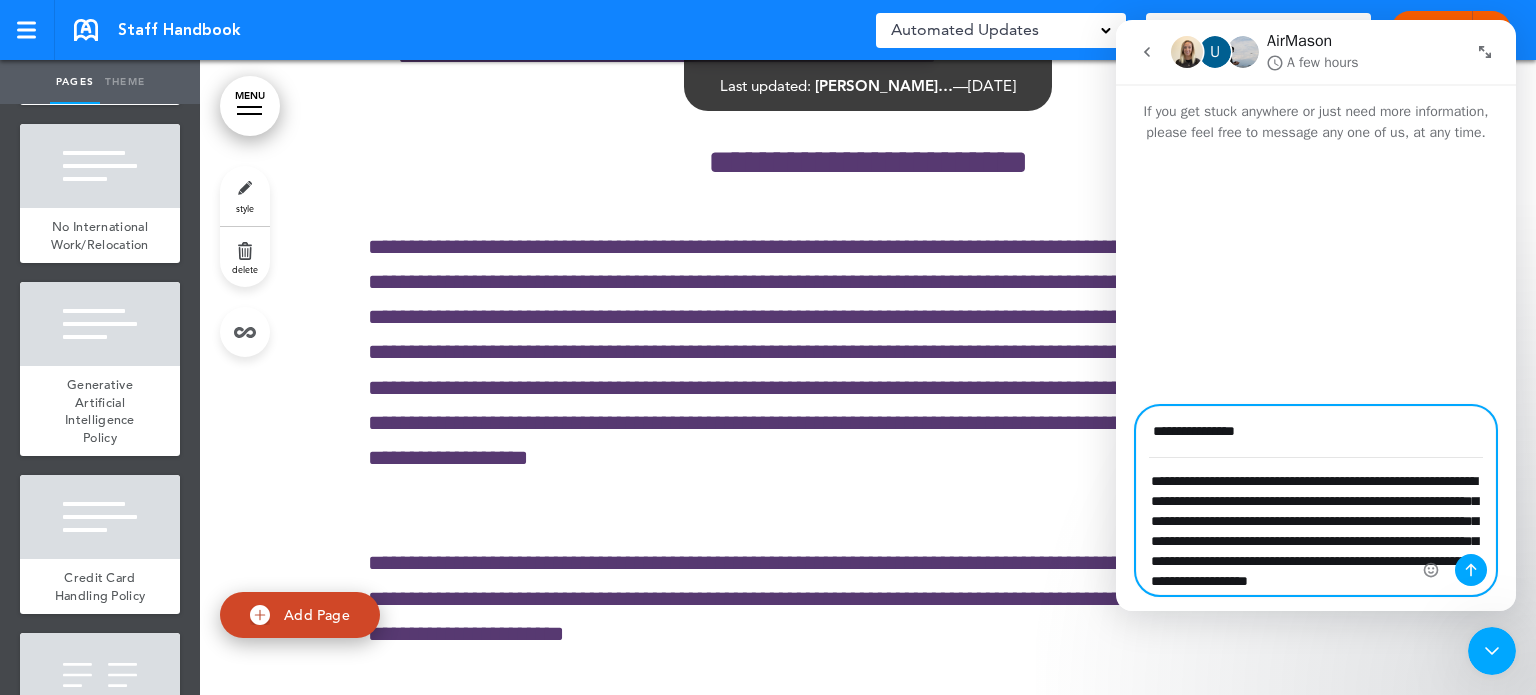 type on "**********" 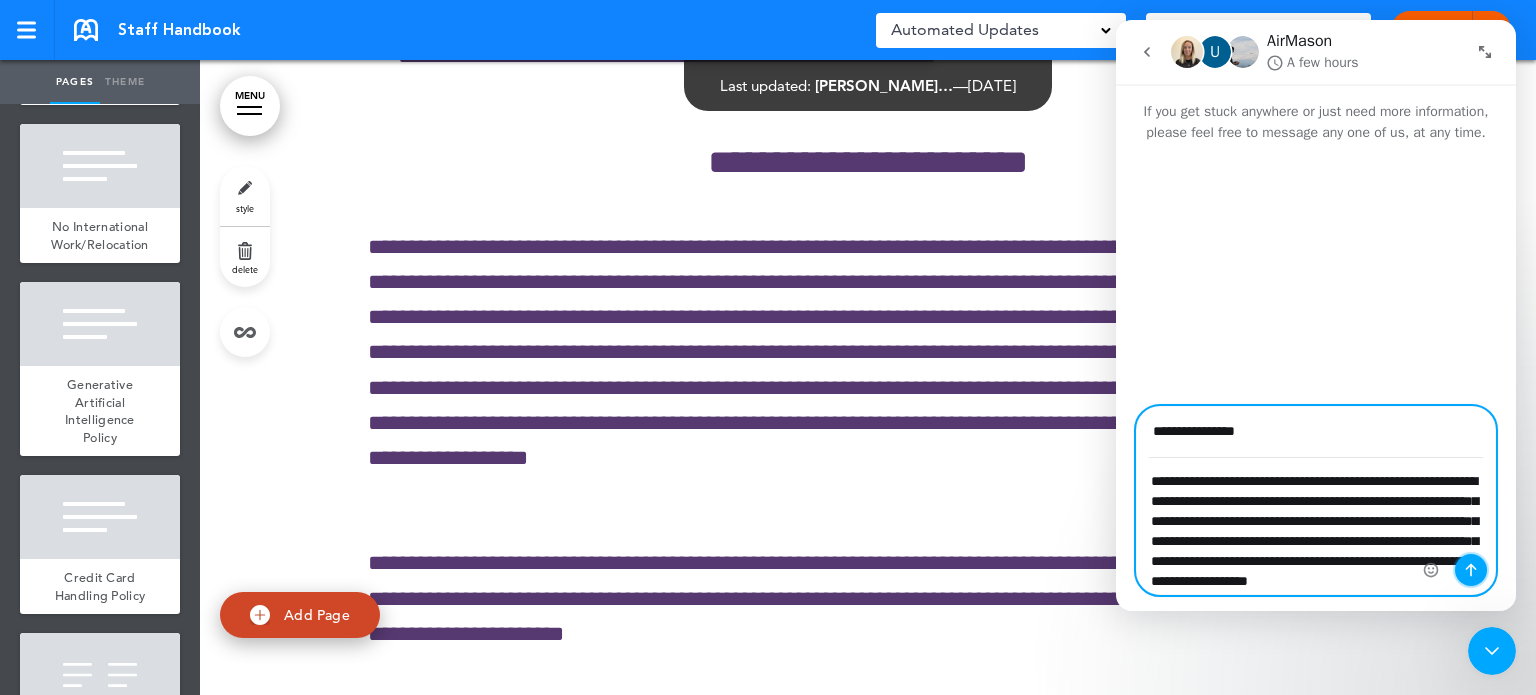 click 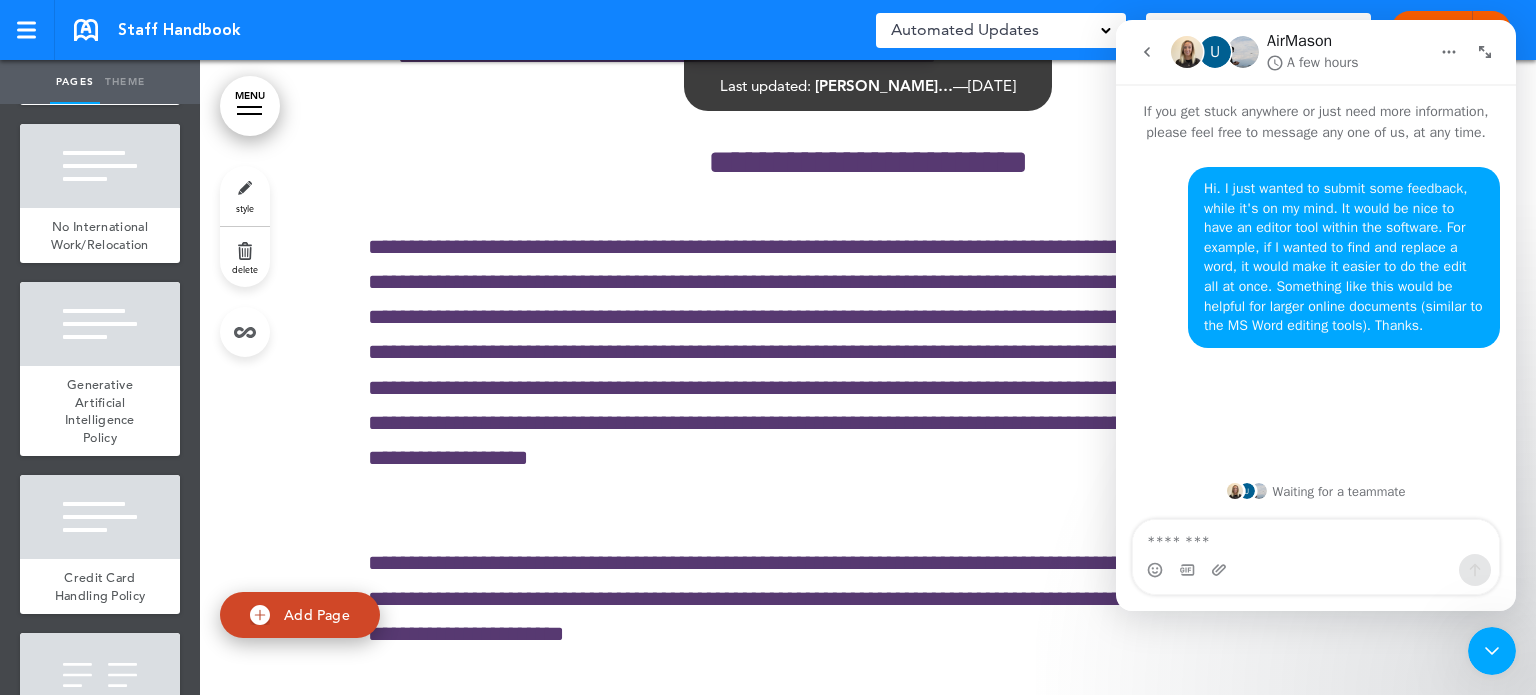 click 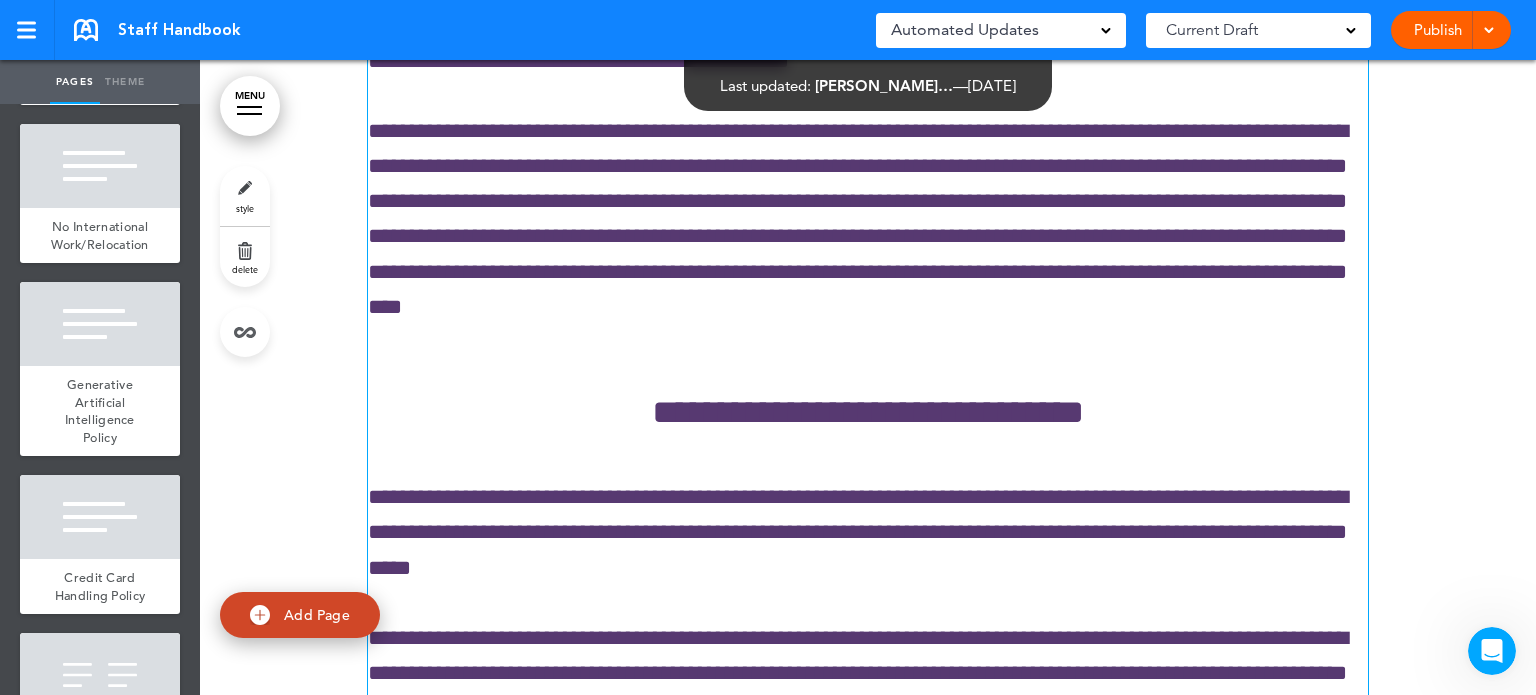 scroll, scrollTop: 77153, scrollLeft: 0, axis: vertical 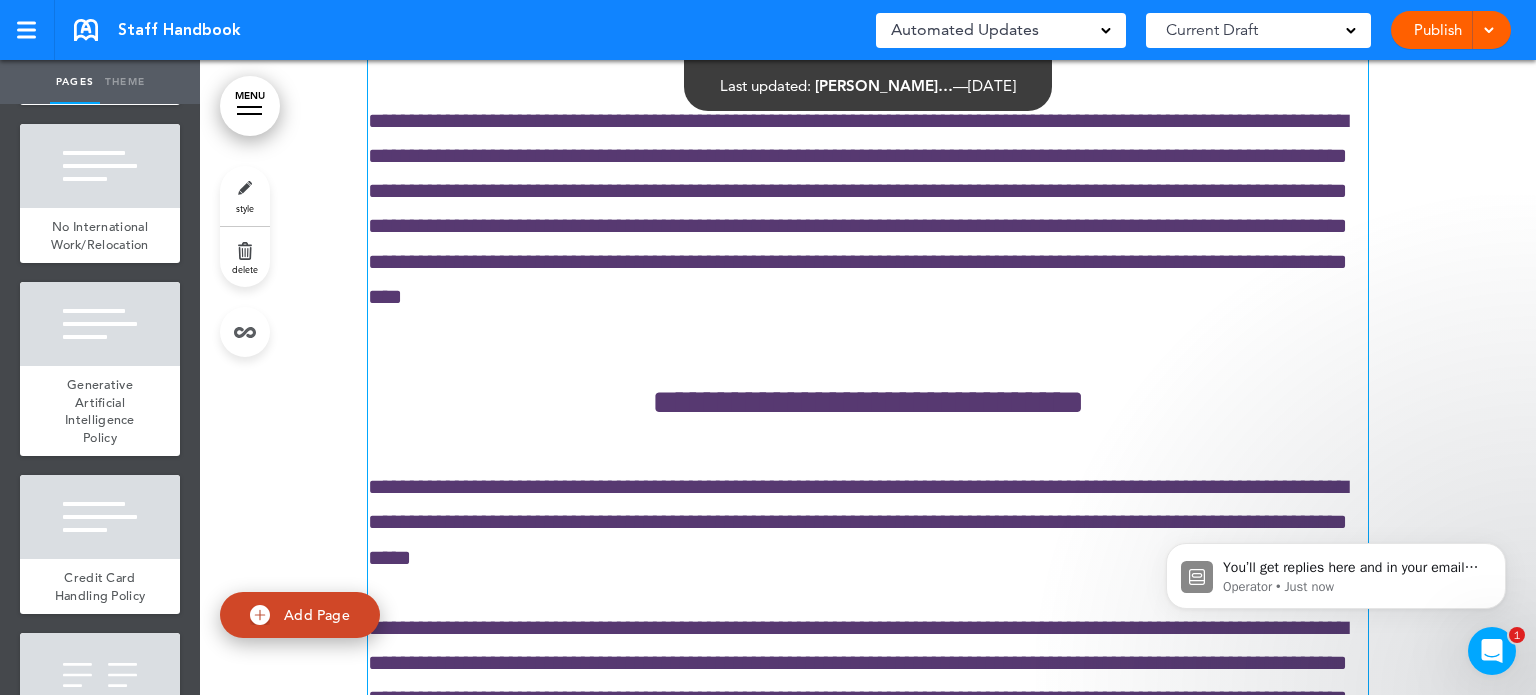 click at bounding box center (858, -108) 